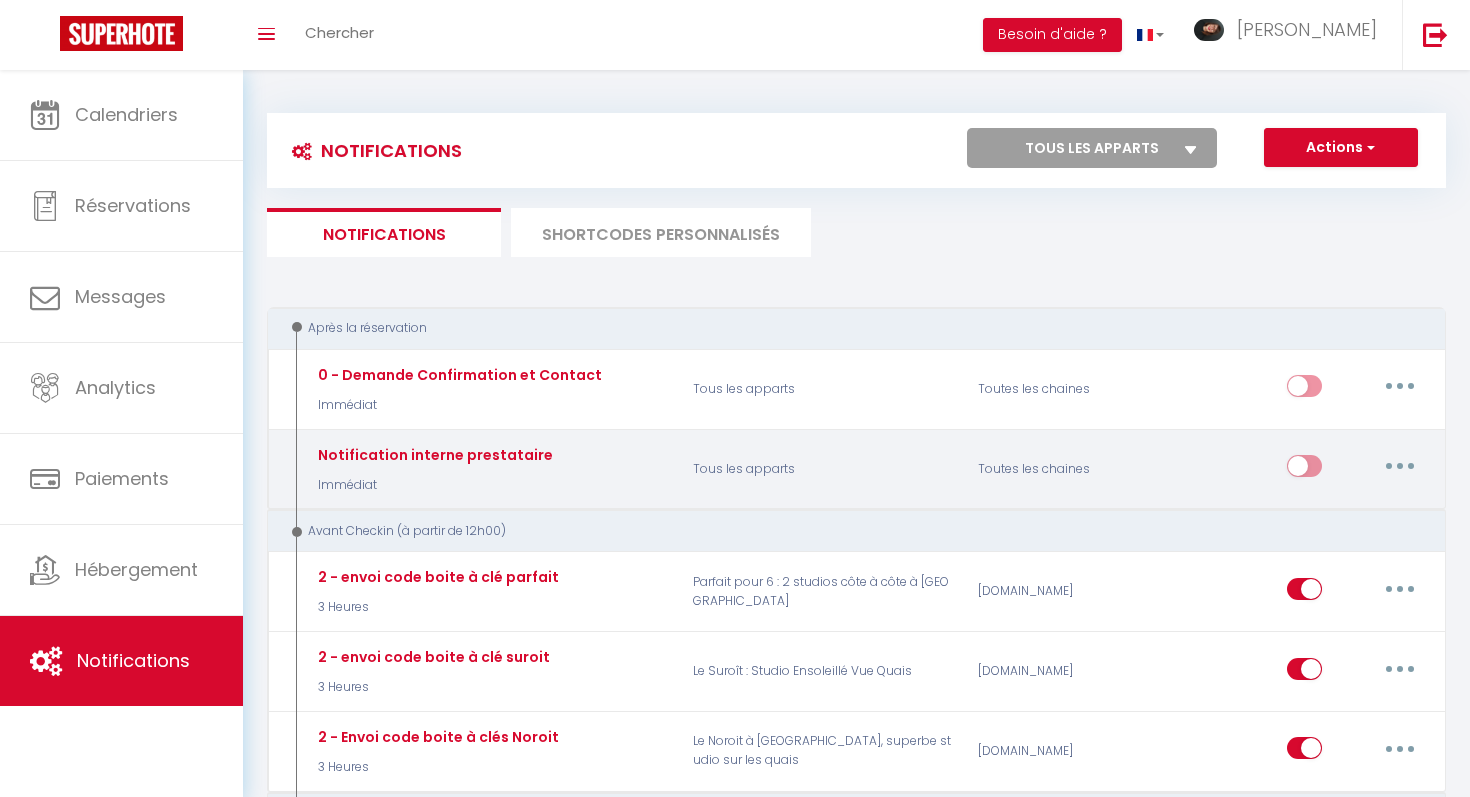 scroll, scrollTop: 0, scrollLeft: 0, axis: both 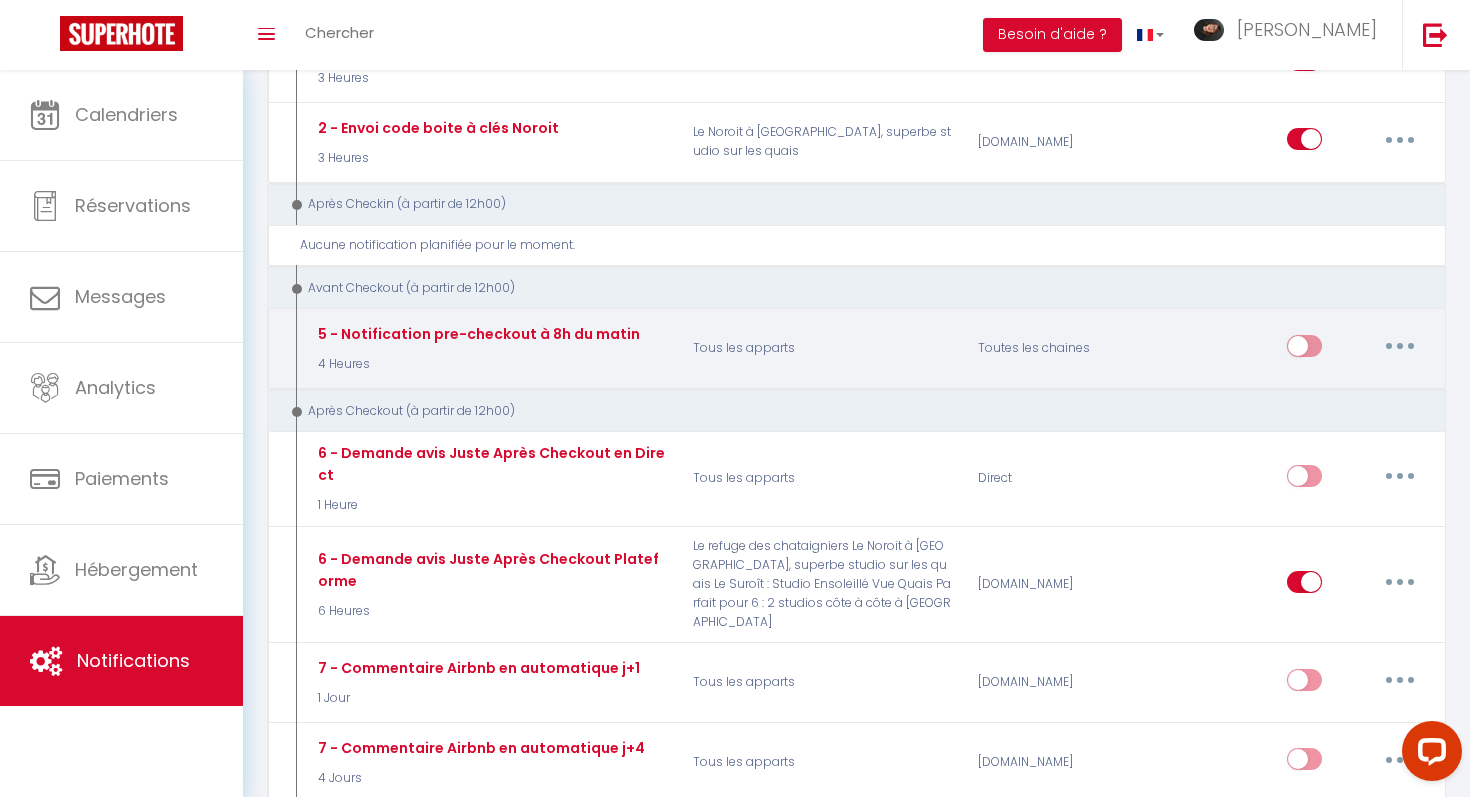 click at bounding box center [1400, 346] 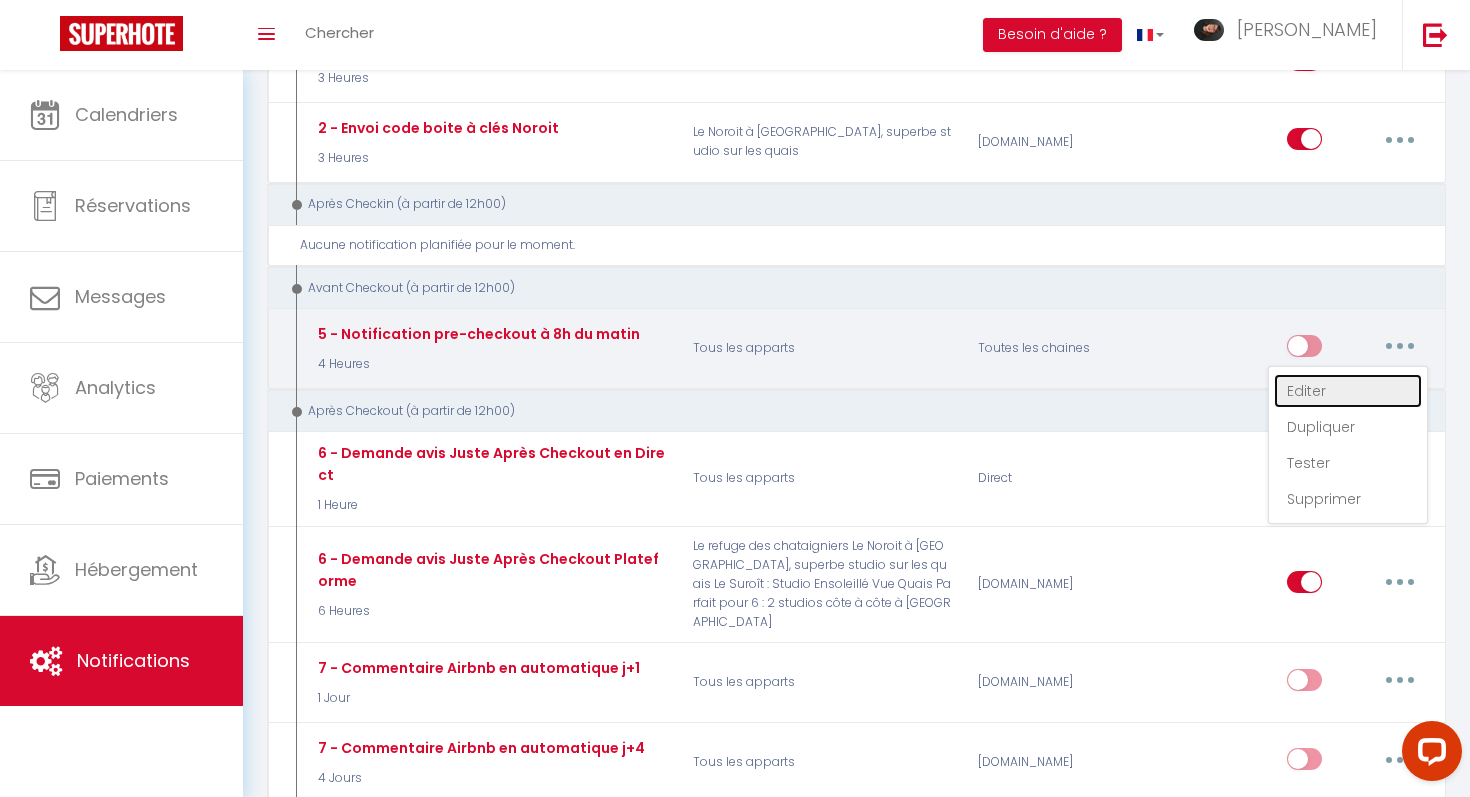 click on "Editer" at bounding box center [1348, 391] 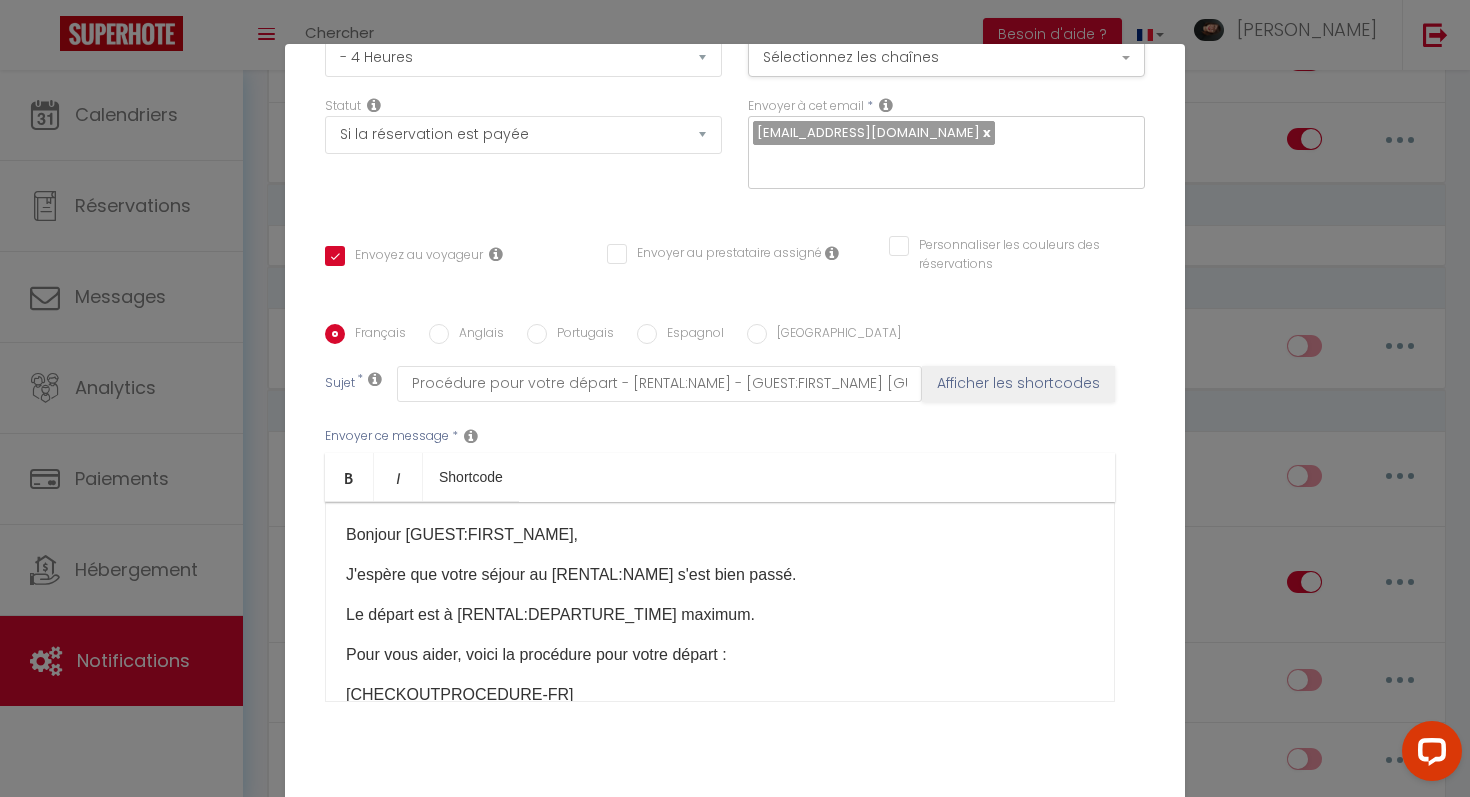 scroll, scrollTop: 296, scrollLeft: 0, axis: vertical 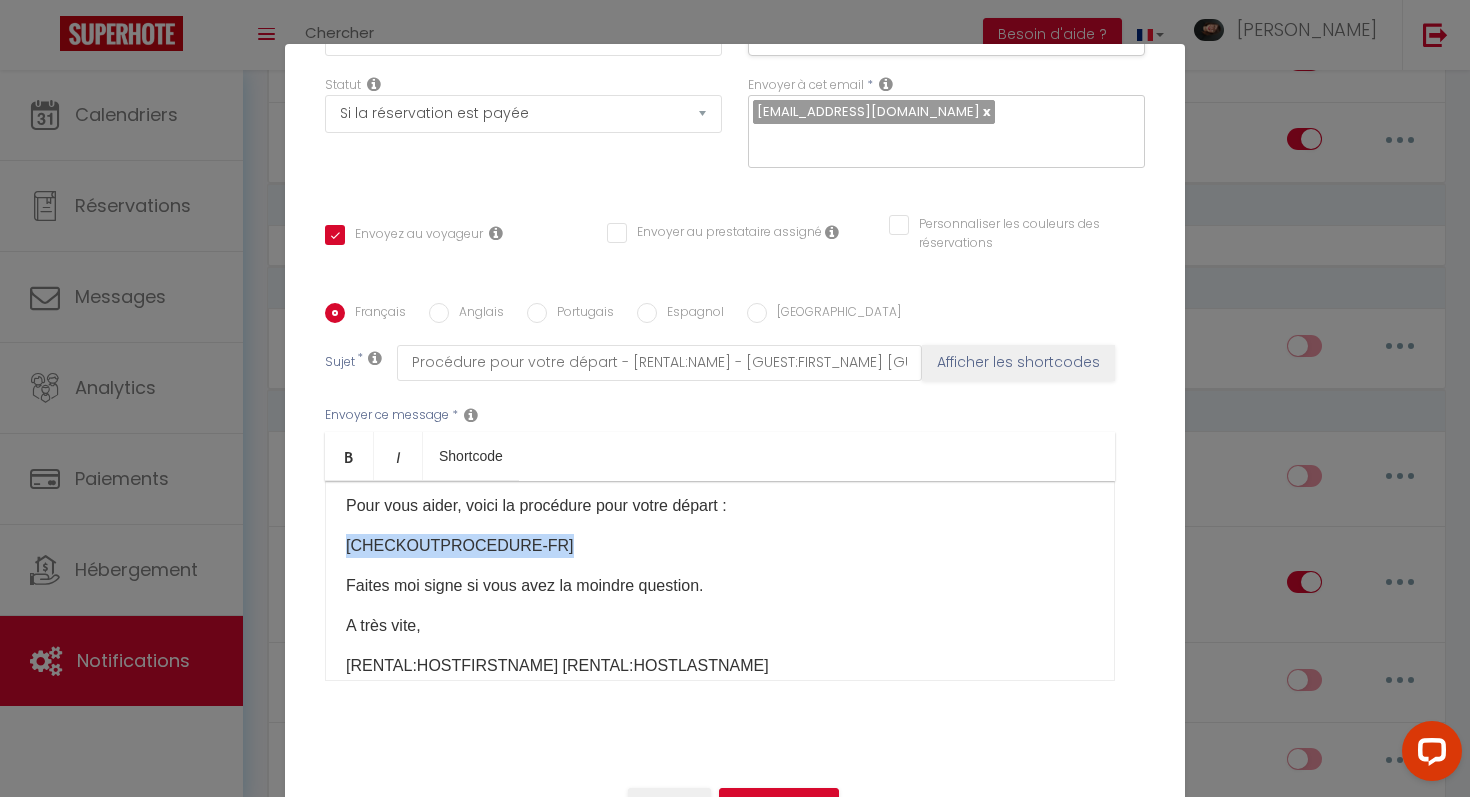 drag, startPoint x: 585, startPoint y: 545, endPoint x: 335, endPoint y: 526, distance: 250.72096 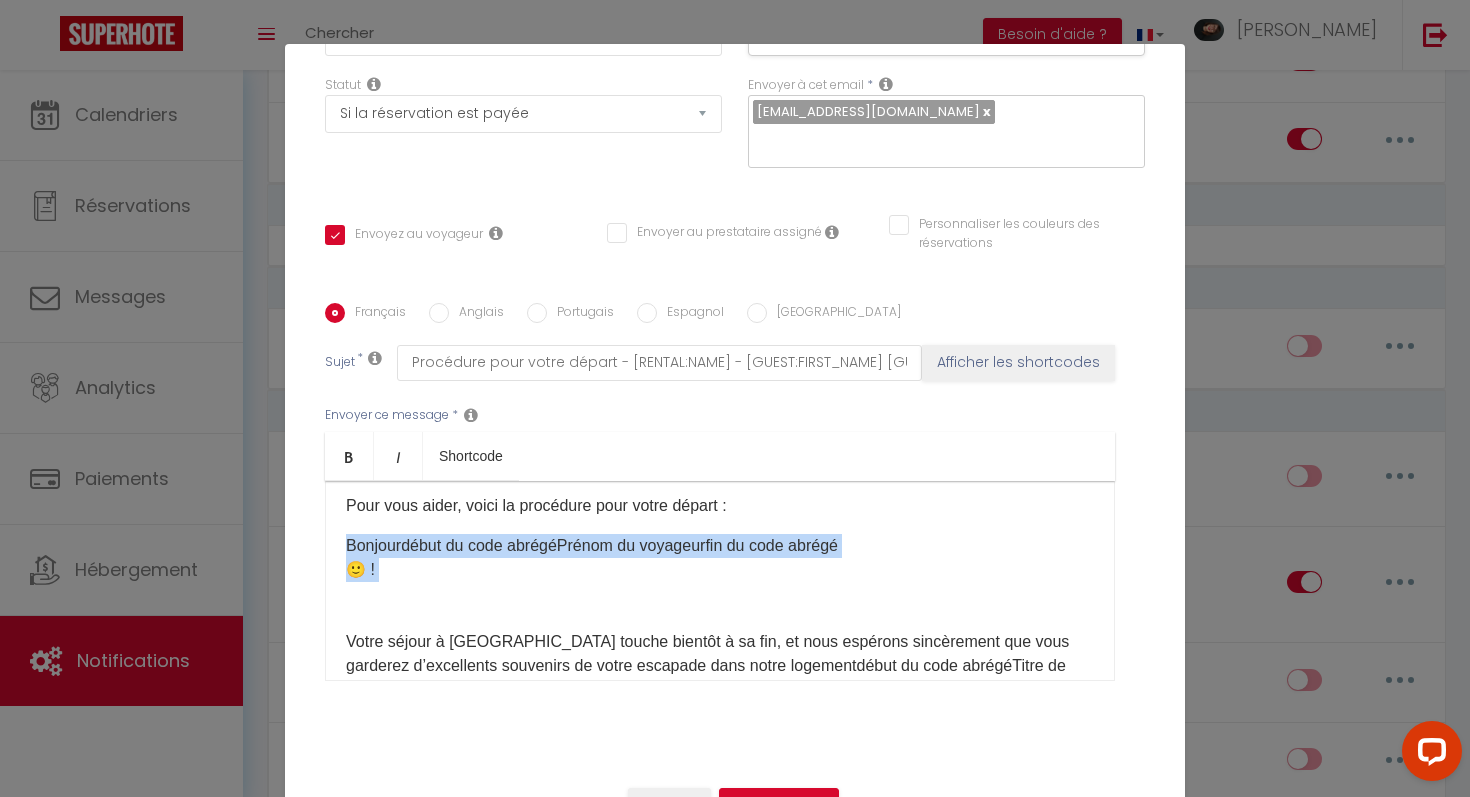 drag, startPoint x: 452, startPoint y: 600, endPoint x: 342, endPoint y: 542, distance: 124.35433 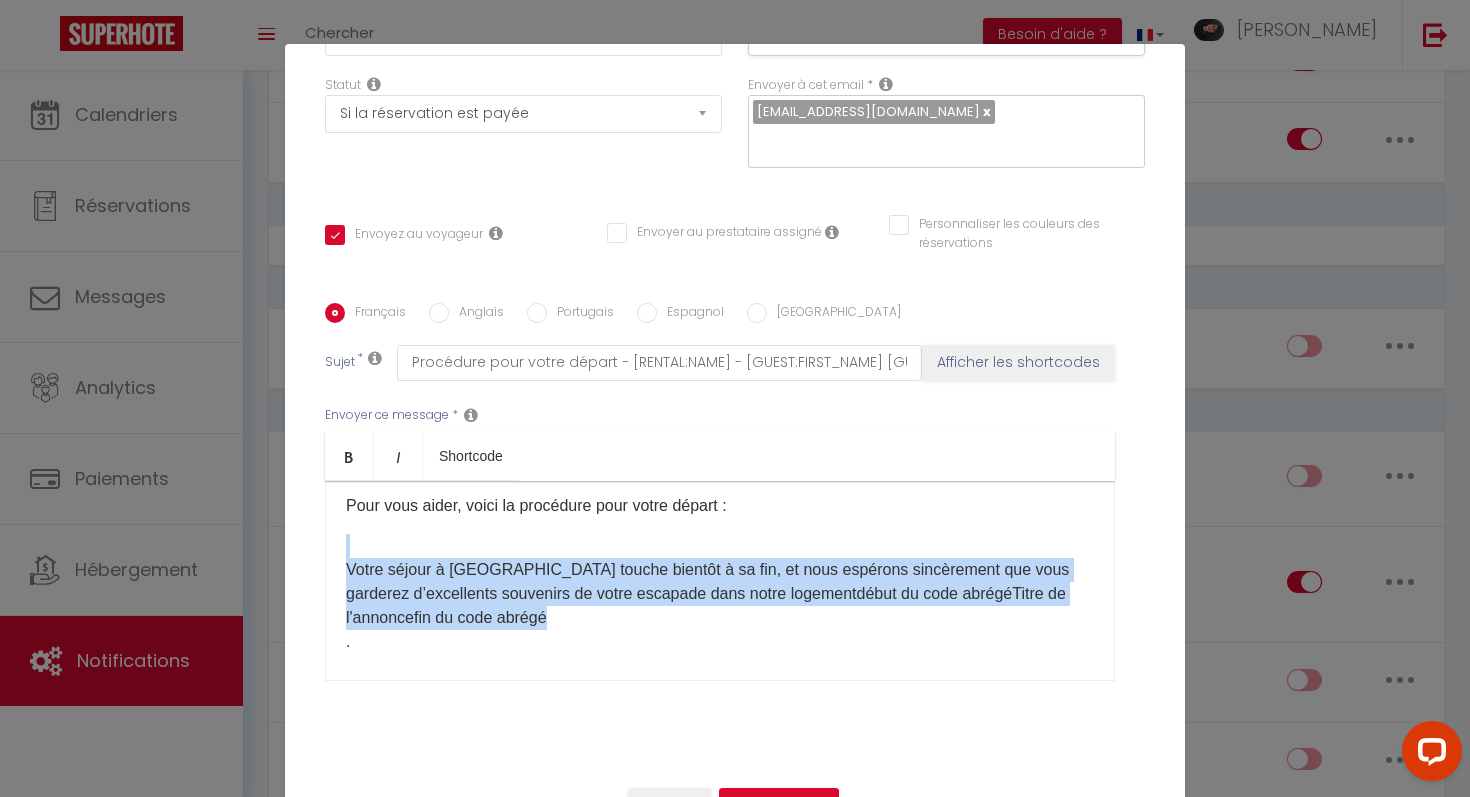 drag, startPoint x: 564, startPoint y: 619, endPoint x: 306, endPoint y: 538, distance: 270.41635 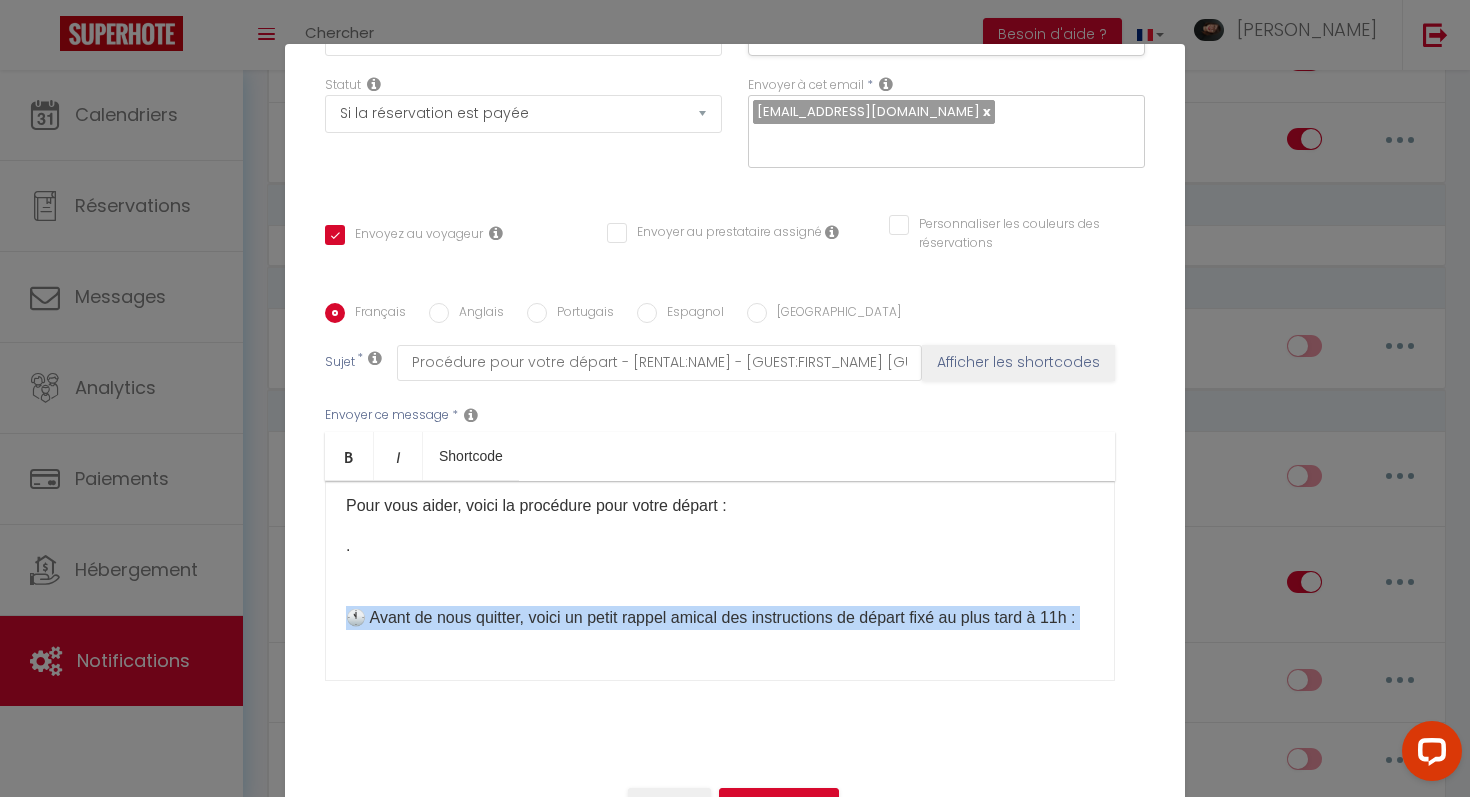 drag, startPoint x: 493, startPoint y: 655, endPoint x: 321, endPoint y: 606, distance: 178.8435 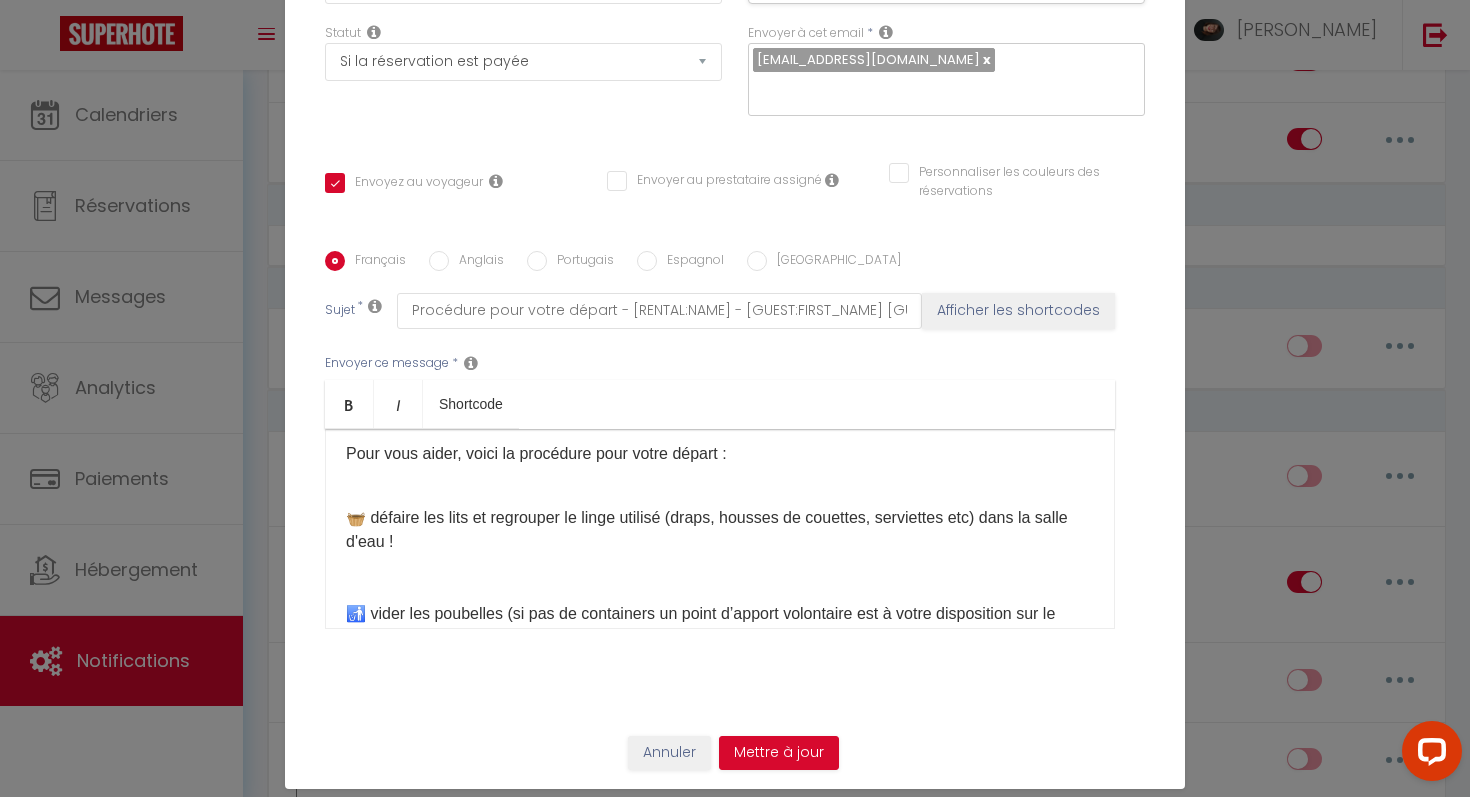 scroll, scrollTop: 88, scrollLeft: 0, axis: vertical 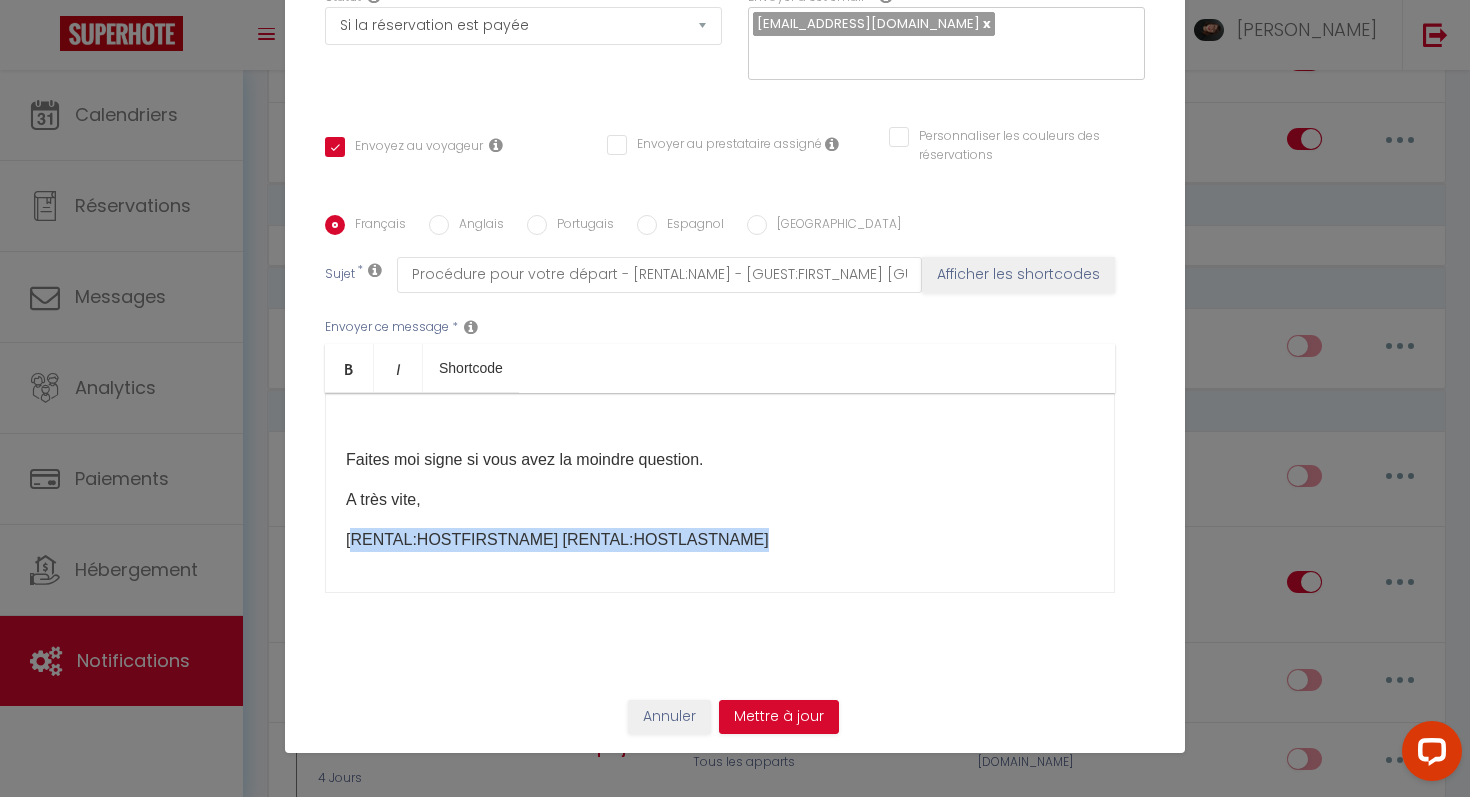 drag, startPoint x: 736, startPoint y: 538, endPoint x: 354, endPoint y: 540, distance: 382.00525 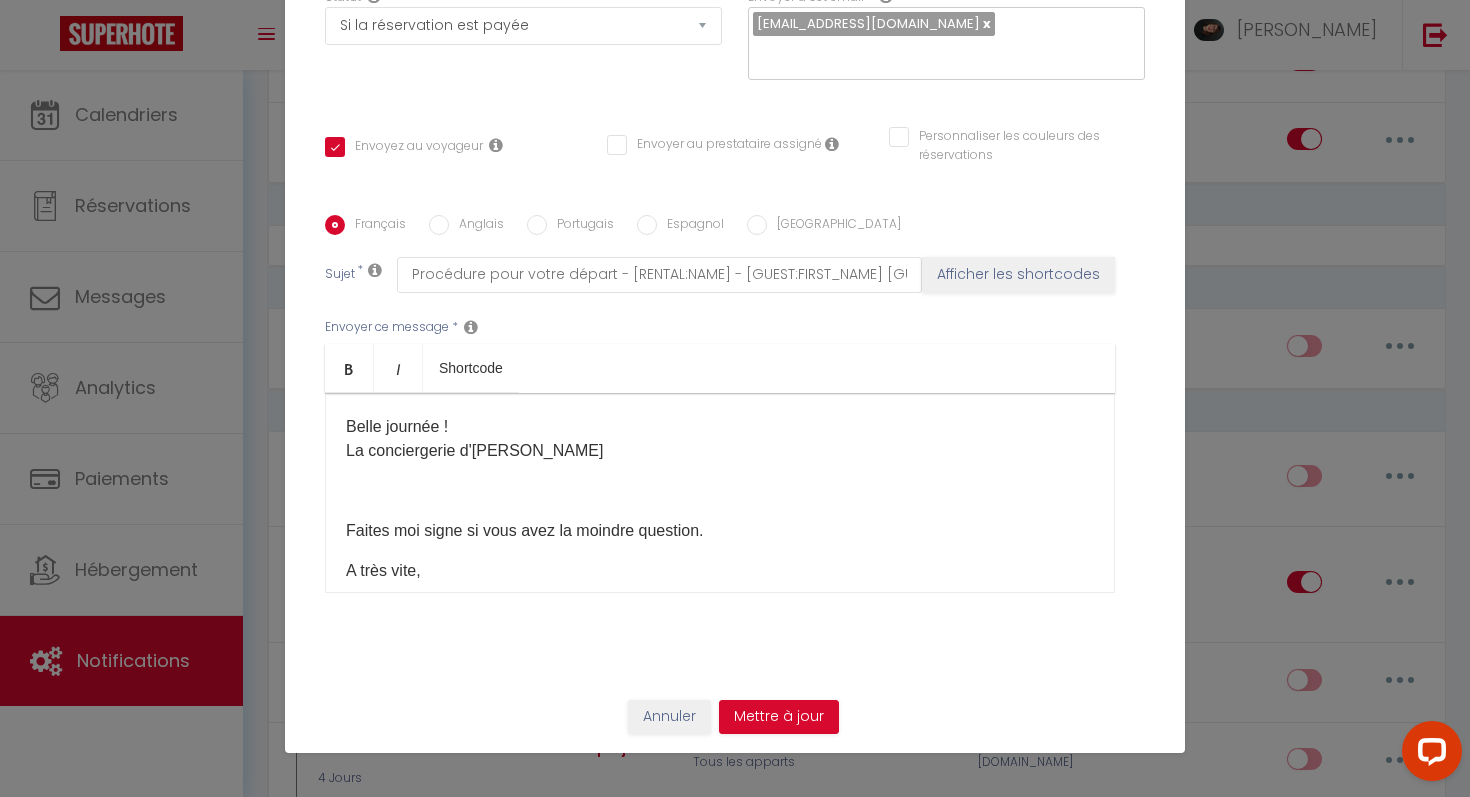 scroll, scrollTop: 677, scrollLeft: 0, axis: vertical 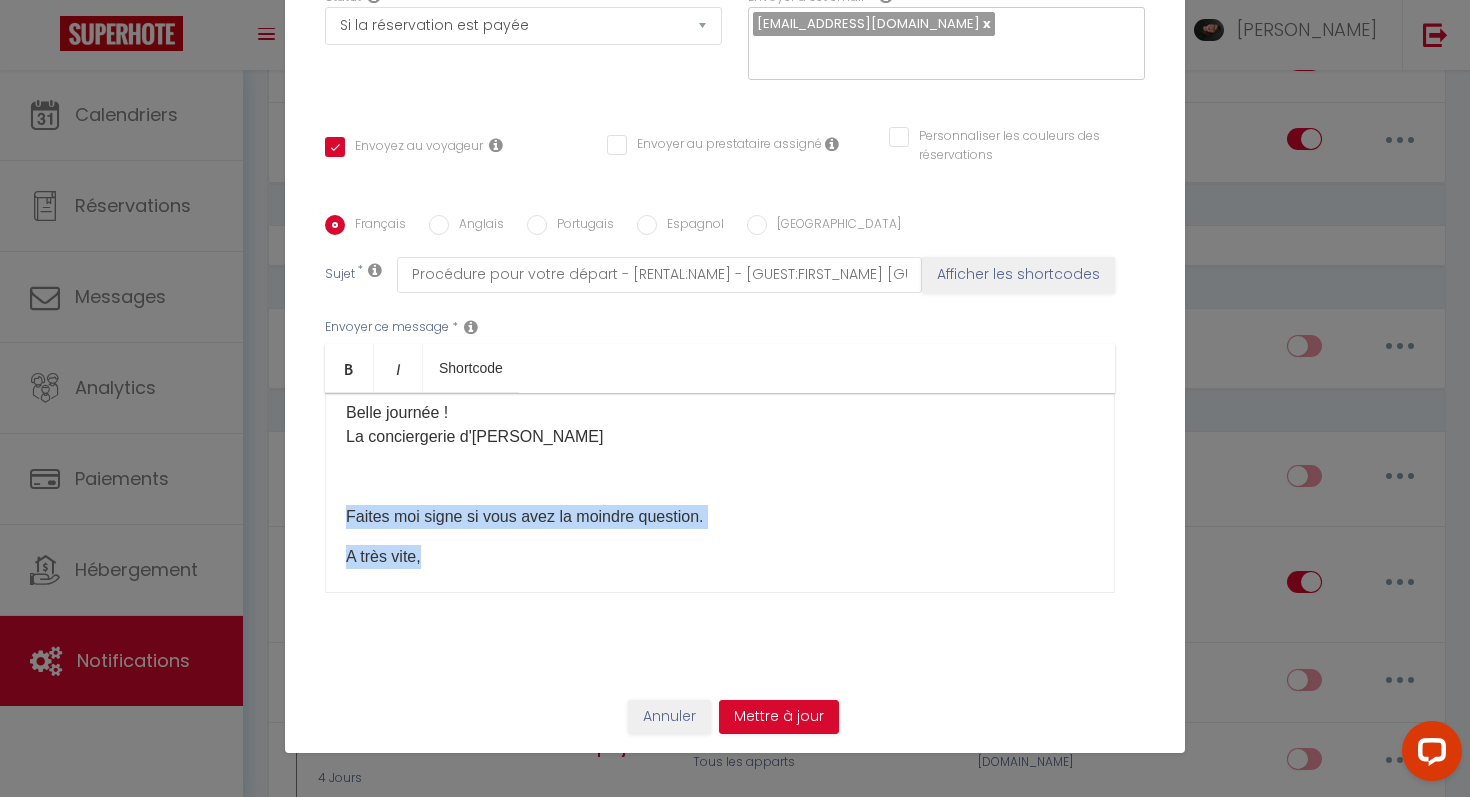 drag, startPoint x: 441, startPoint y: 556, endPoint x: 338, endPoint y: 500, distance: 117.239075 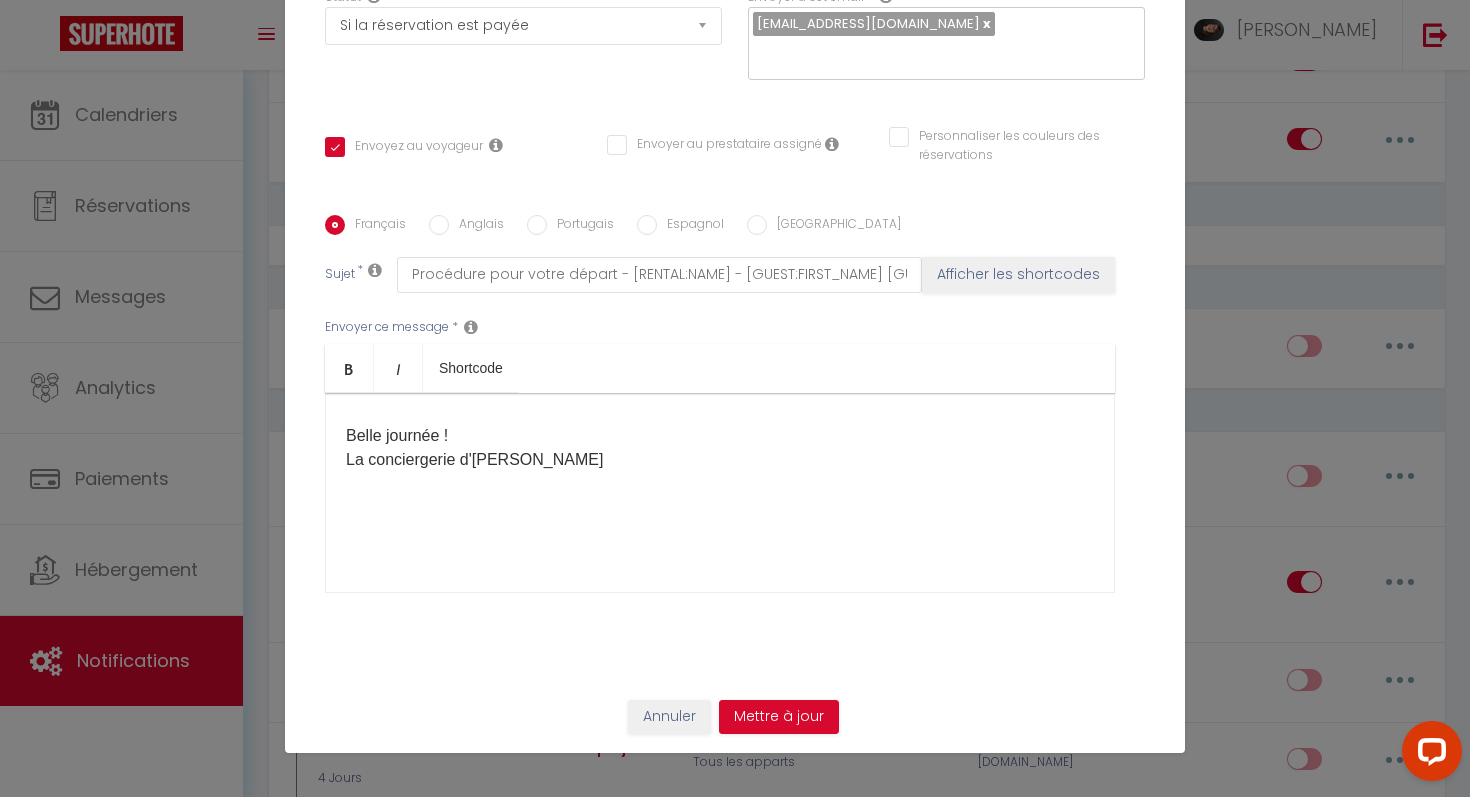 scroll, scrollTop: 614, scrollLeft: 0, axis: vertical 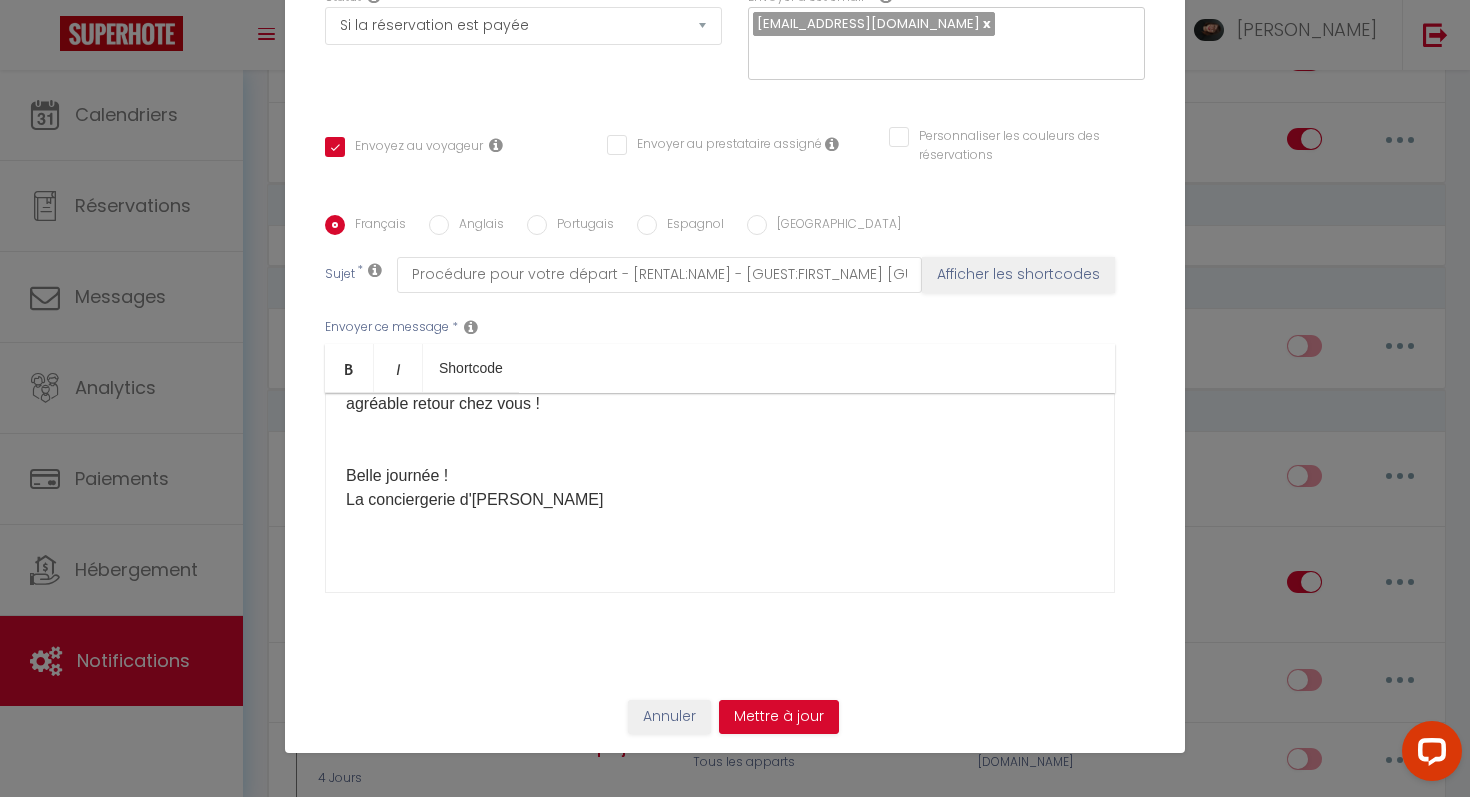 click on "🧺 défaire les lits et regrouper le linge utilisé (draps, housses de couettes, serviettes etc) dans la salle d'eau ! 🚮 vider les poubelles (si pas de containers un point d’apport volontaire est à votre disposition sur le parking de plage ou près de l'office de tourisme). Merci de ranger tous les équipements utilisés à leur place. Prenez le temps de vérifier attentivement l'hébergement afin d'éviter d'oublier quelque chose… ! 😉 🔑 déposer les clés dans la boîte à clés avant 11h en utilisant le même code que lors de votre arrivée puis en brouillant la combinaision. Merci ! Nous avons été ravis de vous accueillir et nous espérons vous revoir bientôt. Nous vous souhaitons un agréable retour chez vous ! Belle journée ! La conciergerie d'[PERSON_NAME] ​" at bounding box center [720, 236] 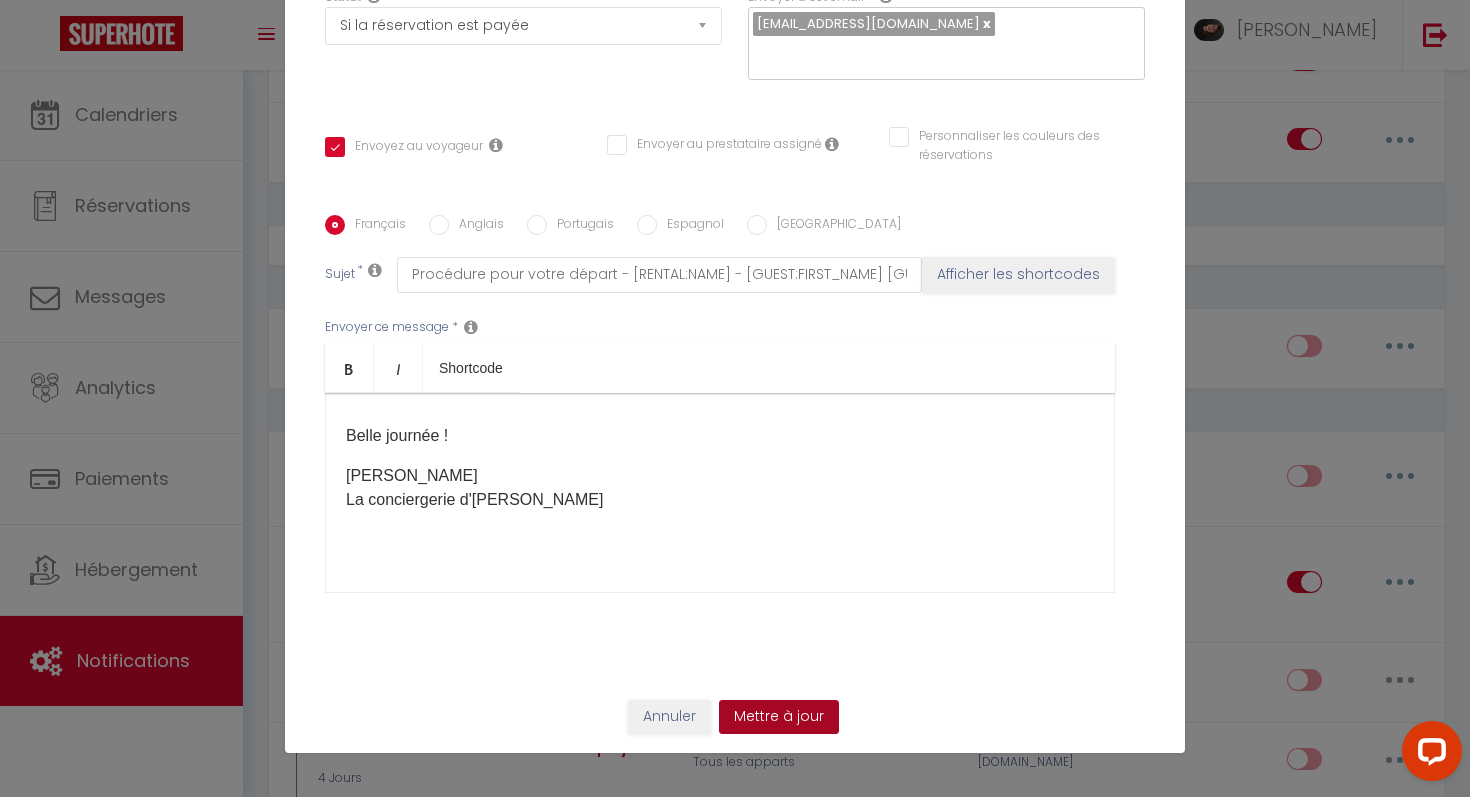 click on "Mettre à jour" at bounding box center (779, 717) 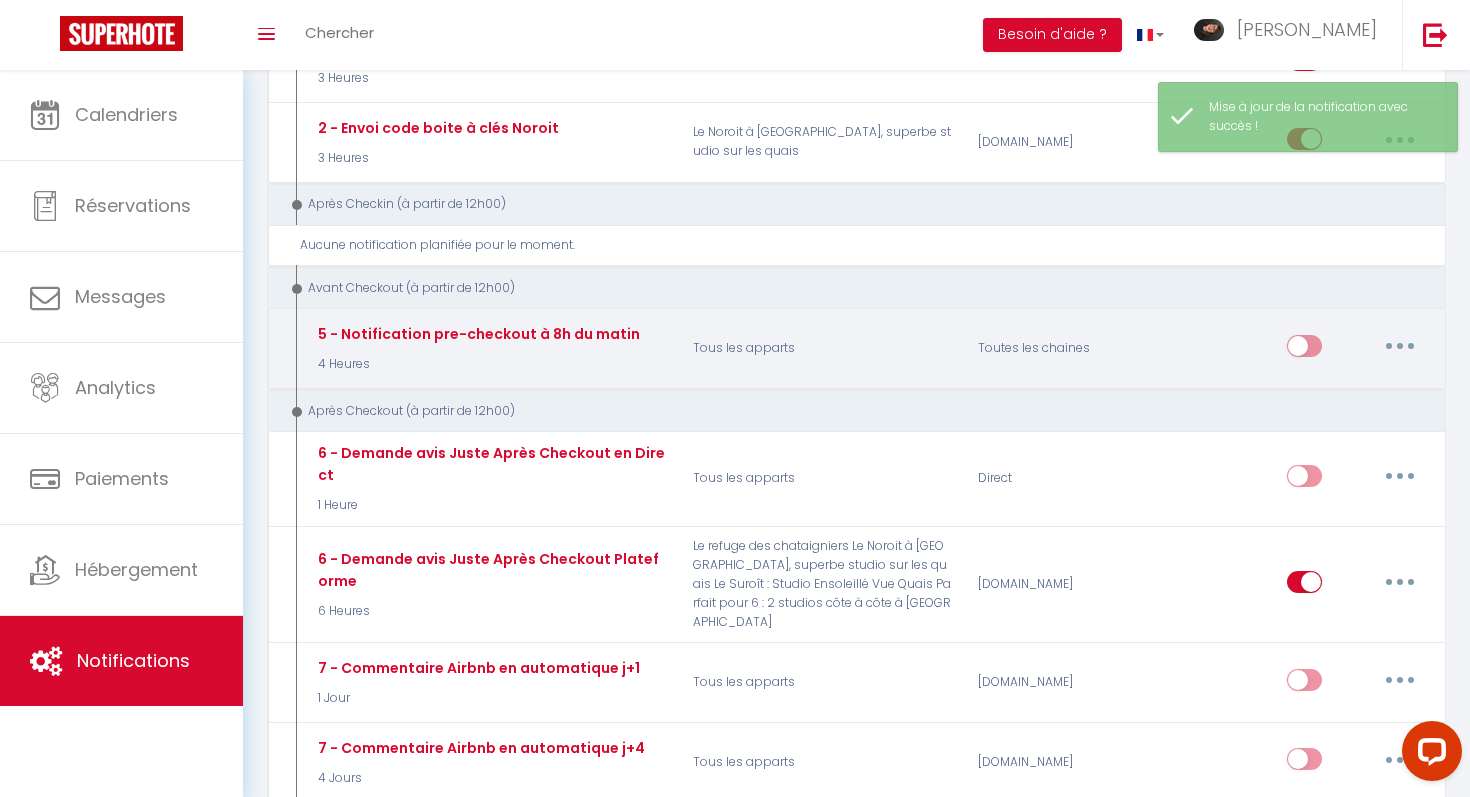 click on "Editer   Dupliquer   Tester   Supprimer" at bounding box center (1357, 349) 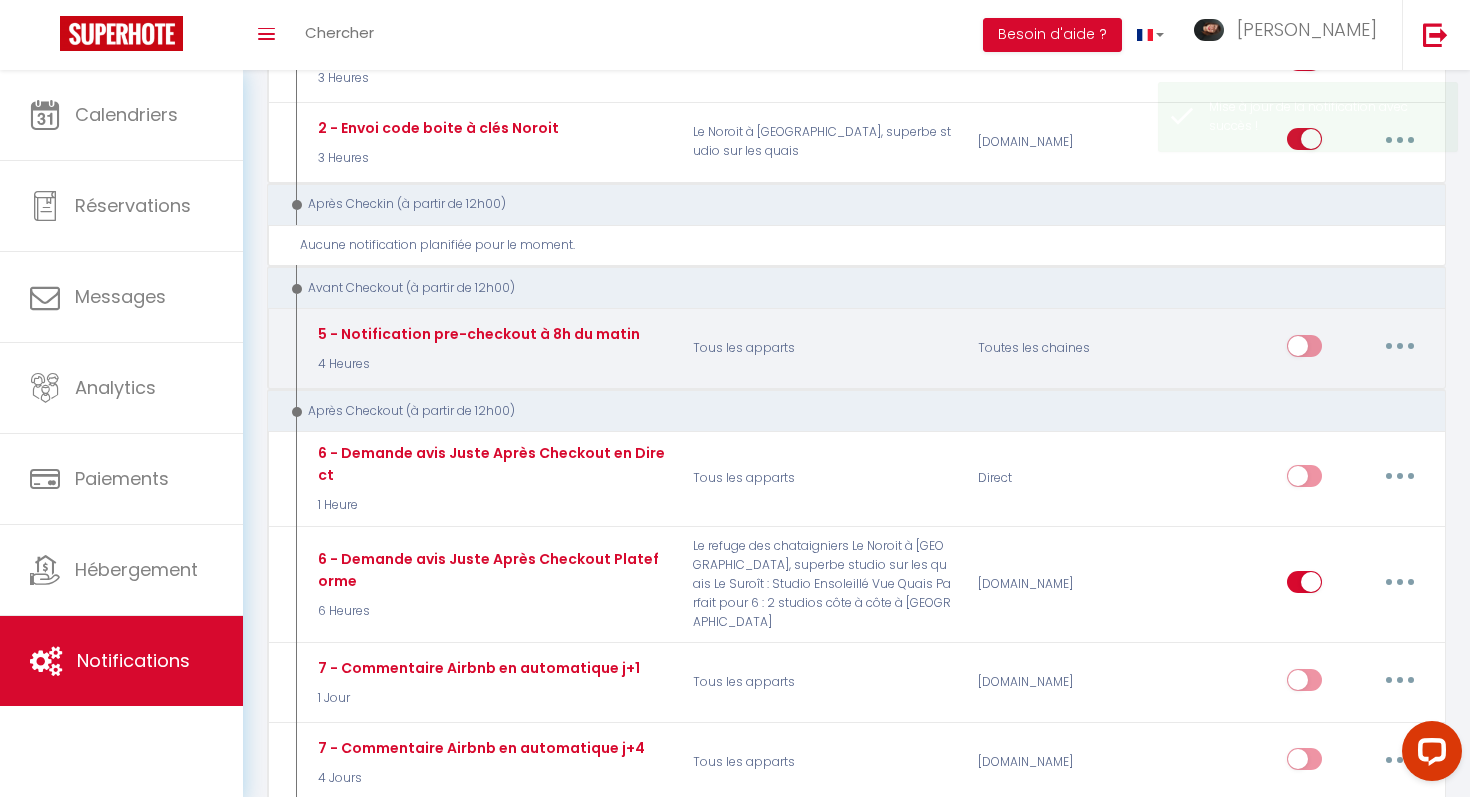 click at bounding box center (1400, 346) 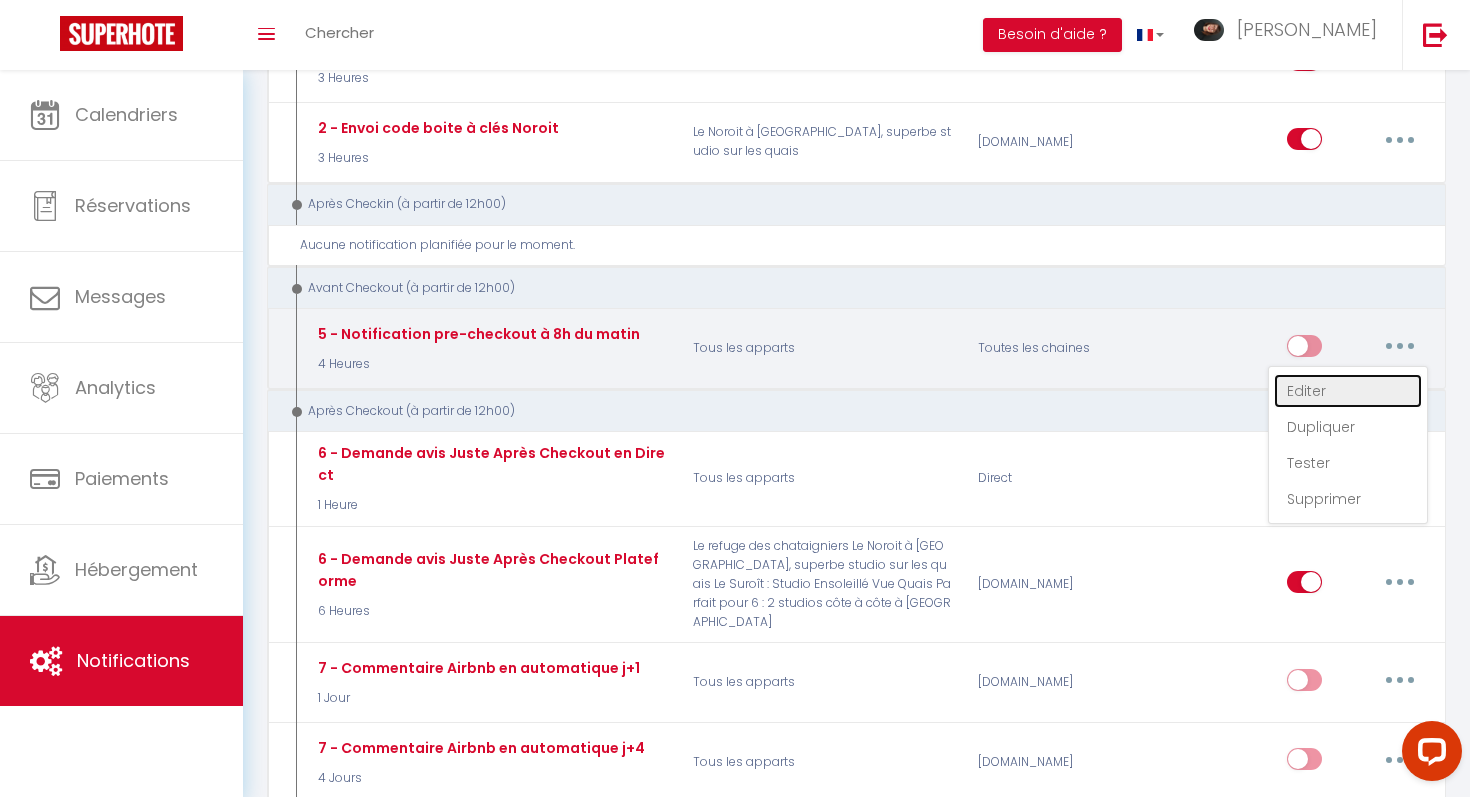 click on "Editer" at bounding box center [1348, 391] 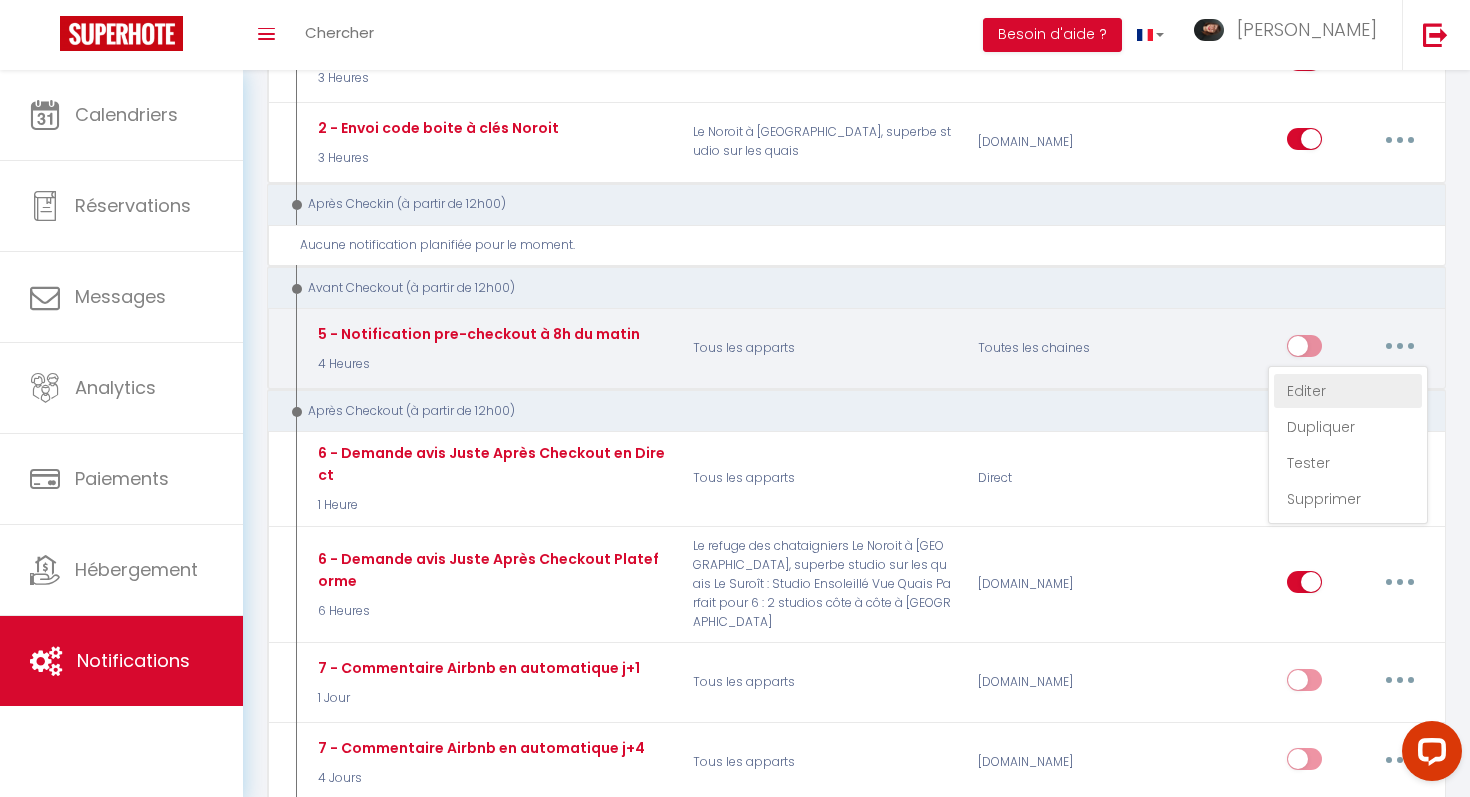 type on "5 - Notification pre-checkout à 8h du matin" 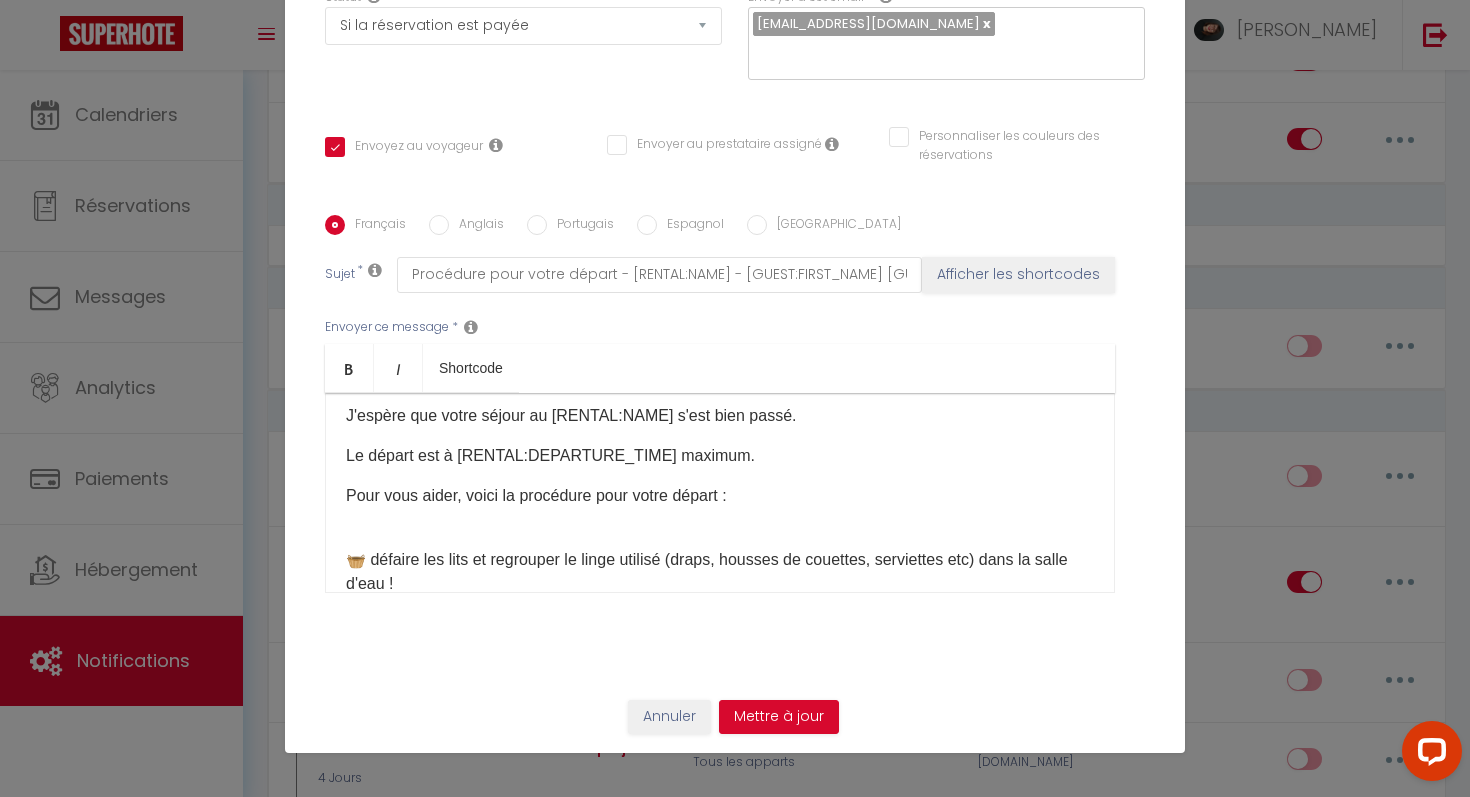 scroll, scrollTop: 56, scrollLeft: 0, axis: vertical 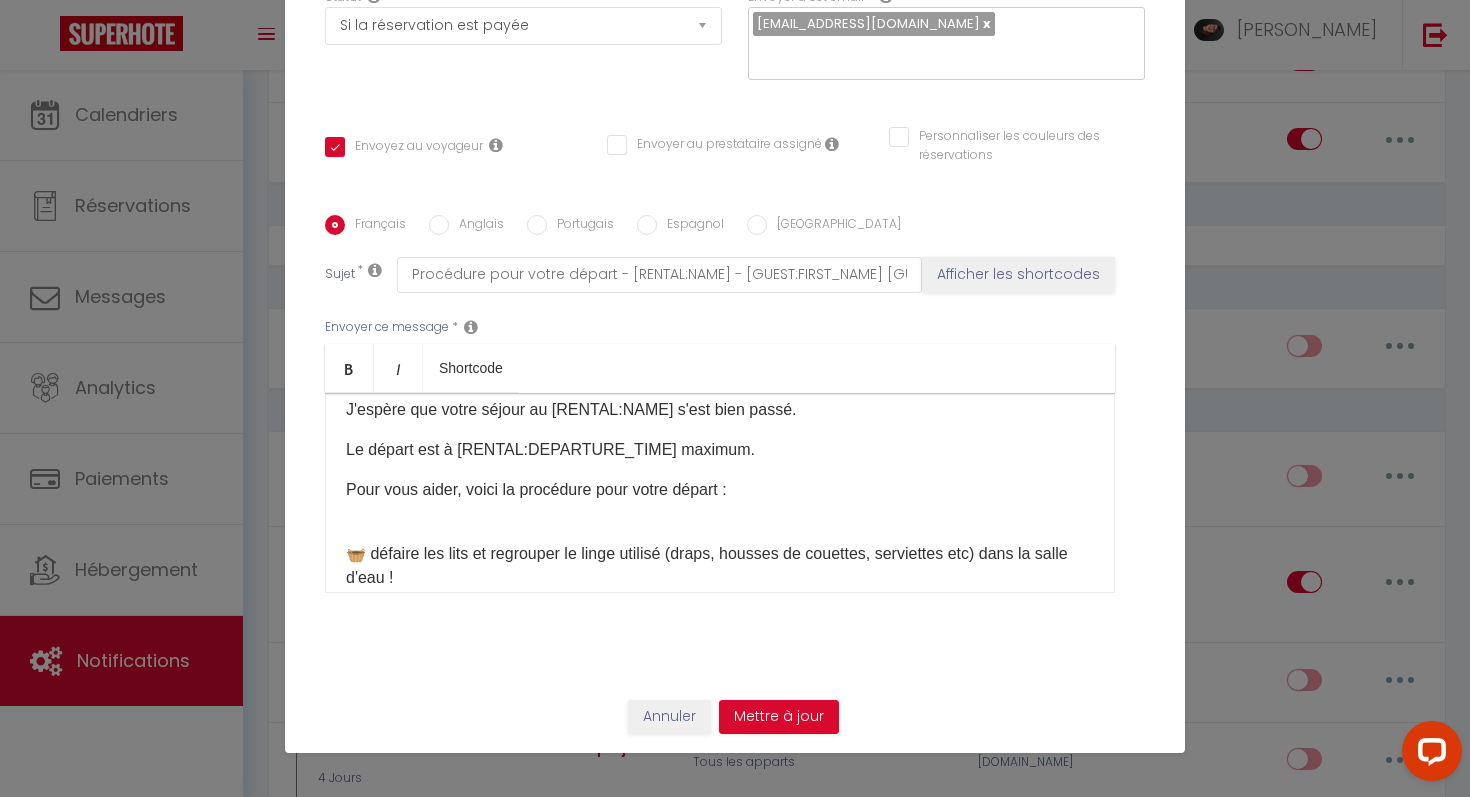 click on "Le départ est à [RENTAL:DEPARTURE_TIME] maximum." at bounding box center (720, 450) 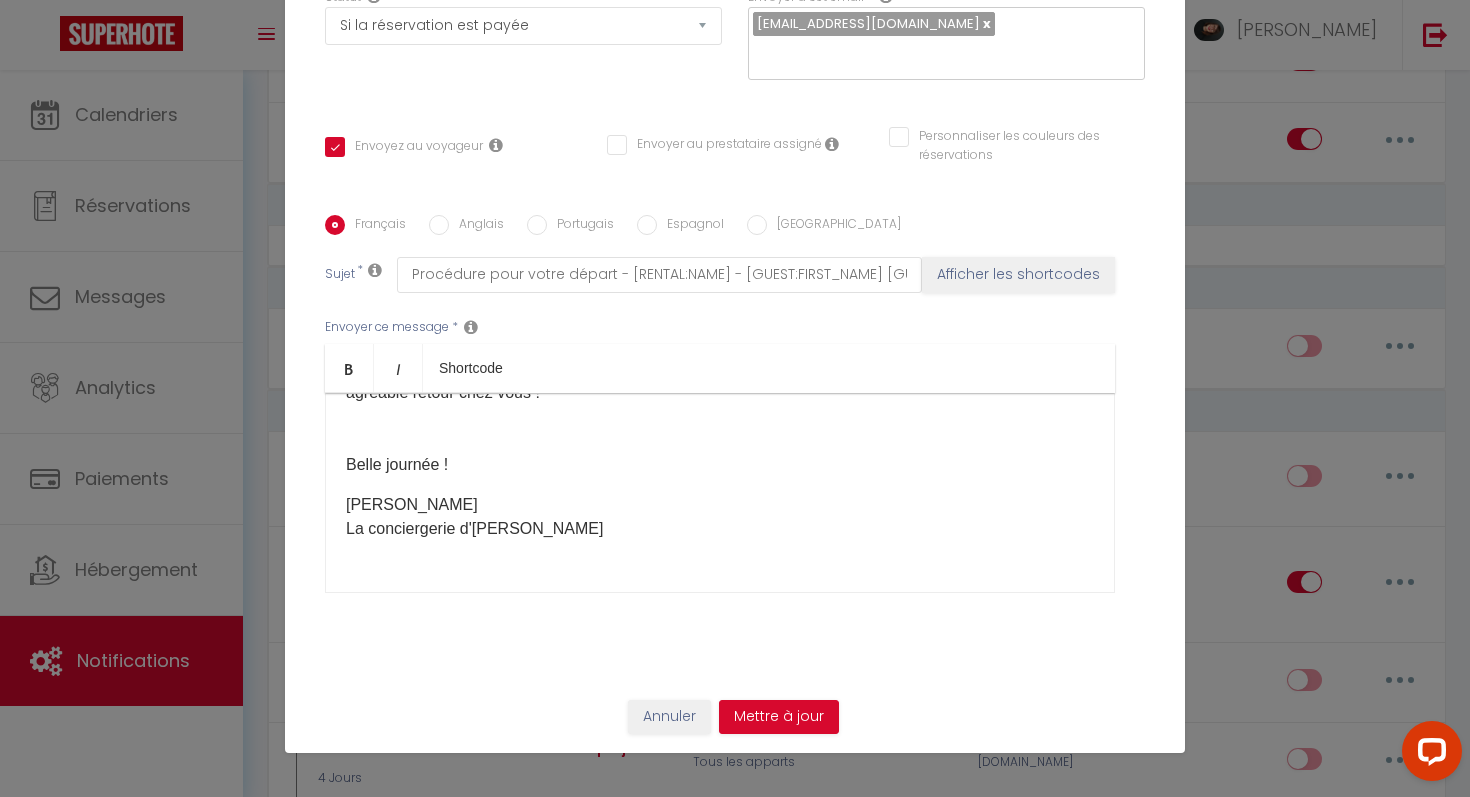 scroll, scrollTop: 630, scrollLeft: 0, axis: vertical 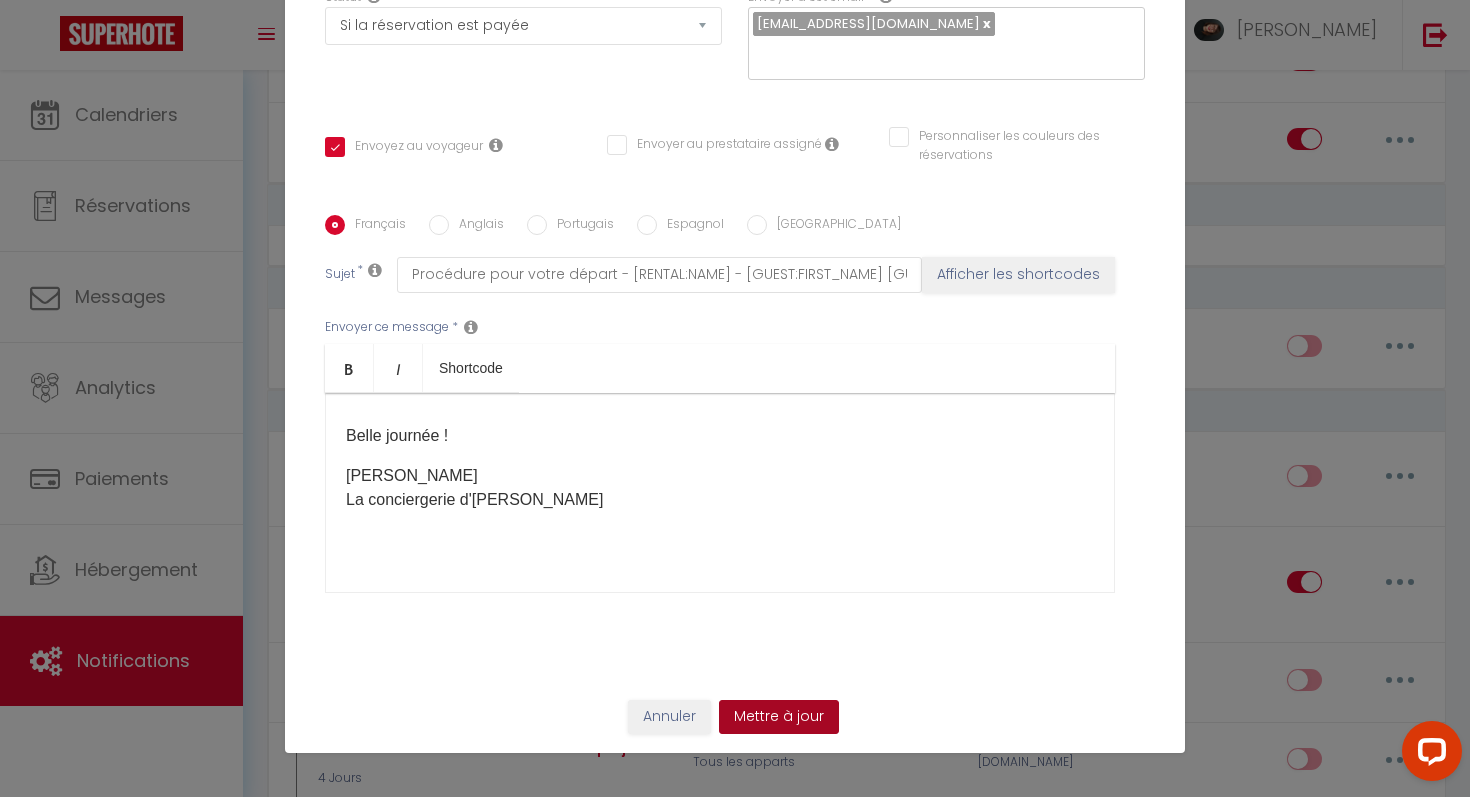 click on "Mettre à jour" at bounding box center [779, 717] 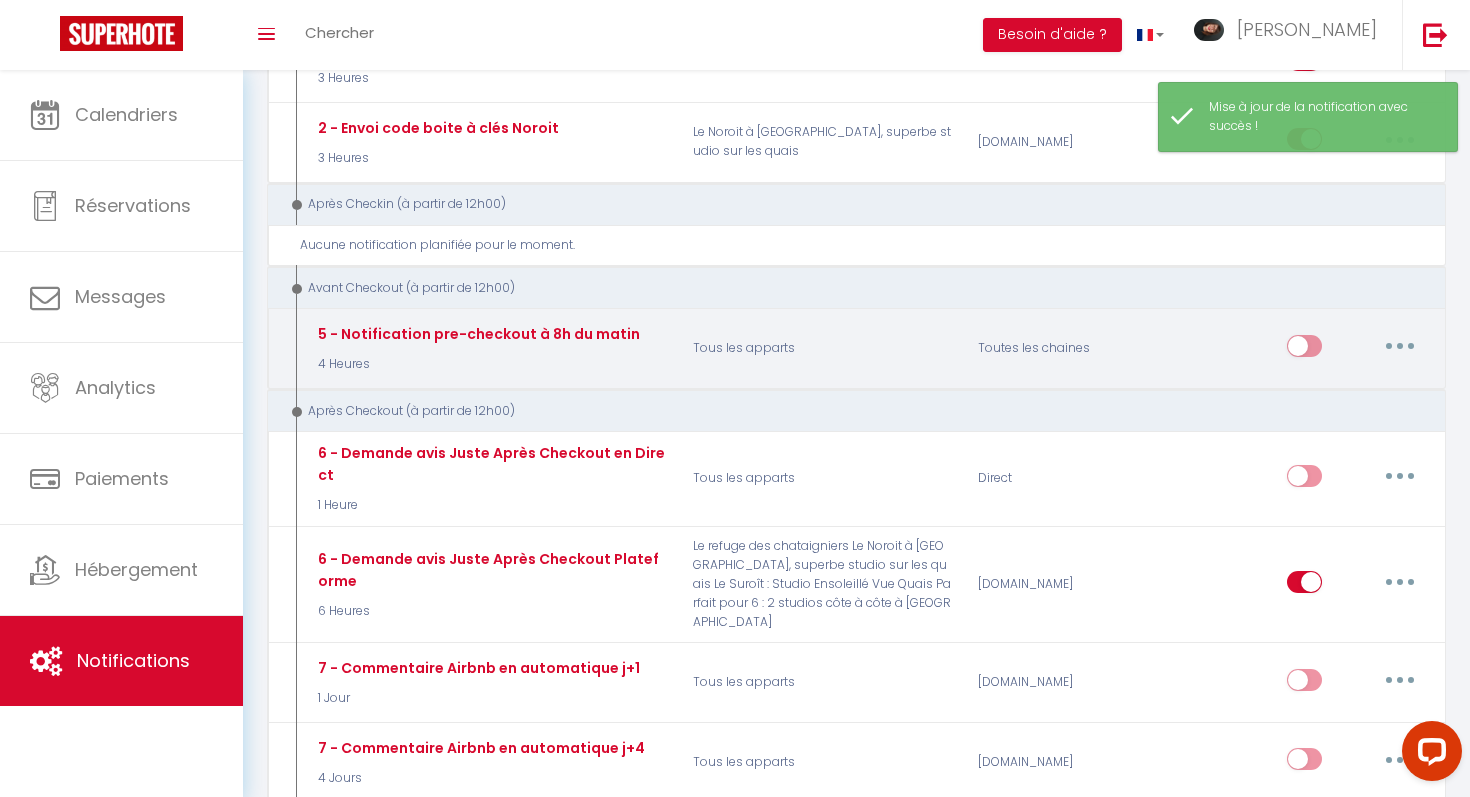 click at bounding box center (1400, 346) 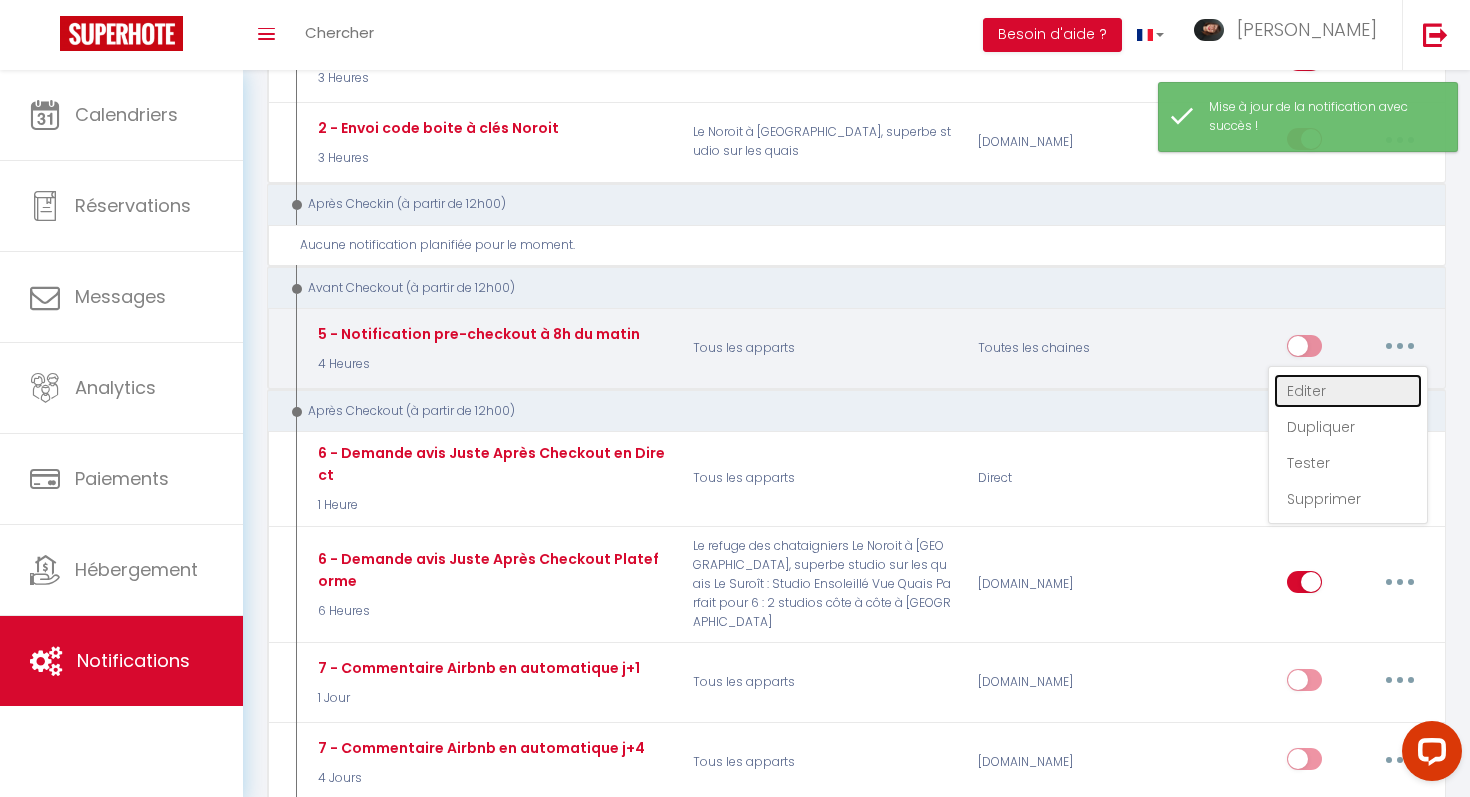 click on "Editer" at bounding box center [1348, 391] 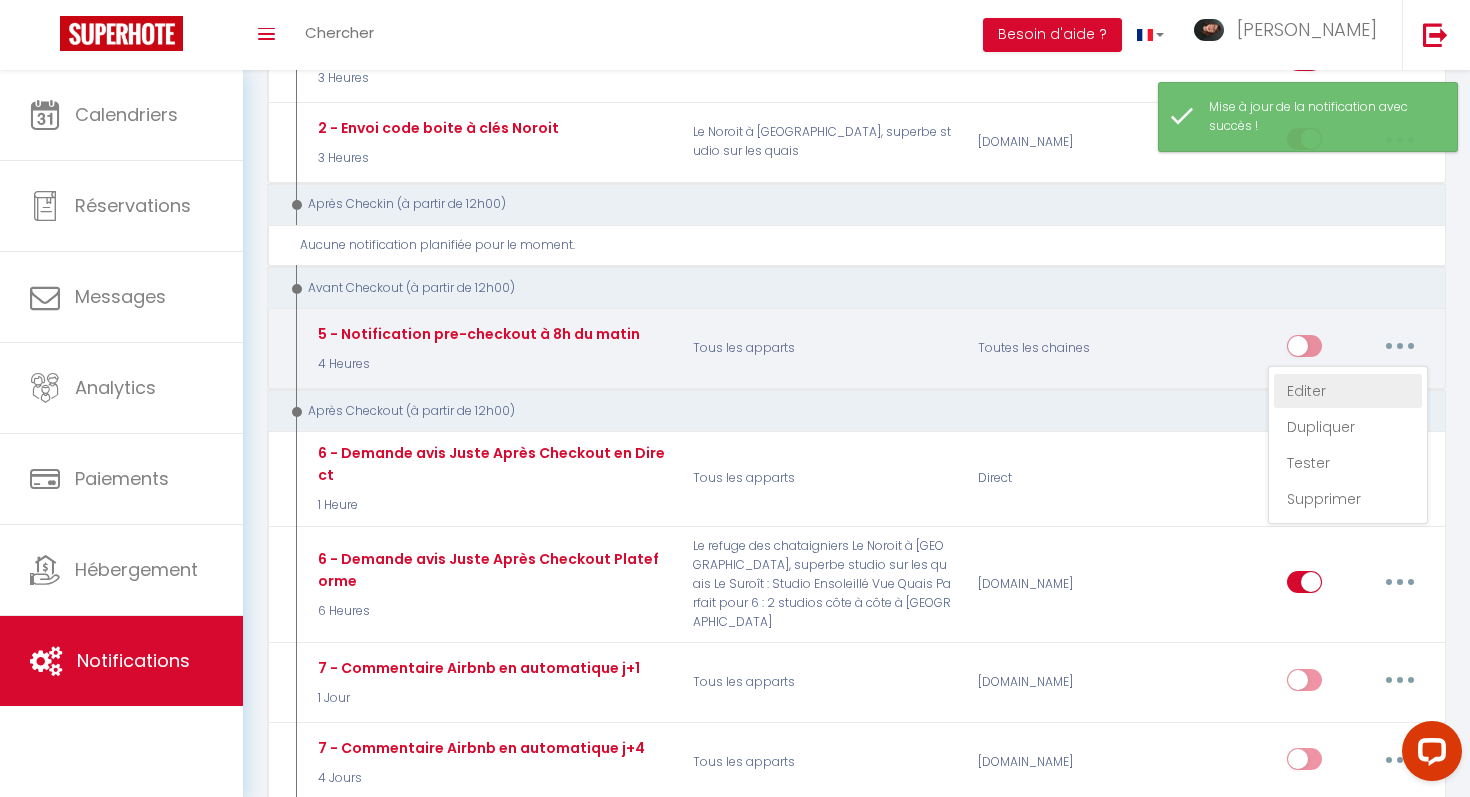 select on "4 Heures" 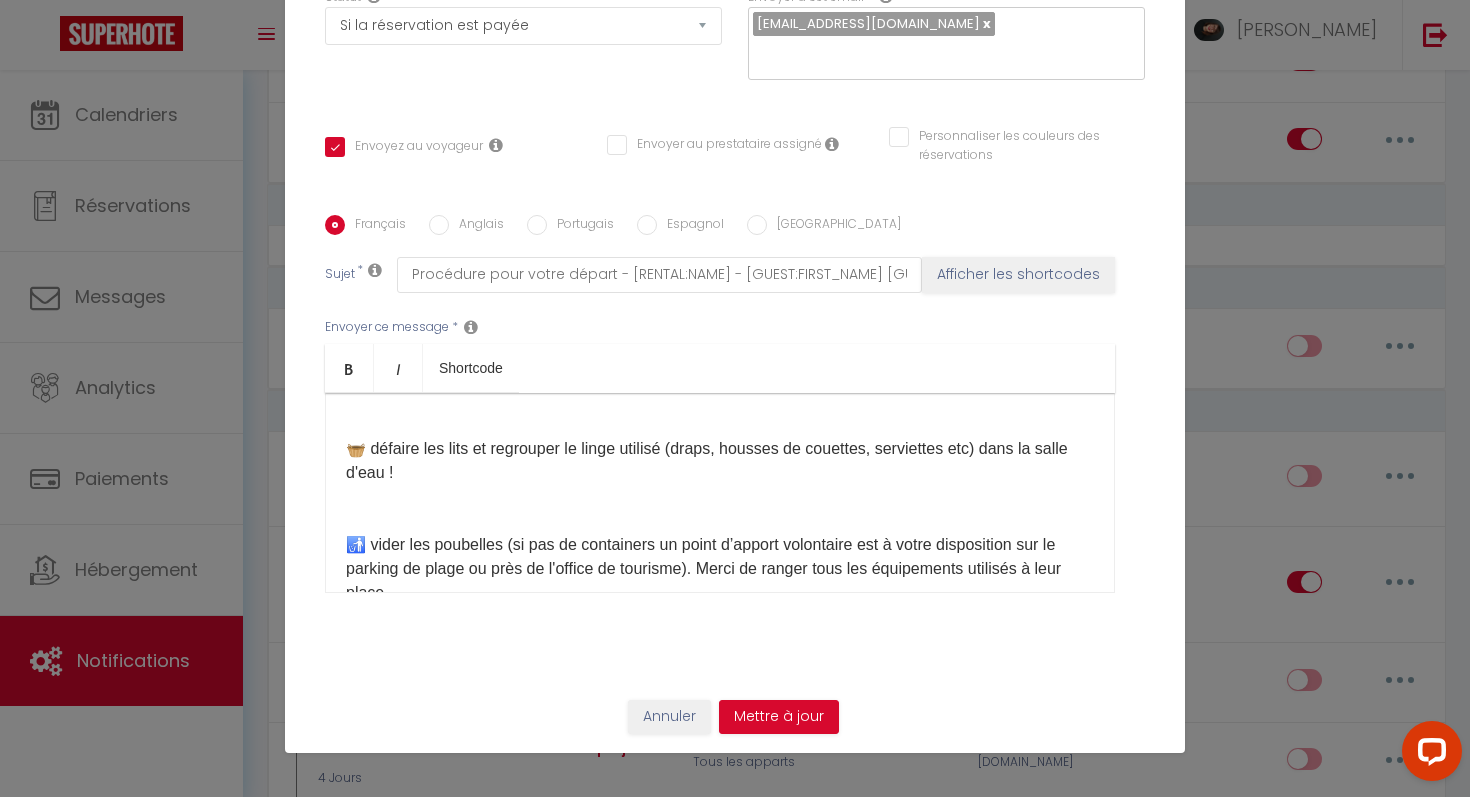 scroll, scrollTop: 165, scrollLeft: 0, axis: vertical 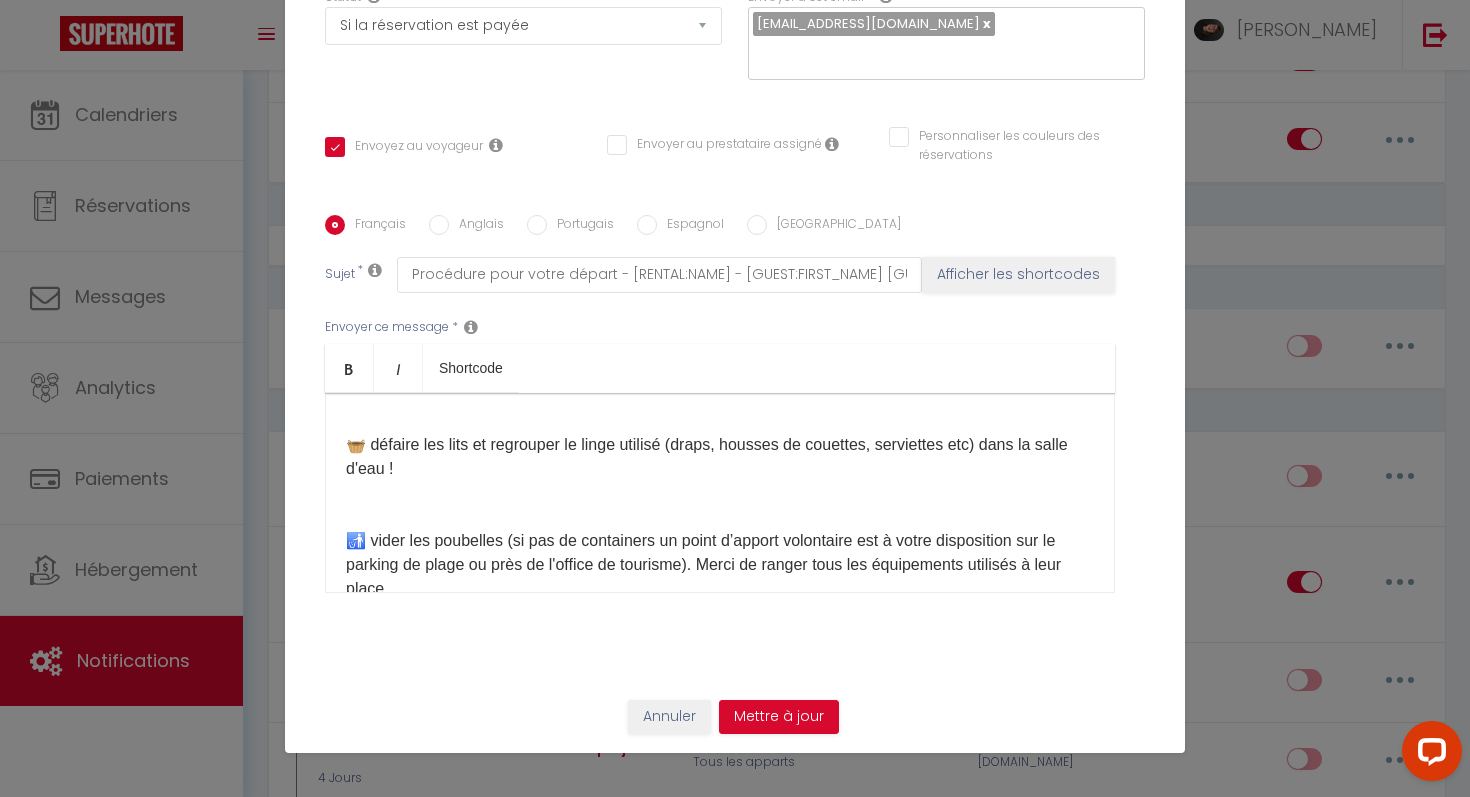 click on "Bonjour [GUEST:FIRST_NAME],
J'espère que votre séjour au [RENTAL:NAME] s'est bien passé.
Le départ est à 11h maximum.
Pour vous aider, voici la procédure pour votre départ : 🧺 défaire les lits et regrouper le linge utilisé (draps, housses de couettes, serviettes etc) dans la salle d'eau ! 🚮 vider les poubelles (si pas de containers un point d’apport volontaire est à votre disposition sur le parking de plage ou près de l'office de tourisme). Merci de ranger tous les équipements utilisés à leur place. Prenez le temps de vérifier attentivement l'hébergement afin d'éviter d'oublier quelque chose… ! 😉 🔑 déposer les clés dans la boîte à clés avant 11h en utilisant le même code que lors de votre arrivée puis en brouillant la combinaision. Merci ! Nous avons été ravis de vous accueillir et nous espérons vous revoir bientôt. Nous vous souhaitons un agréable retour chez vous ! Belle journée ! [PERSON_NAME] La conciergerie d'[PERSON_NAME] ​" at bounding box center (720, 493) 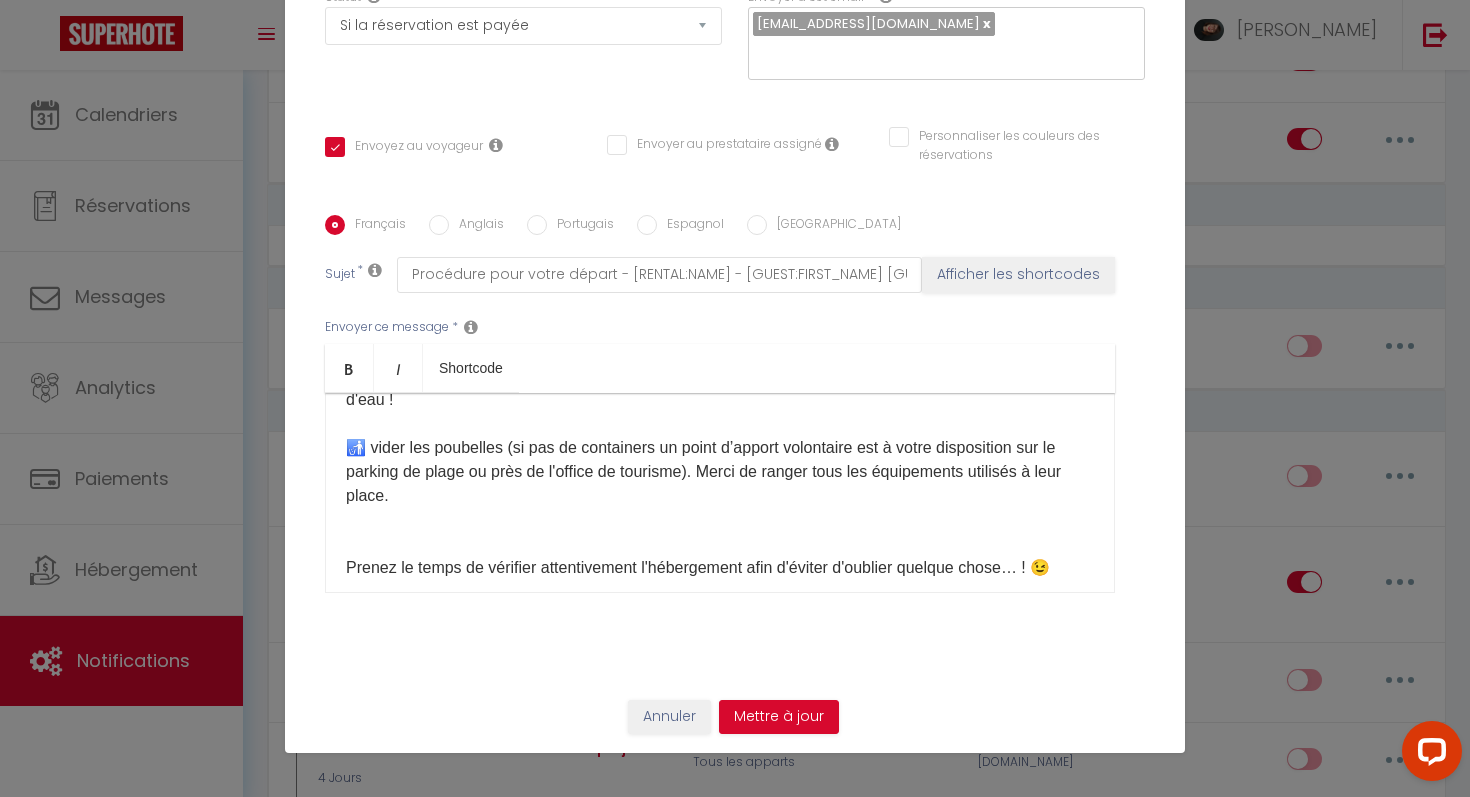 scroll, scrollTop: 238, scrollLeft: 0, axis: vertical 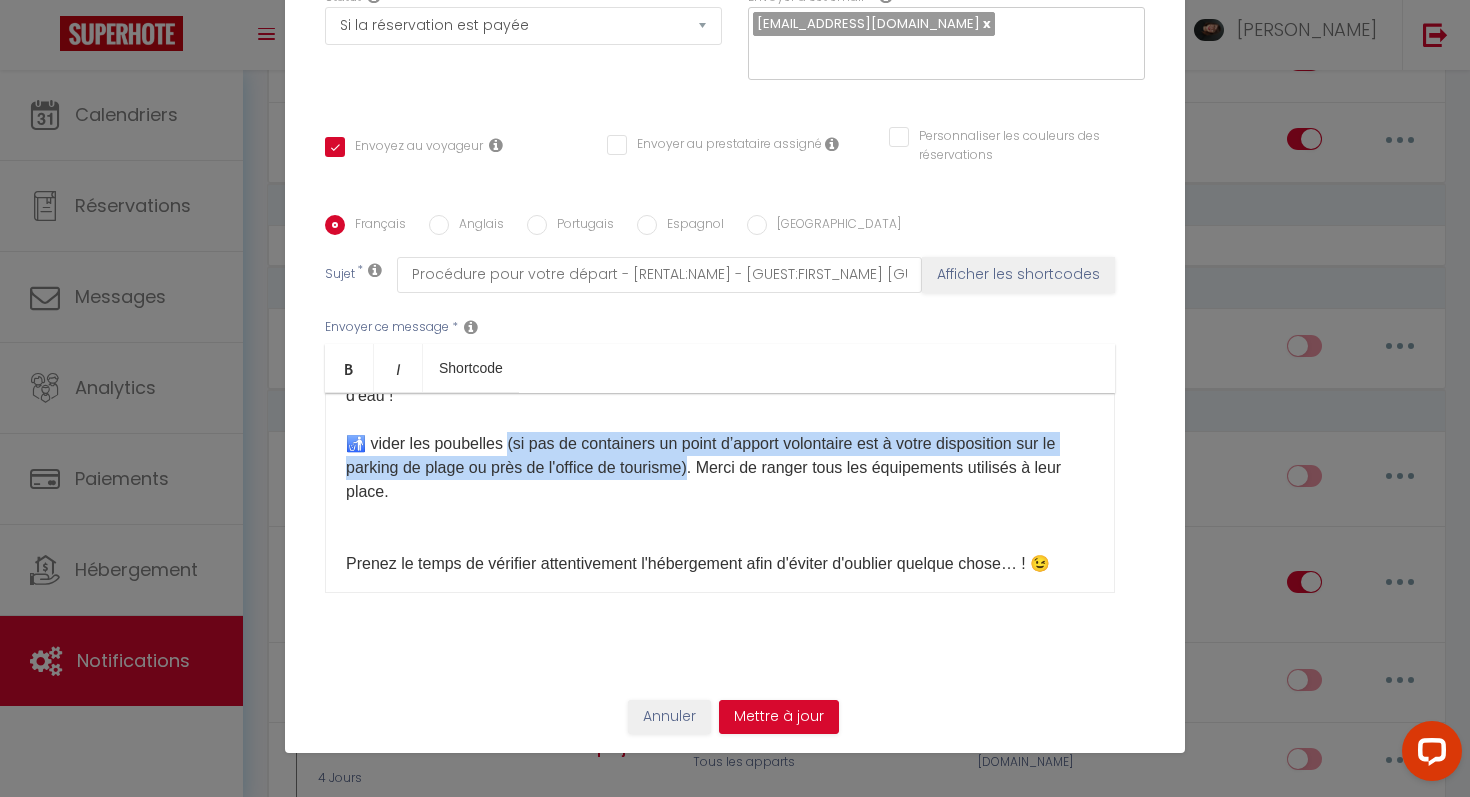 drag, startPoint x: 505, startPoint y: 444, endPoint x: 693, endPoint y: 472, distance: 190.07367 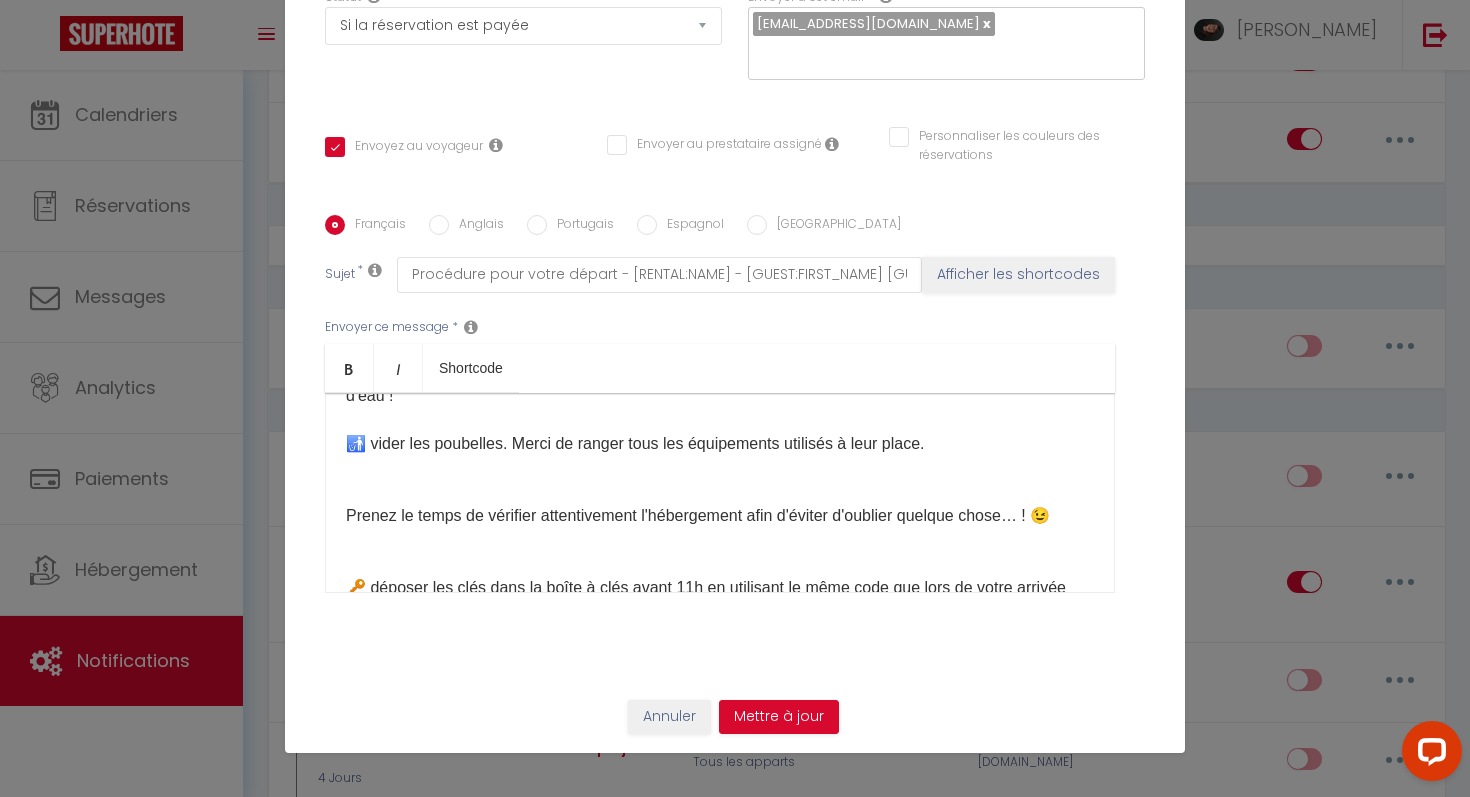 click on "🔑 déposer les clés dans la boîte à clés avant 11h en utilisant le même code que lors de votre arrivée puis en brouillant la combinaision. Merci !" at bounding box center (706, 599) 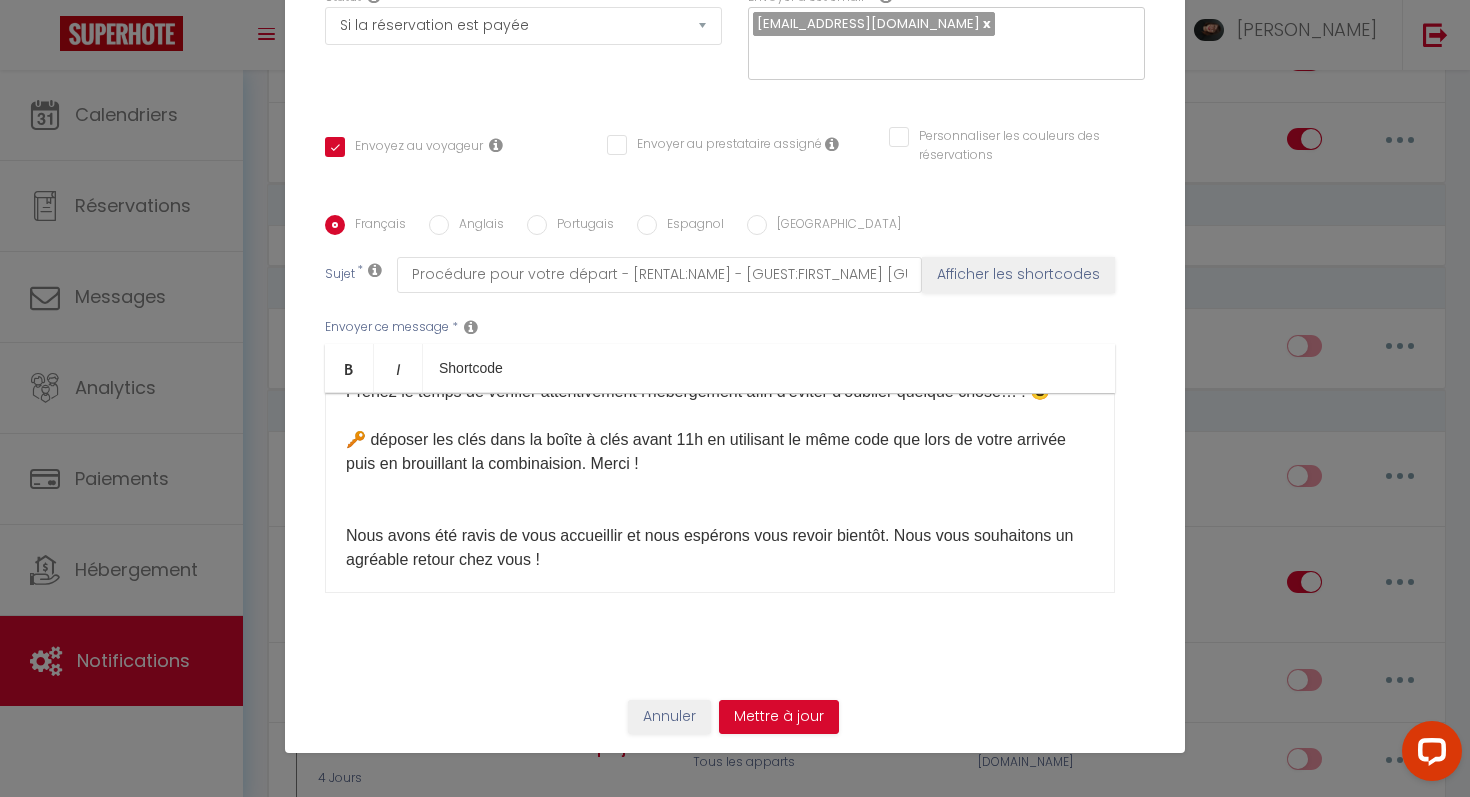 scroll, scrollTop: 377, scrollLeft: 0, axis: vertical 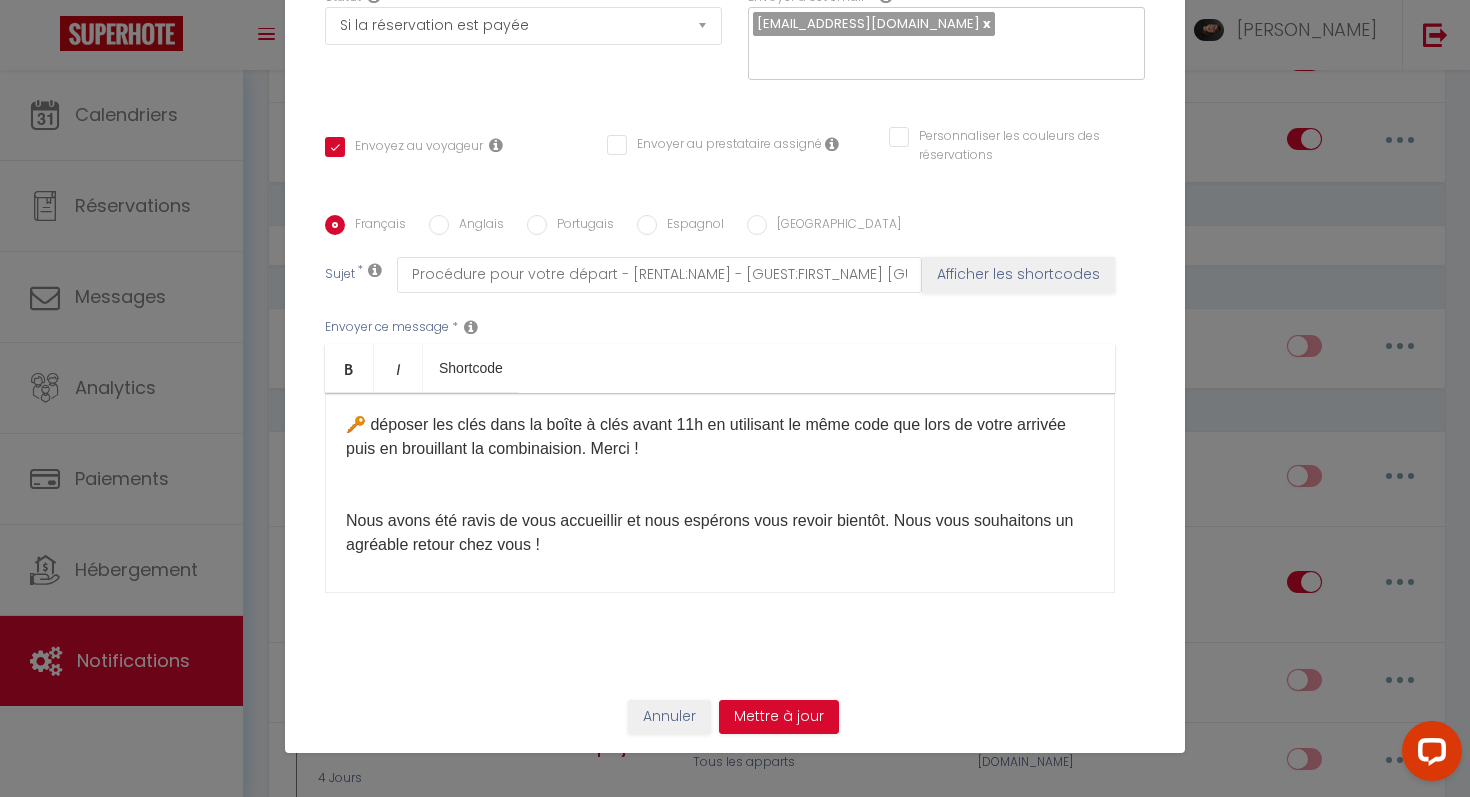 click on "🔑 déposer les clés dans la boîte à clés avant 11h en utilisant le même code que lors de votre arrivée puis en brouillant la combinaision. Merci !" at bounding box center (706, 436) 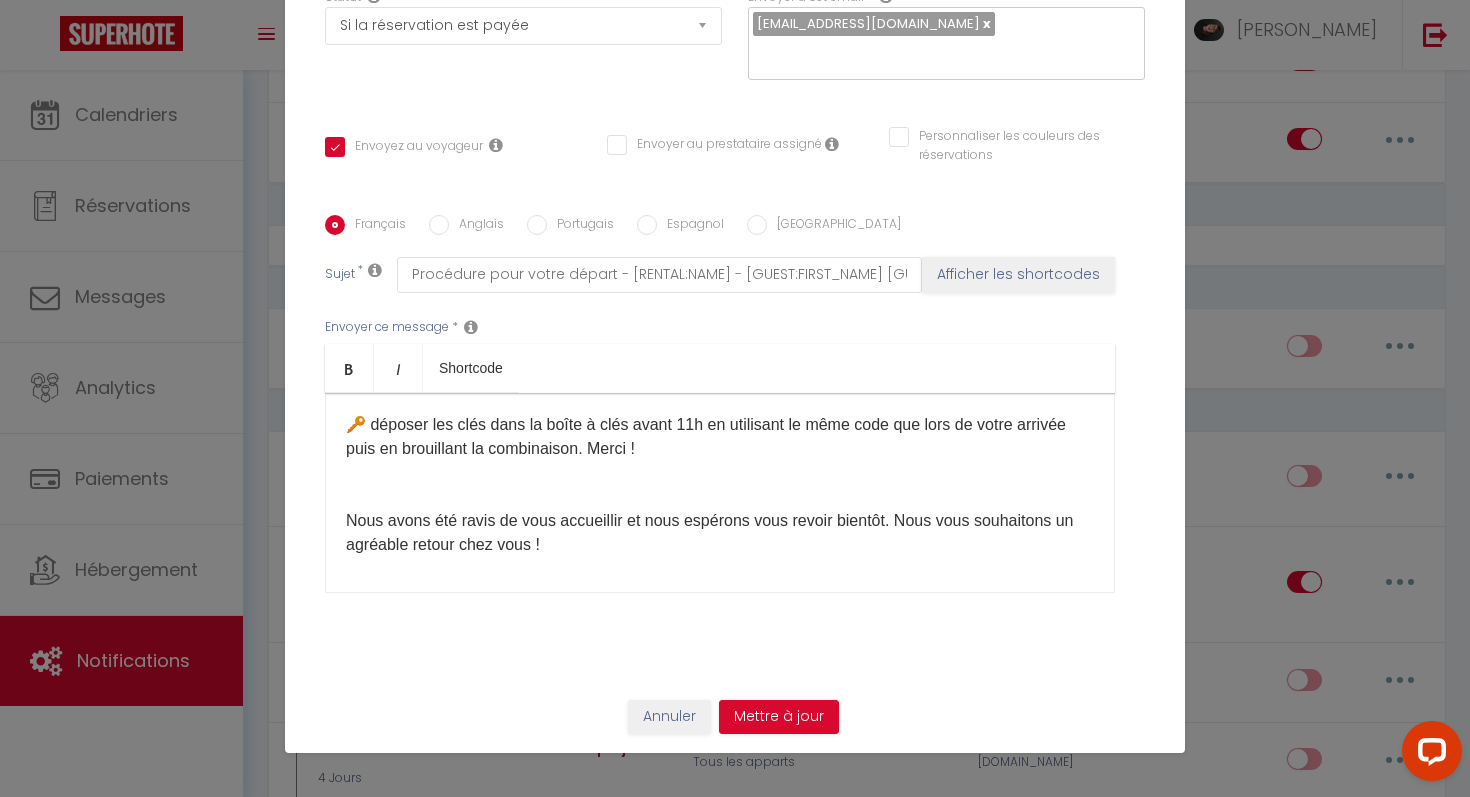 click on "🧺 défaire les lits et regrouper le linge utilisé (draps, housses de couettes, serviettes etc) dans la salle d'eau ! 🚮 vider les poubelles. Merci de ranger tous les équipements utilisés à leur place. Prenez le temps de vérifier attentivement l'hébergement afin d'éviter d'oublier quelque chose… ! 😉 🔑 déposer les clés dans la boîte à clés avant 11h en utilisant le même code que lors de votre arrivée puis en brouillant la combinaison. Merci ! Nous avons été ravis de vous accueillir et nous espérons vous revoir bientôt. Nous vous souhaitons un agréable retour chez vous ! Belle journée !" at bounding box center [720, 413] 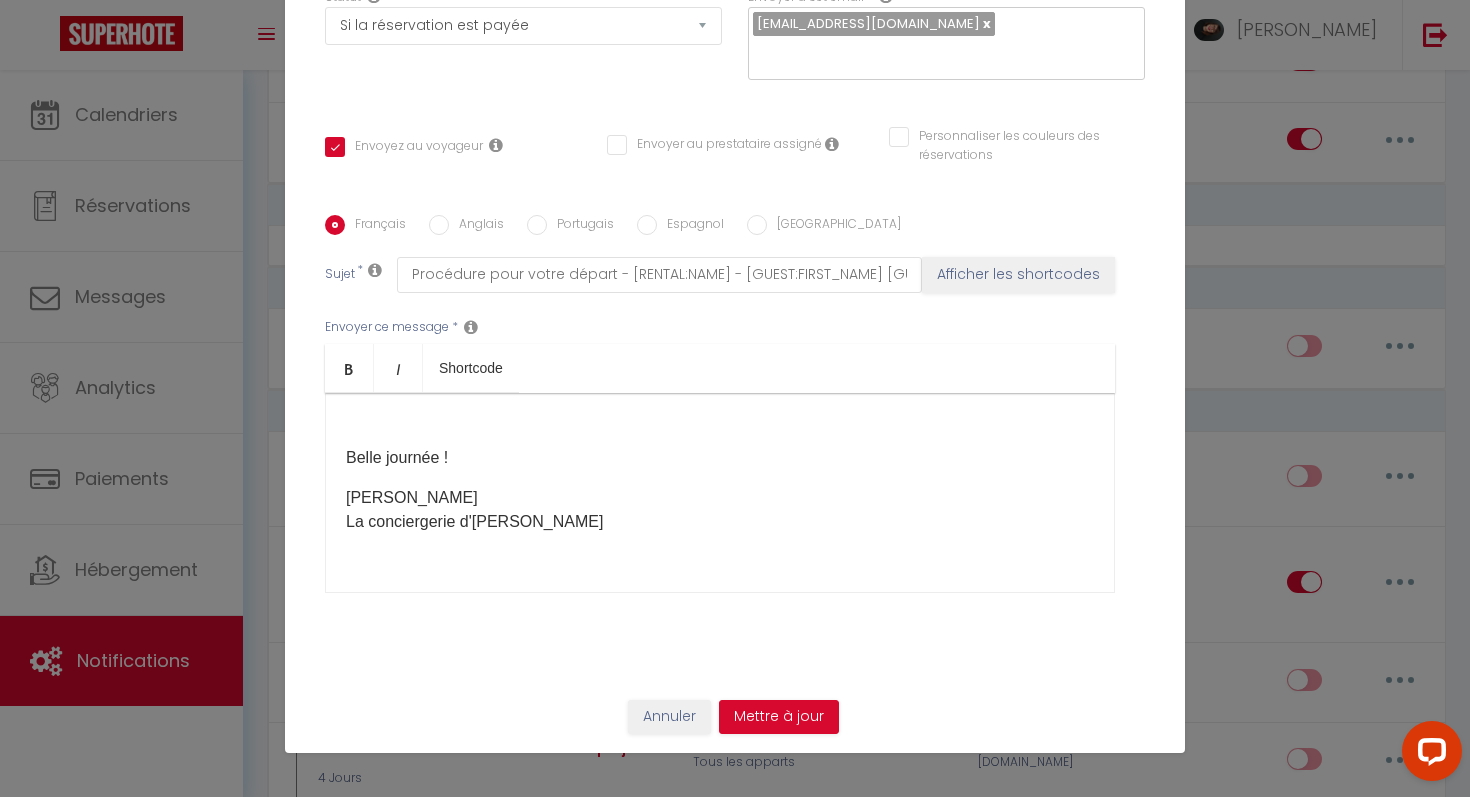 scroll, scrollTop: 558, scrollLeft: 0, axis: vertical 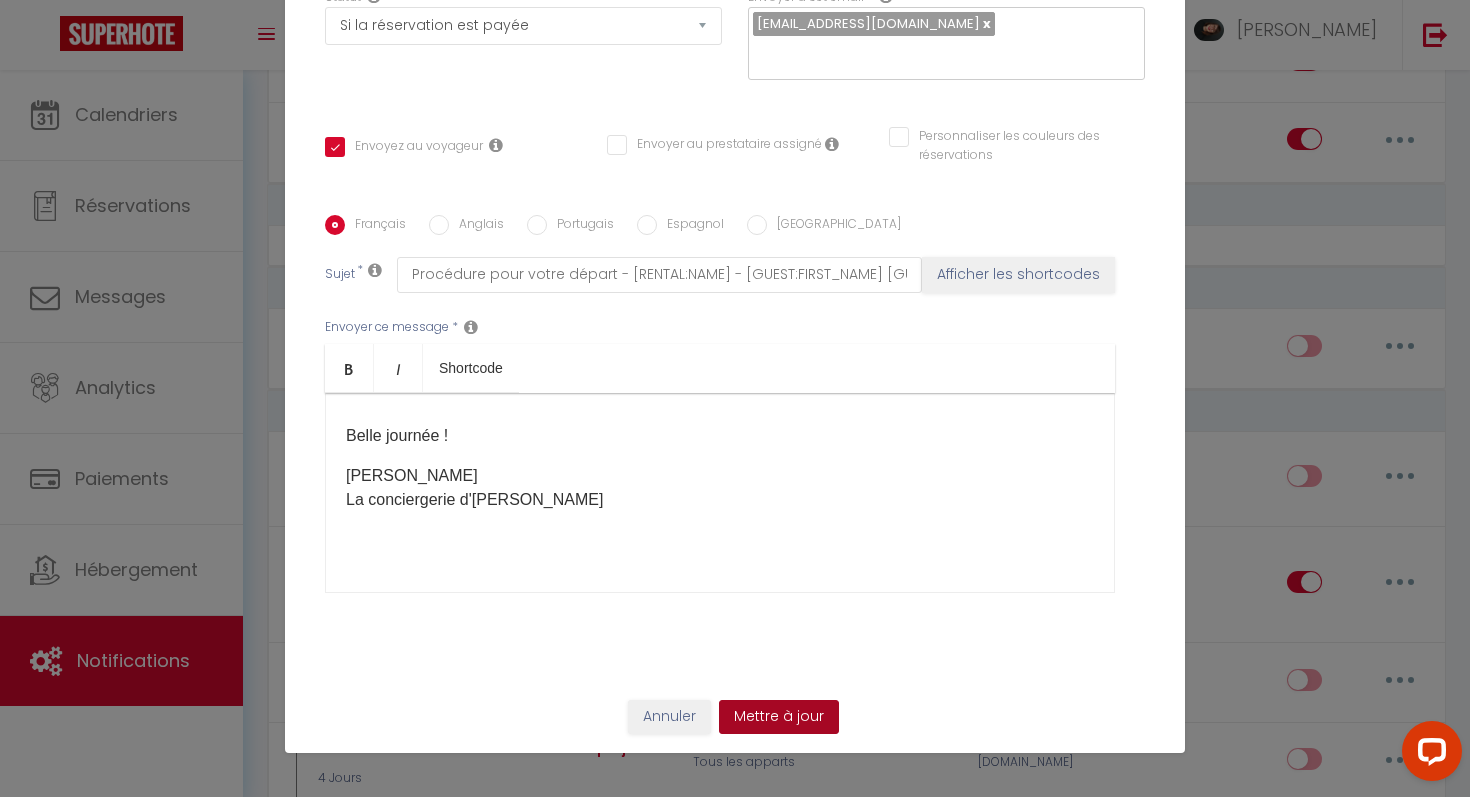click on "Mettre à jour" at bounding box center [779, 717] 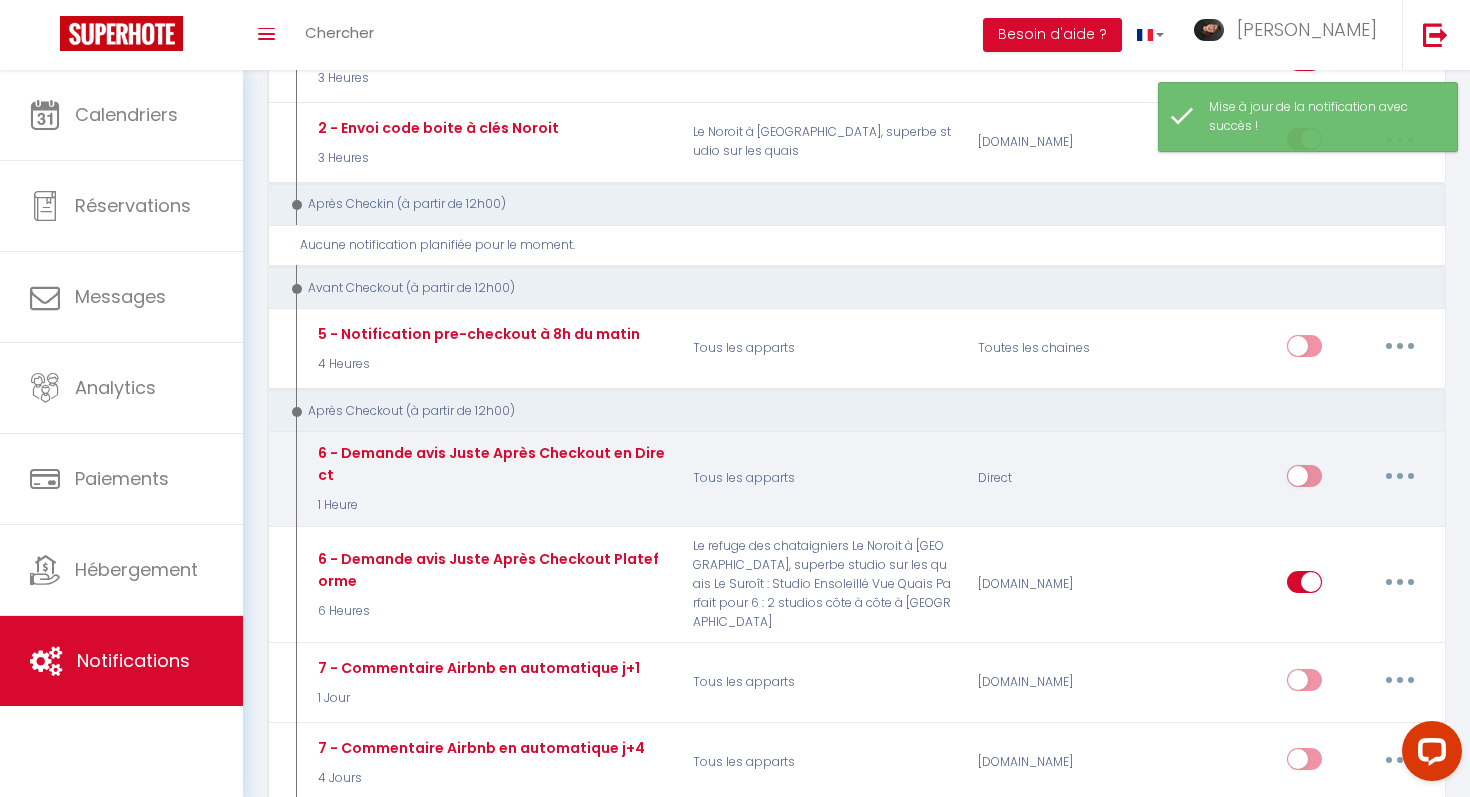 click at bounding box center [1304, 480] 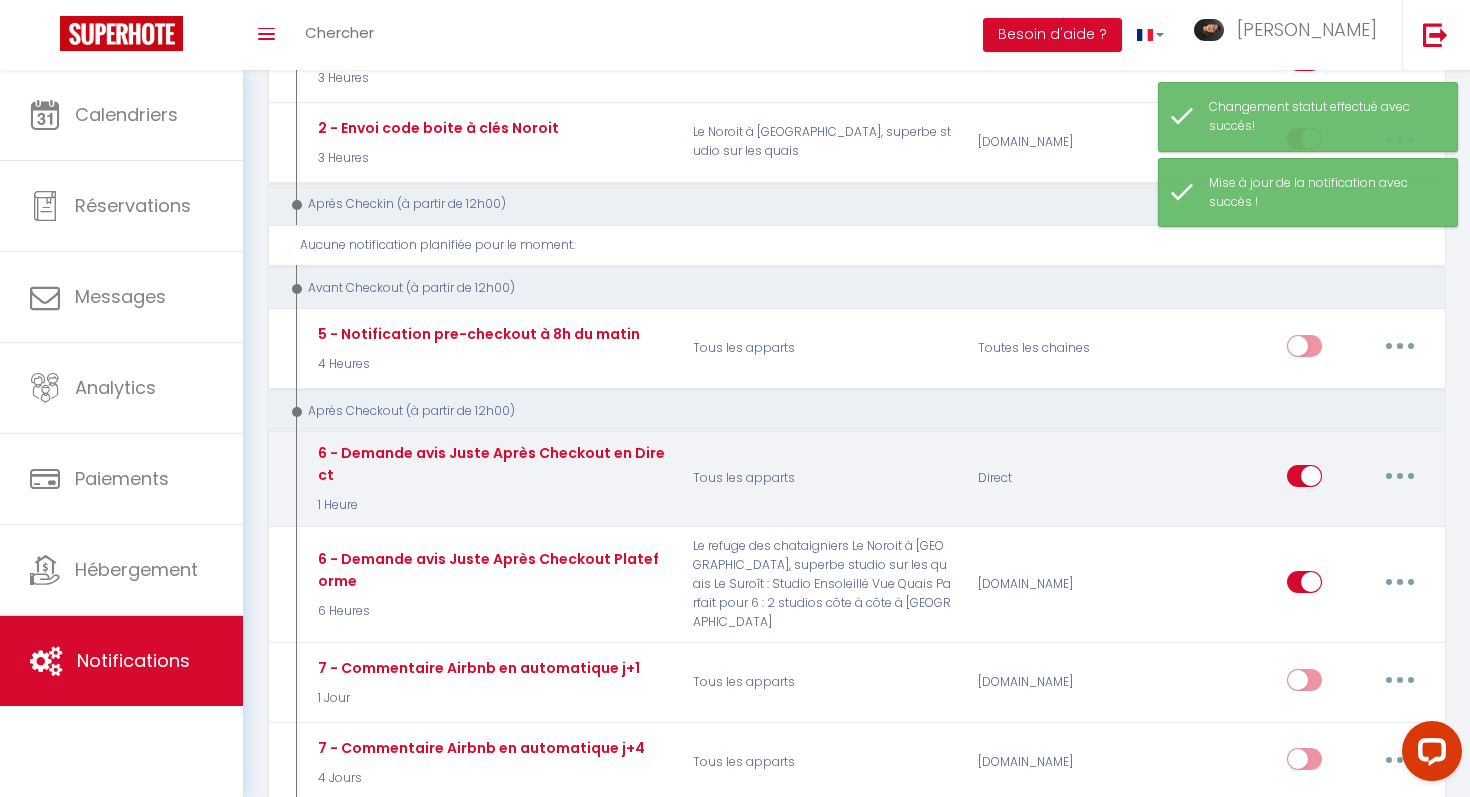 click at bounding box center [1400, 476] 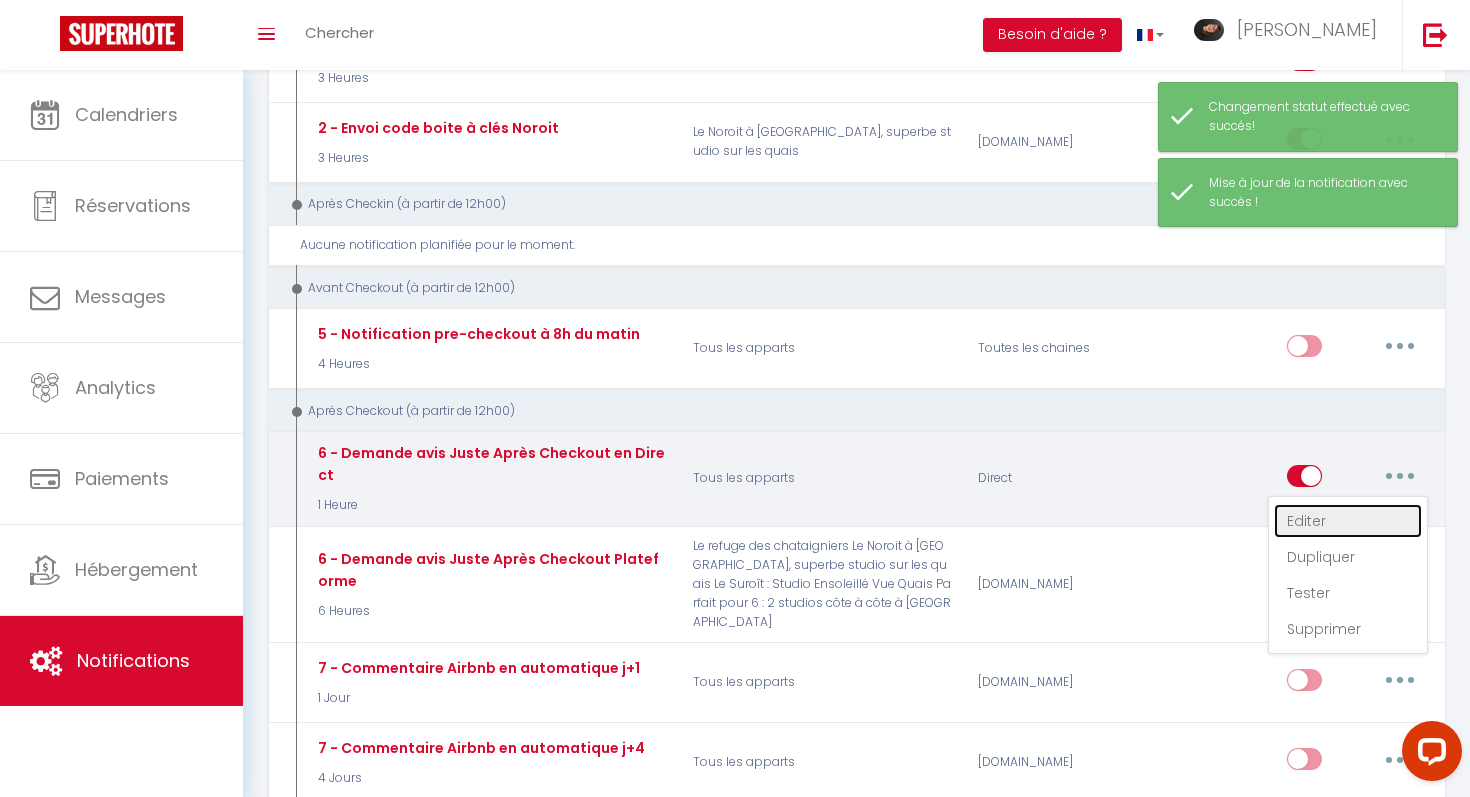 click on "Editer" at bounding box center [1348, 521] 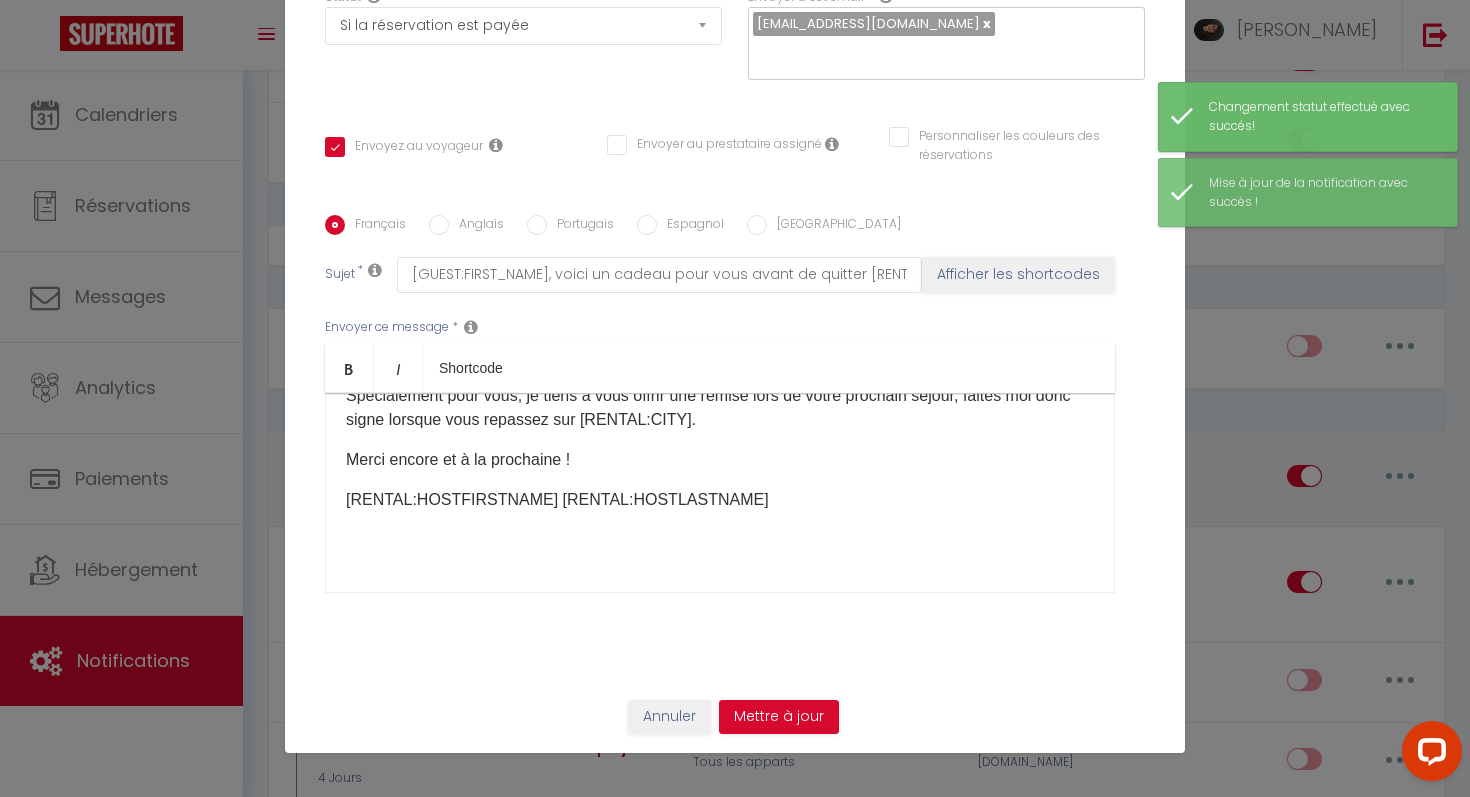 scroll, scrollTop: 190, scrollLeft: 0, axis: vertical 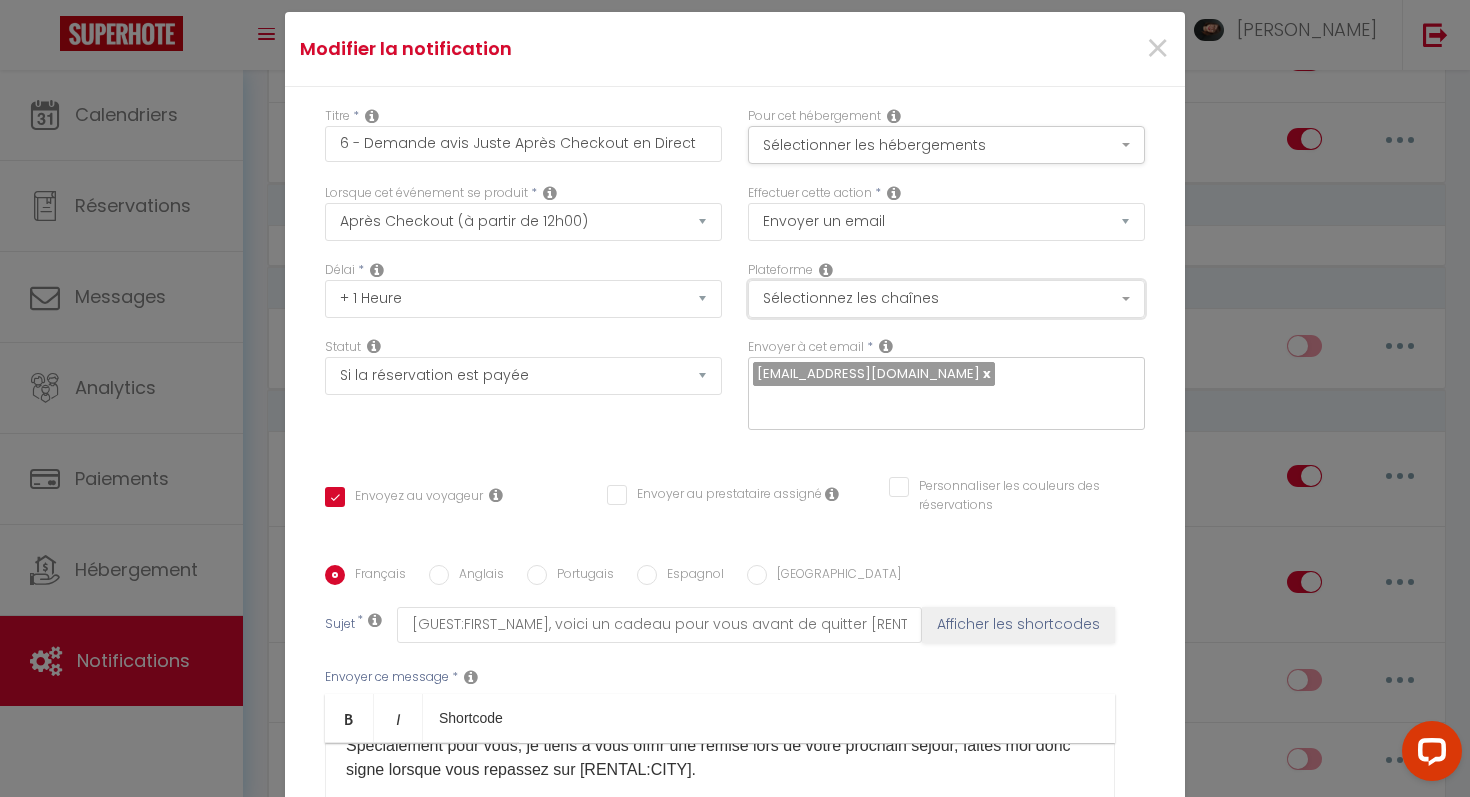 click on "Sélectionnez les chaînes" at bounding box center [946, 299] 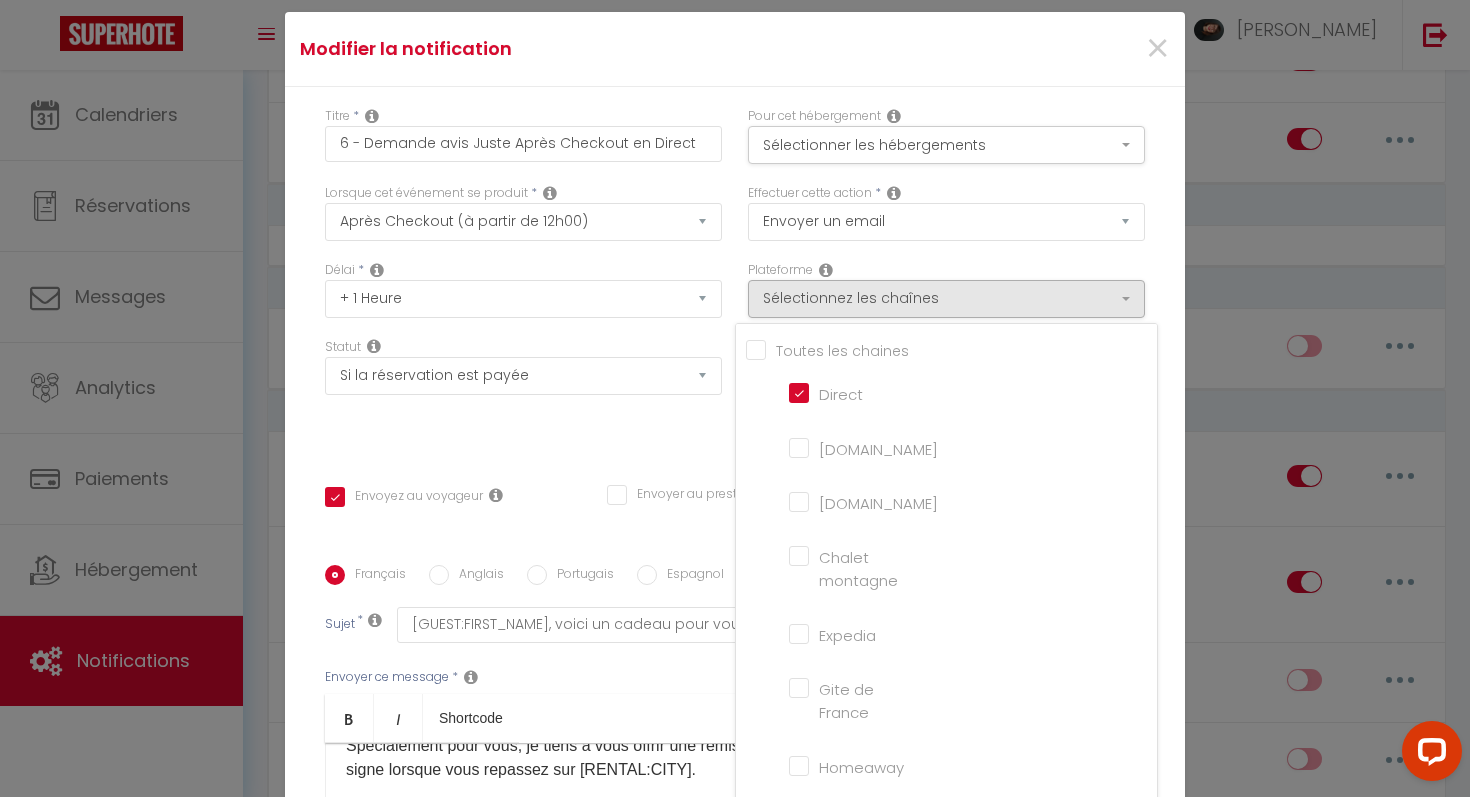click on "Direct" at bounding box center [846, 392] 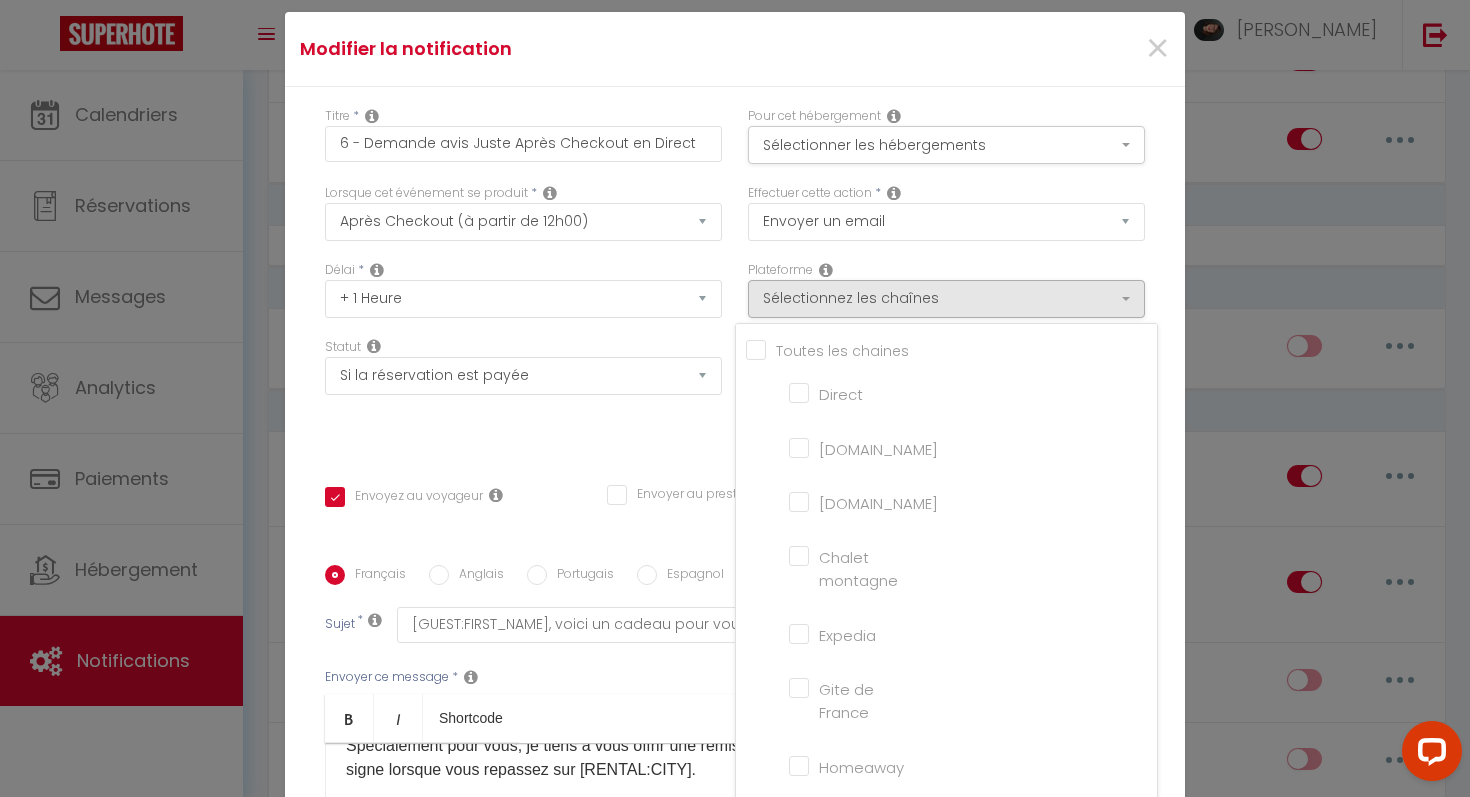 checkbox on "false" 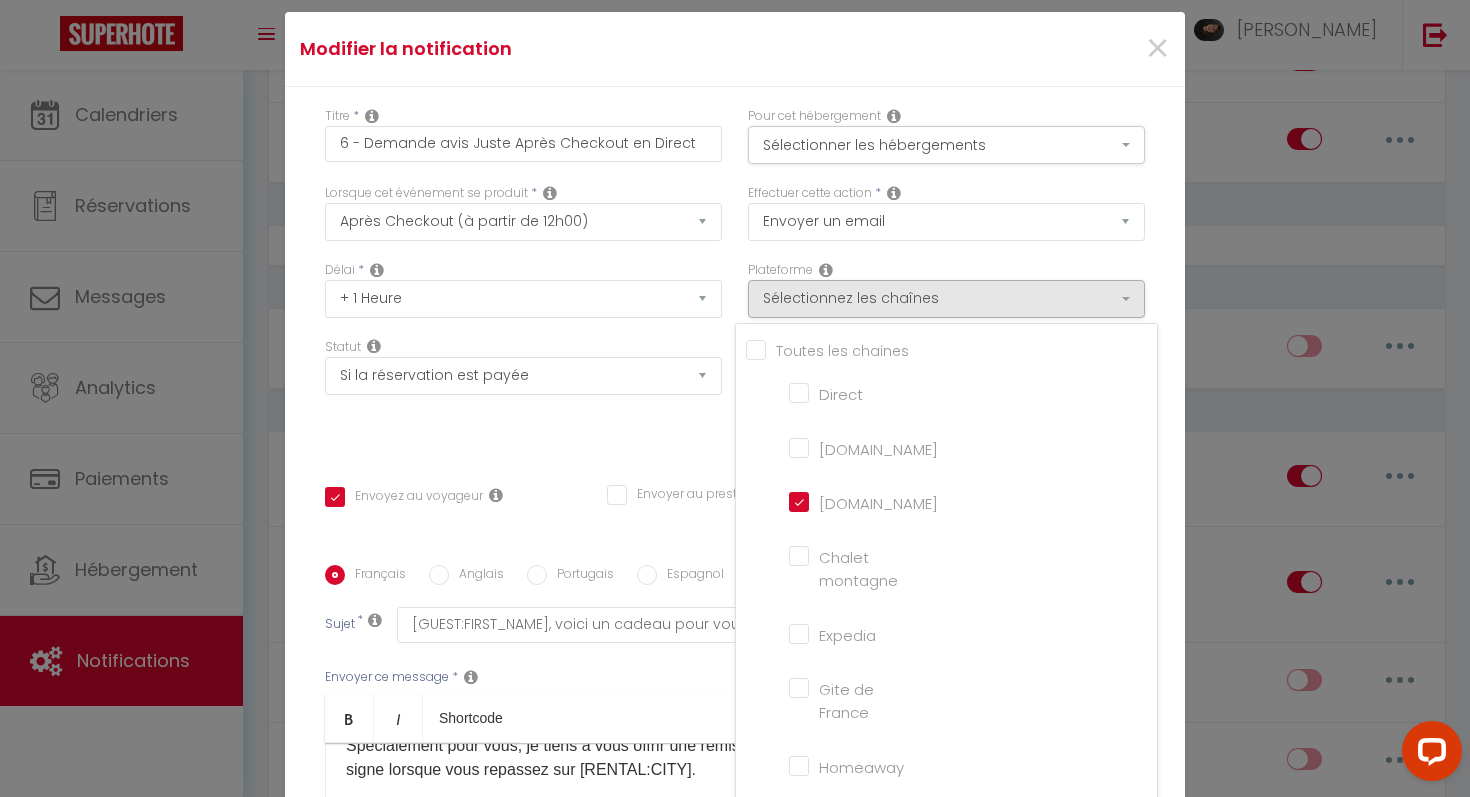checkbox on "false" 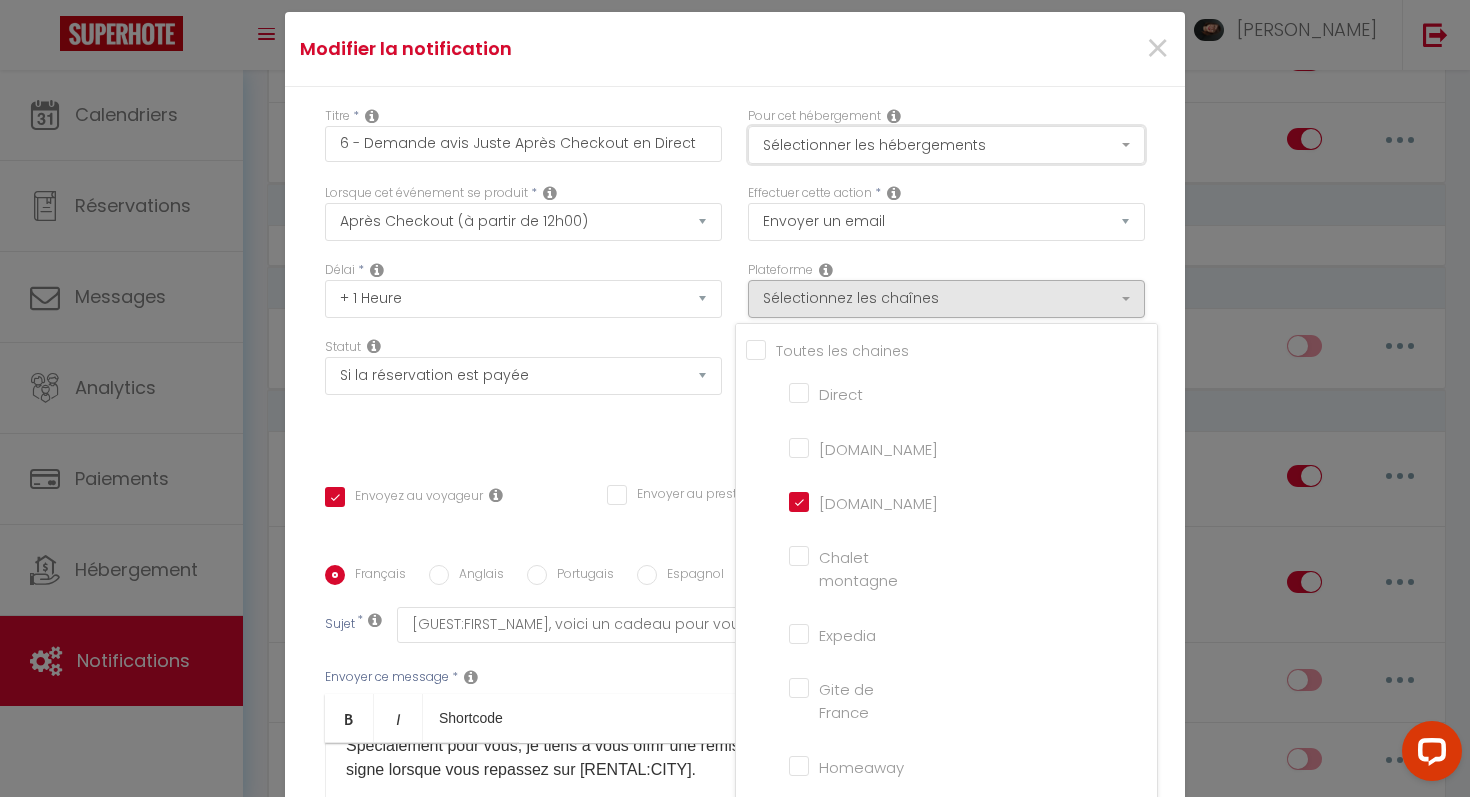 click on "Sélectionner les hébergements" at bounding box center [946, 145] 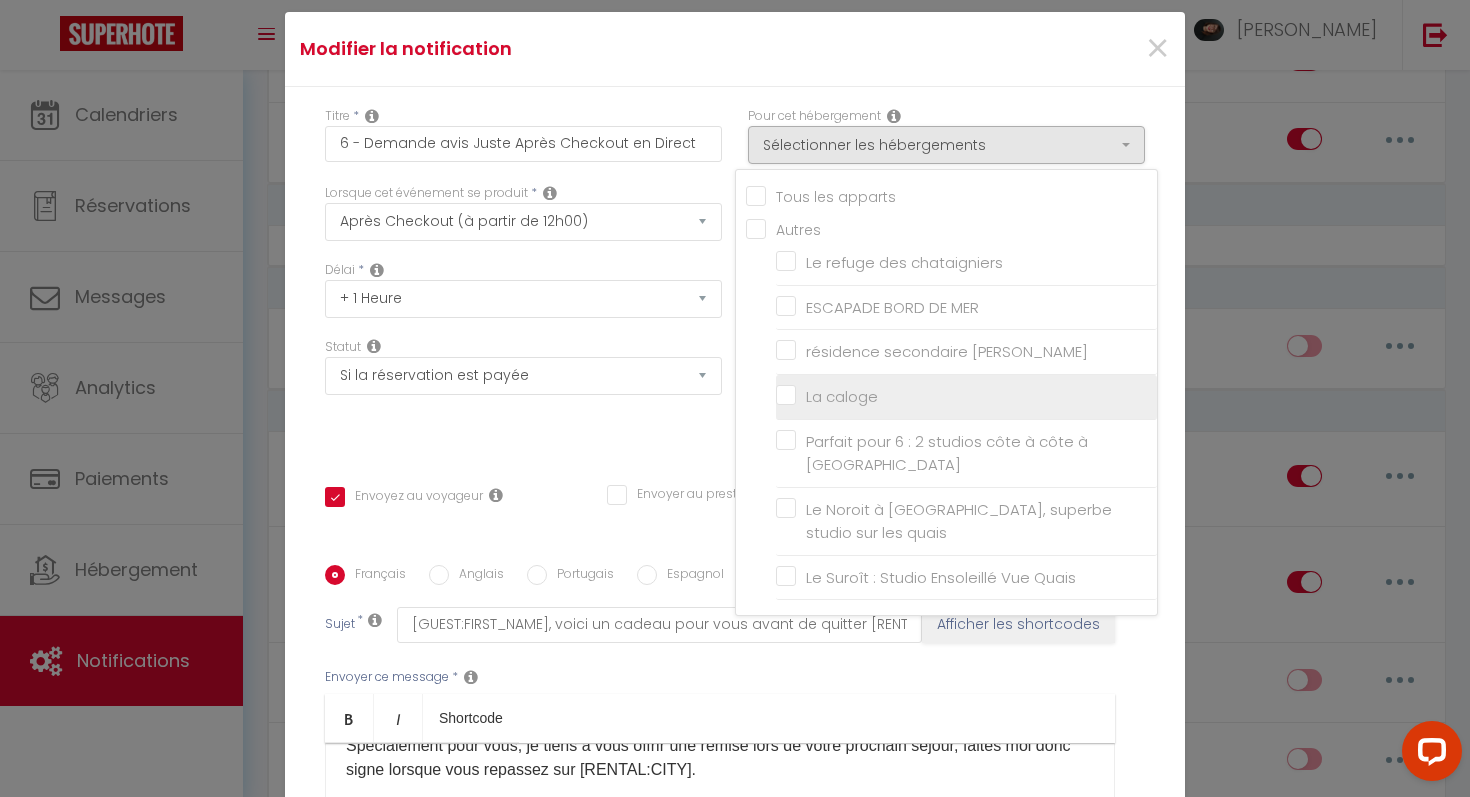 click on "La caloge" at bounding box center [966, 397] 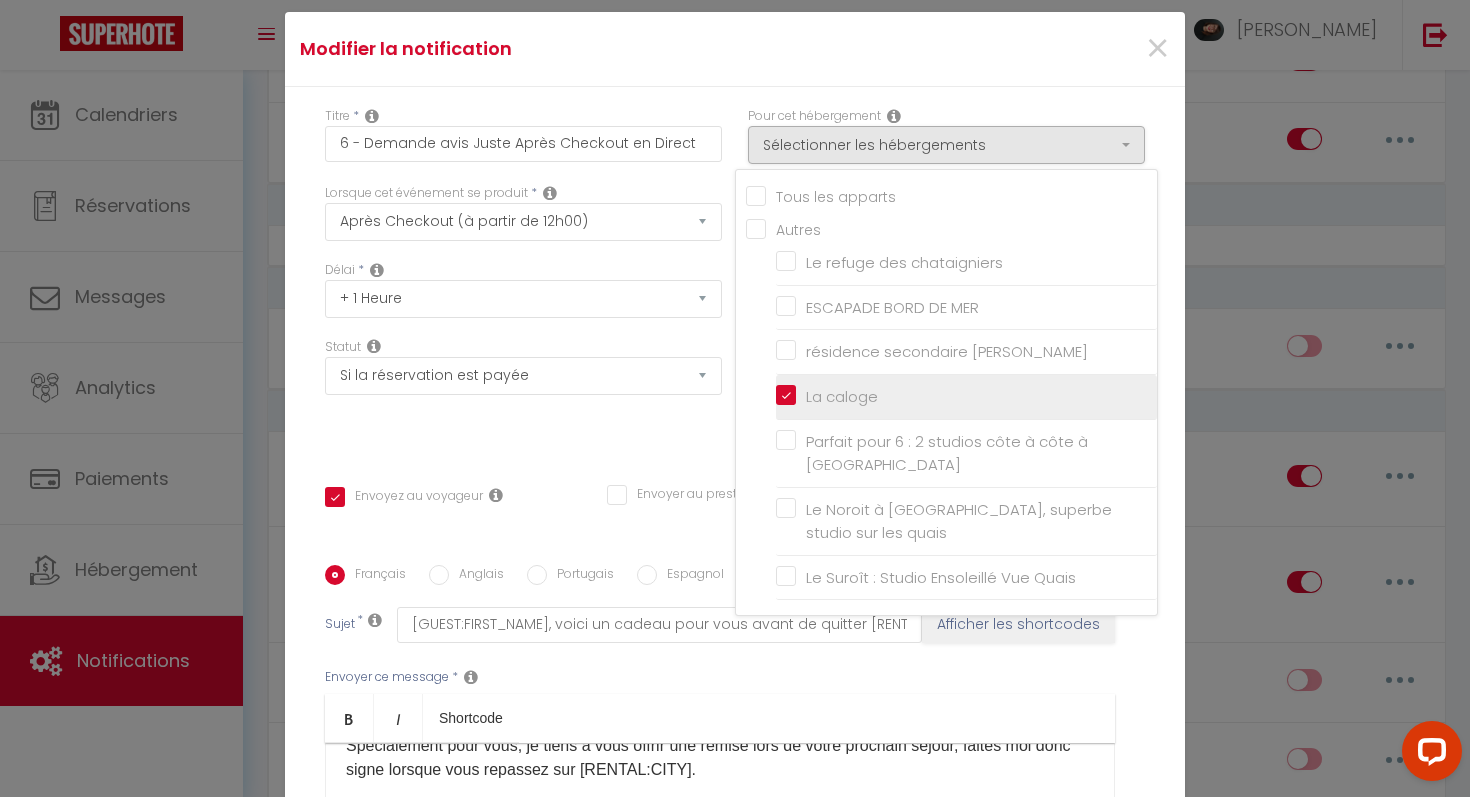 checkbox on "false" 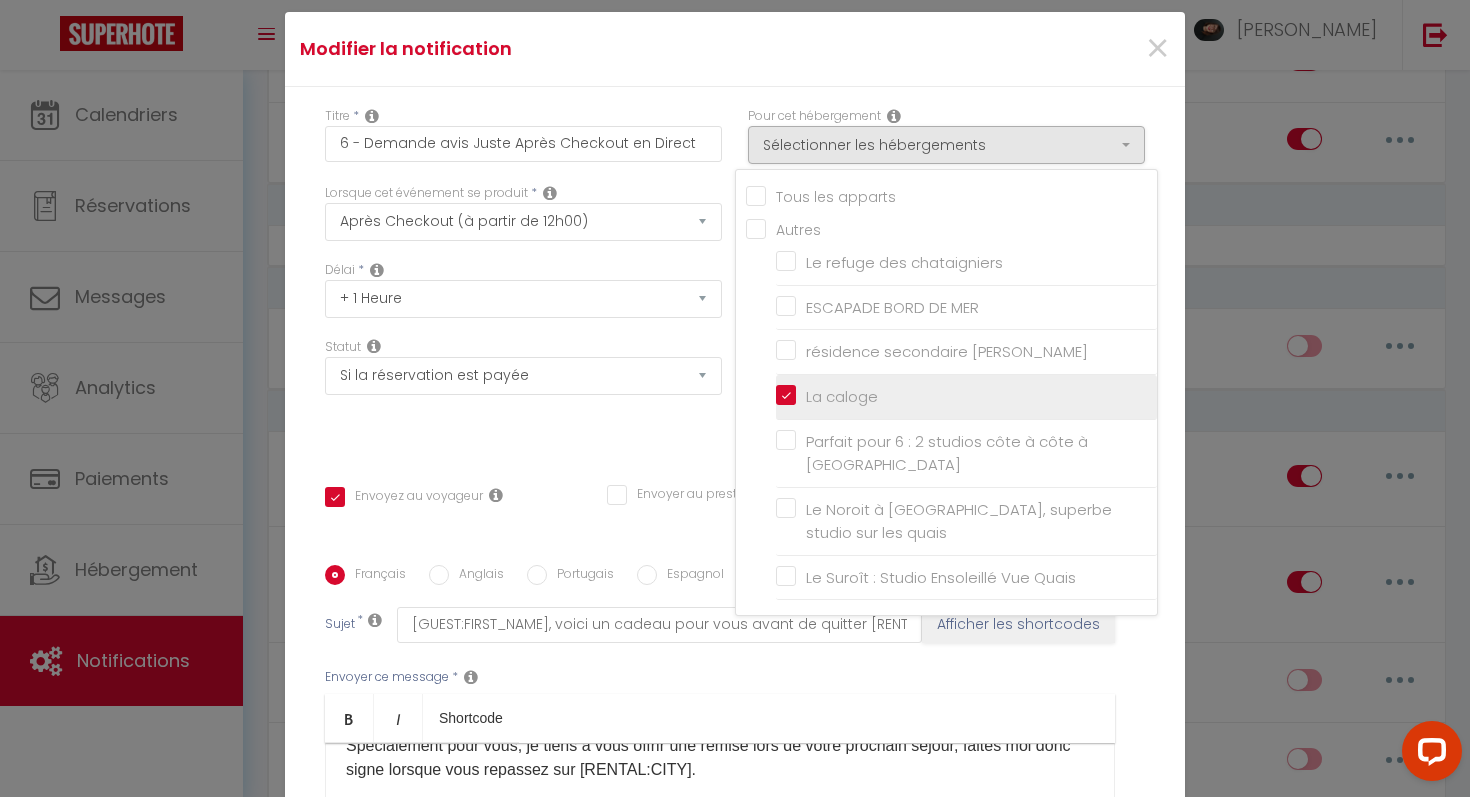 checkbox on "false" 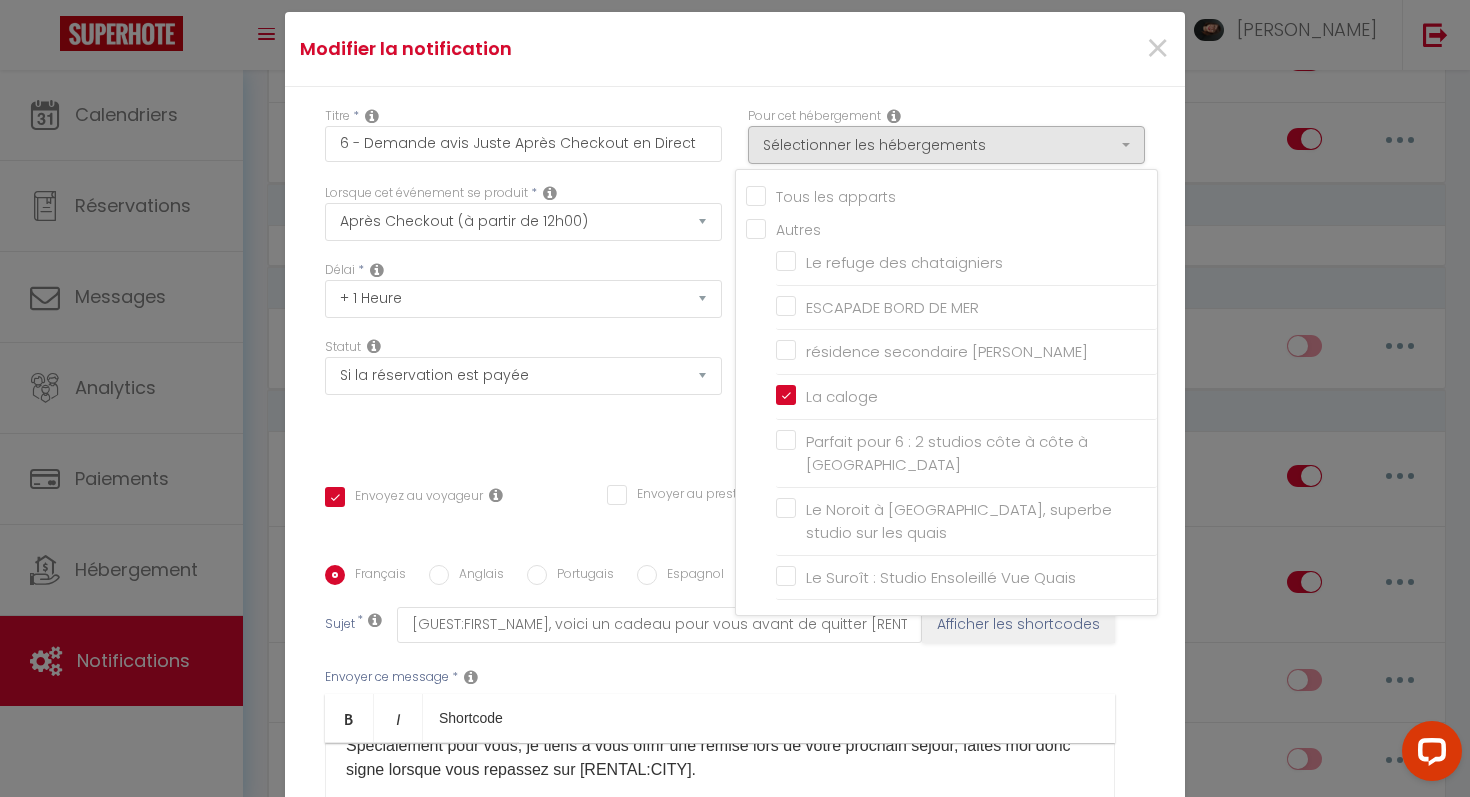 click on "Statut     Aucun   Si la réservation est payée   Si réservation non payée   Si la caution a été prise   Si caution non payée" at bounding box center [523, 394] 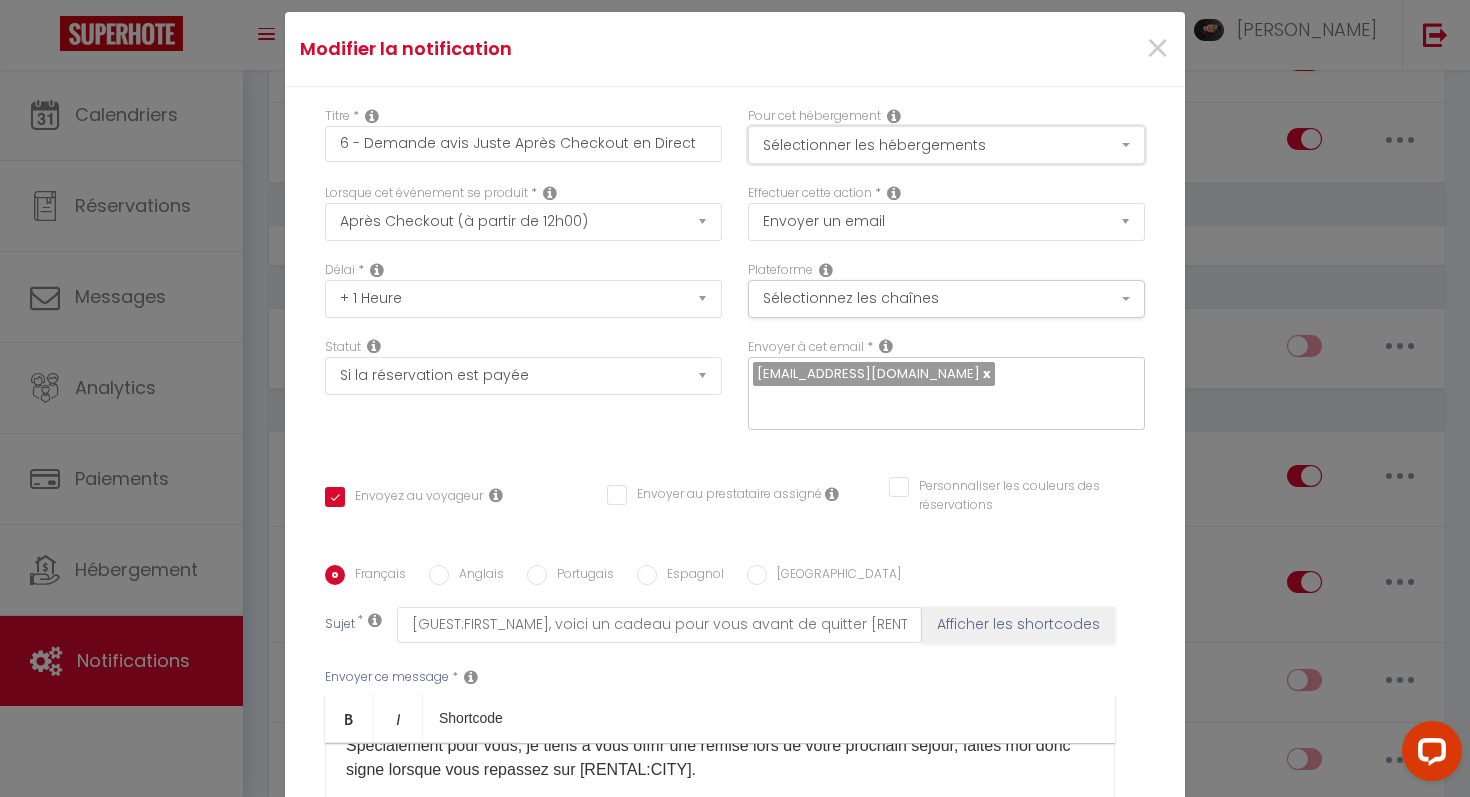 click on "Sélectionner les hébergements" at bounding box center [946, 145] 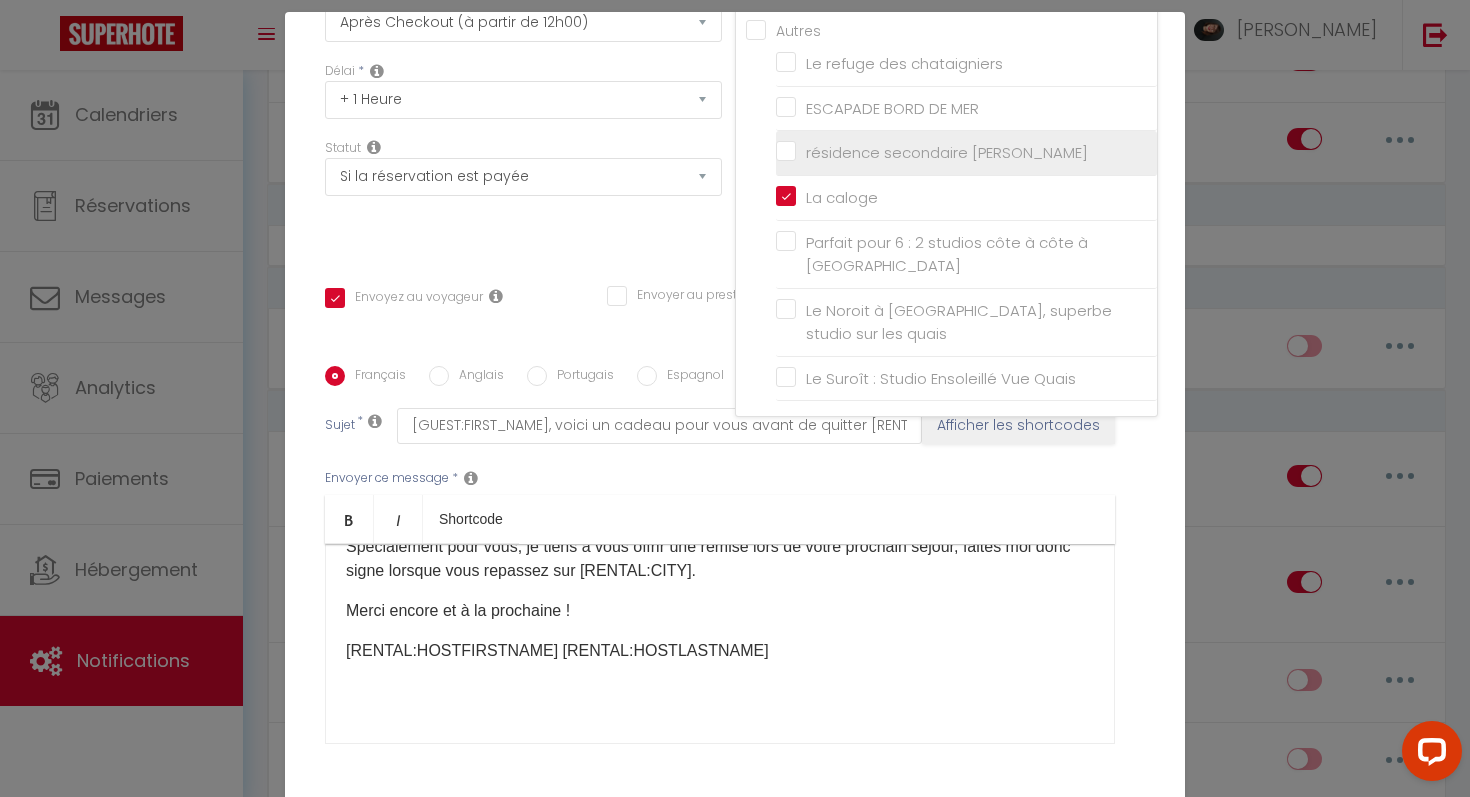 scroll, scrollTop: 296, scrollLeft: 0, axis: vertical 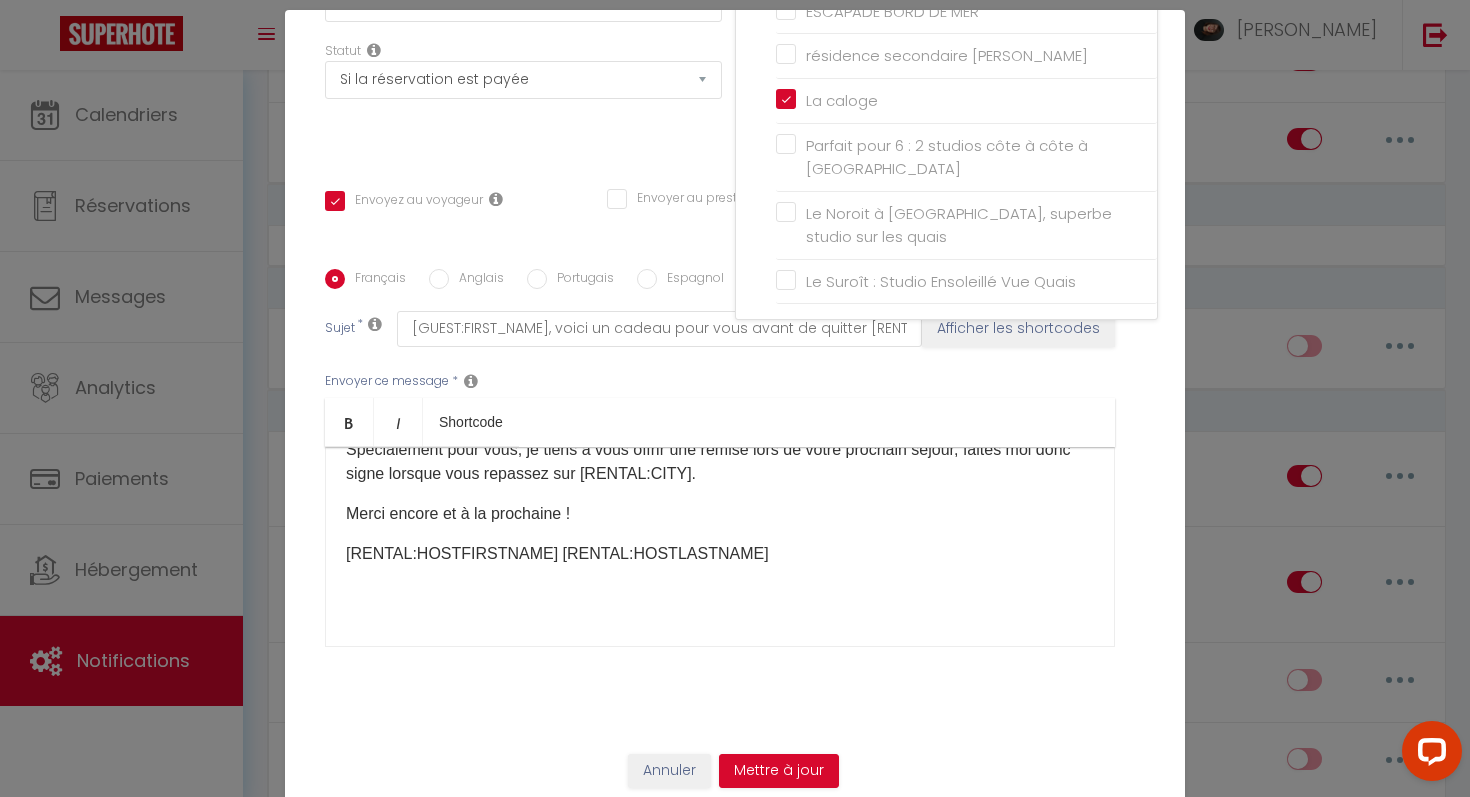 click on "Titre   *     6 - Demande avis Juste Après Checkout en Direct   Pour cet hébergement
Sélectionner les hébergements
Tous les apparts
Autres
Le refuge des chataigniers
ESCAPADE BORD DE MER
résidence secondaire [PERSON_NAME]
La caloge
Parfait pour 6 : 2 studios côte à côte à [GEOGRAPHIC_DATA]
Le Noroit à [GEOGRAPHIC_DATA], superbe studio sur les quais
Lorsque cet événement se produit   *" at bounding box center [735, 269] 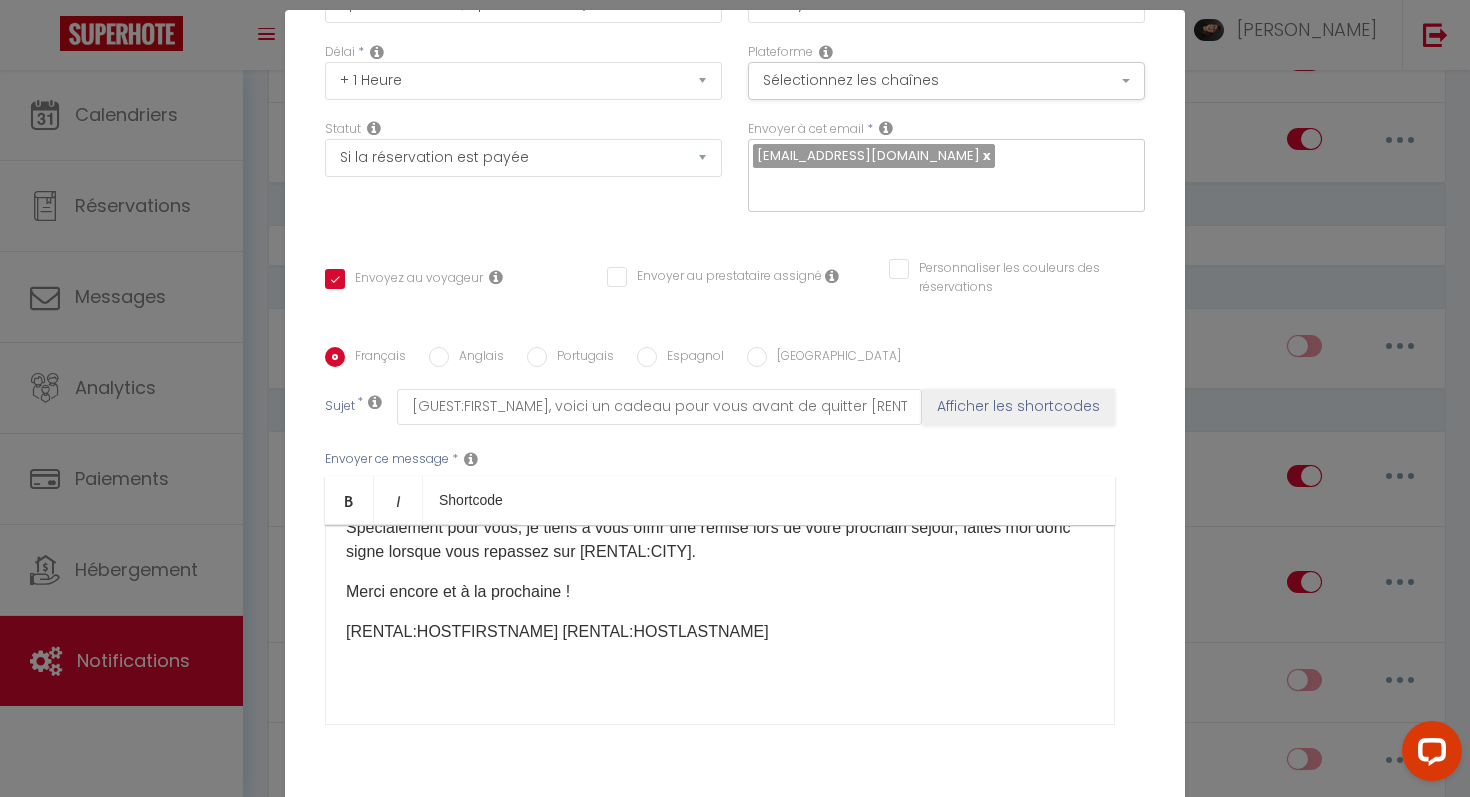 scroll, scrollTop: 296, scrollLeft: 0, axis: vertical 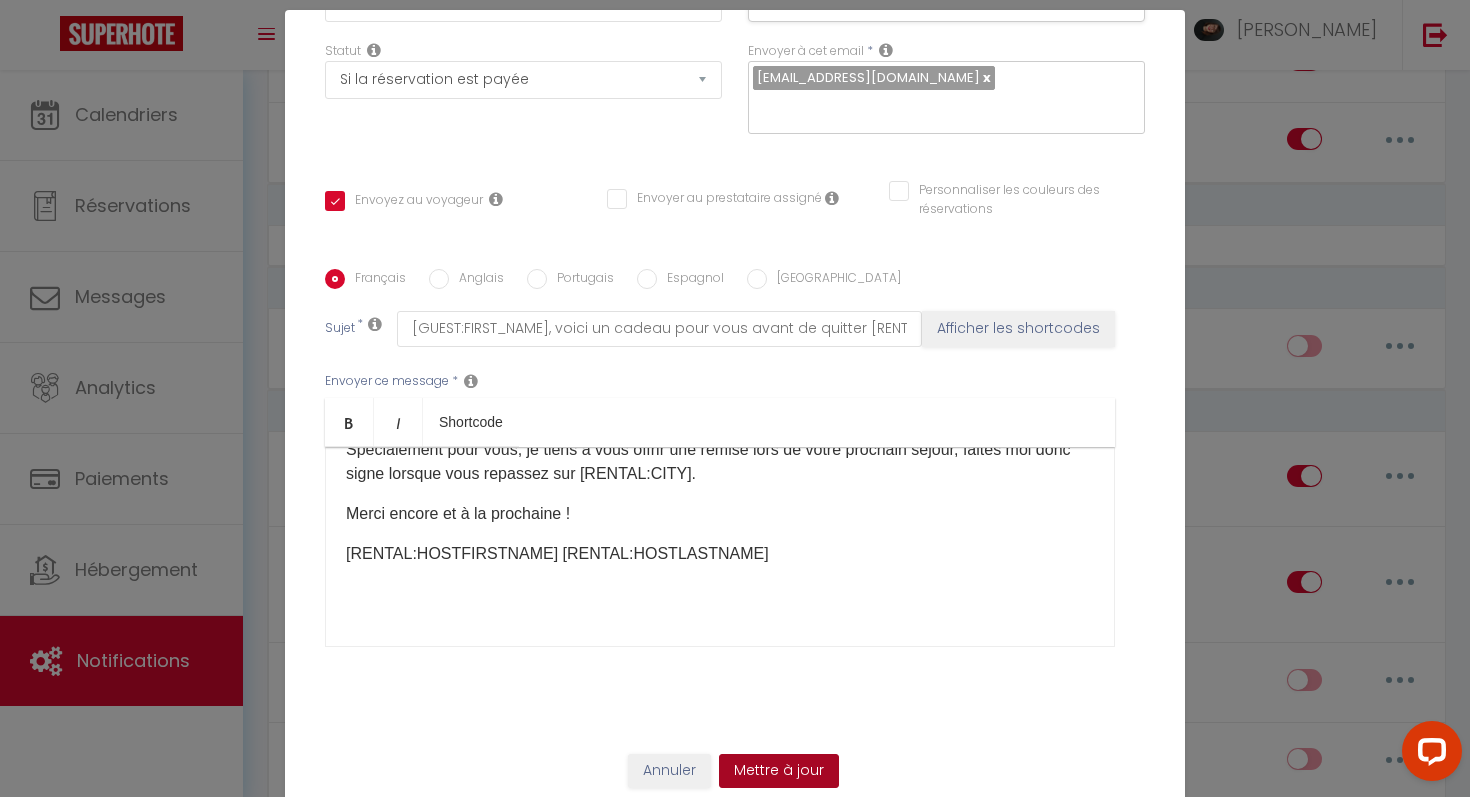click on "Mettre à jour" at bounding box center [779, 771] 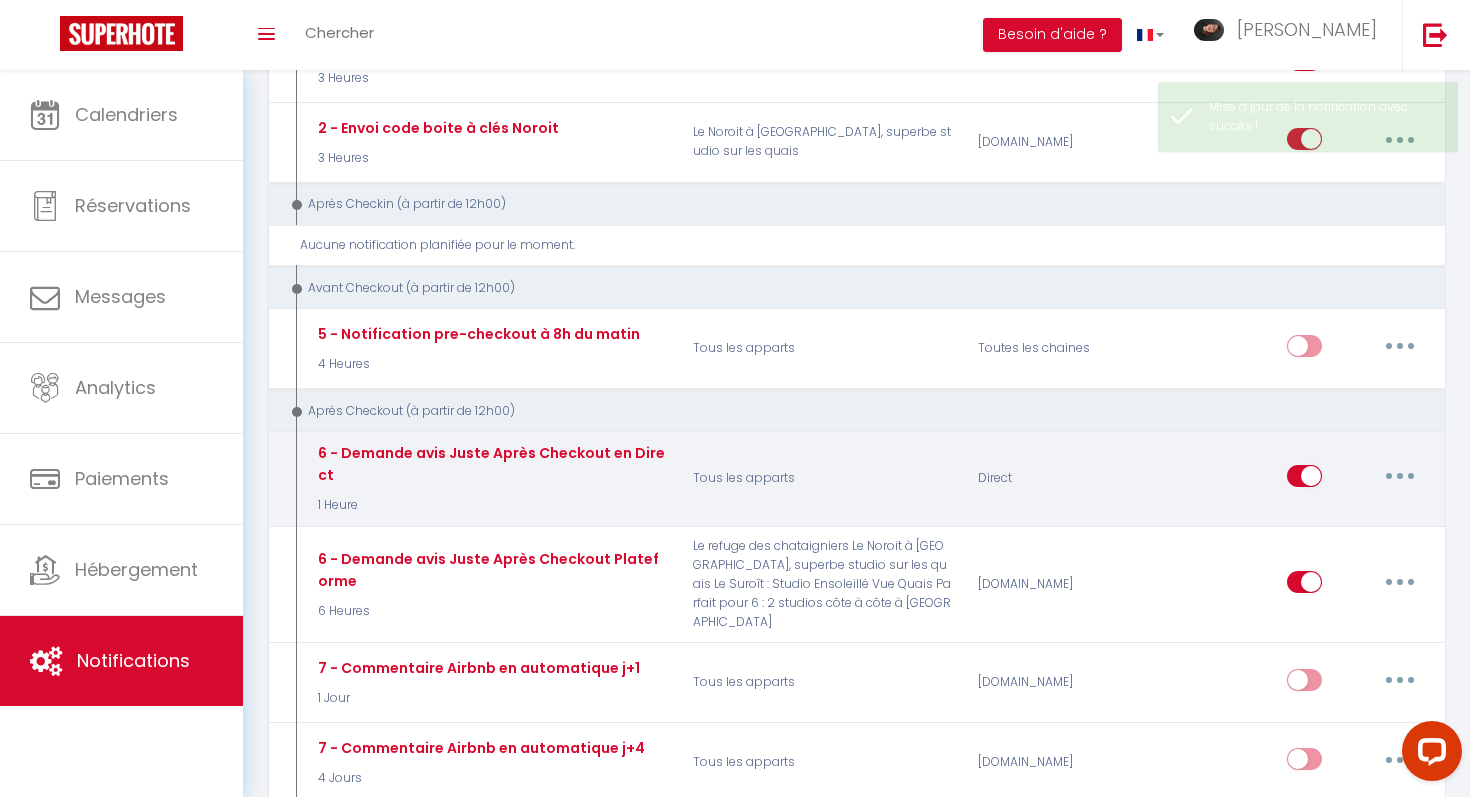 checkbox on "true" 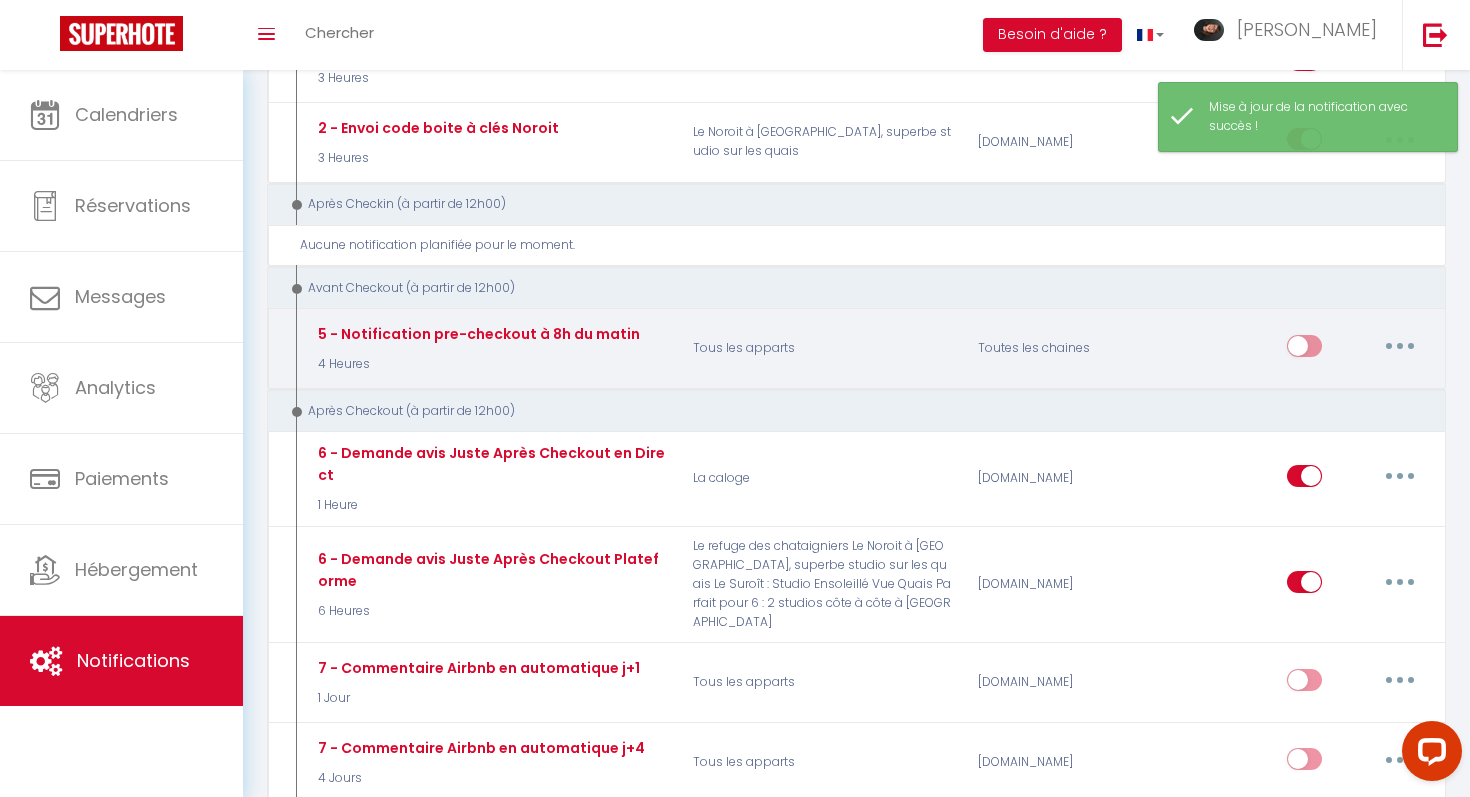 click at bounding box center [1304, 350] 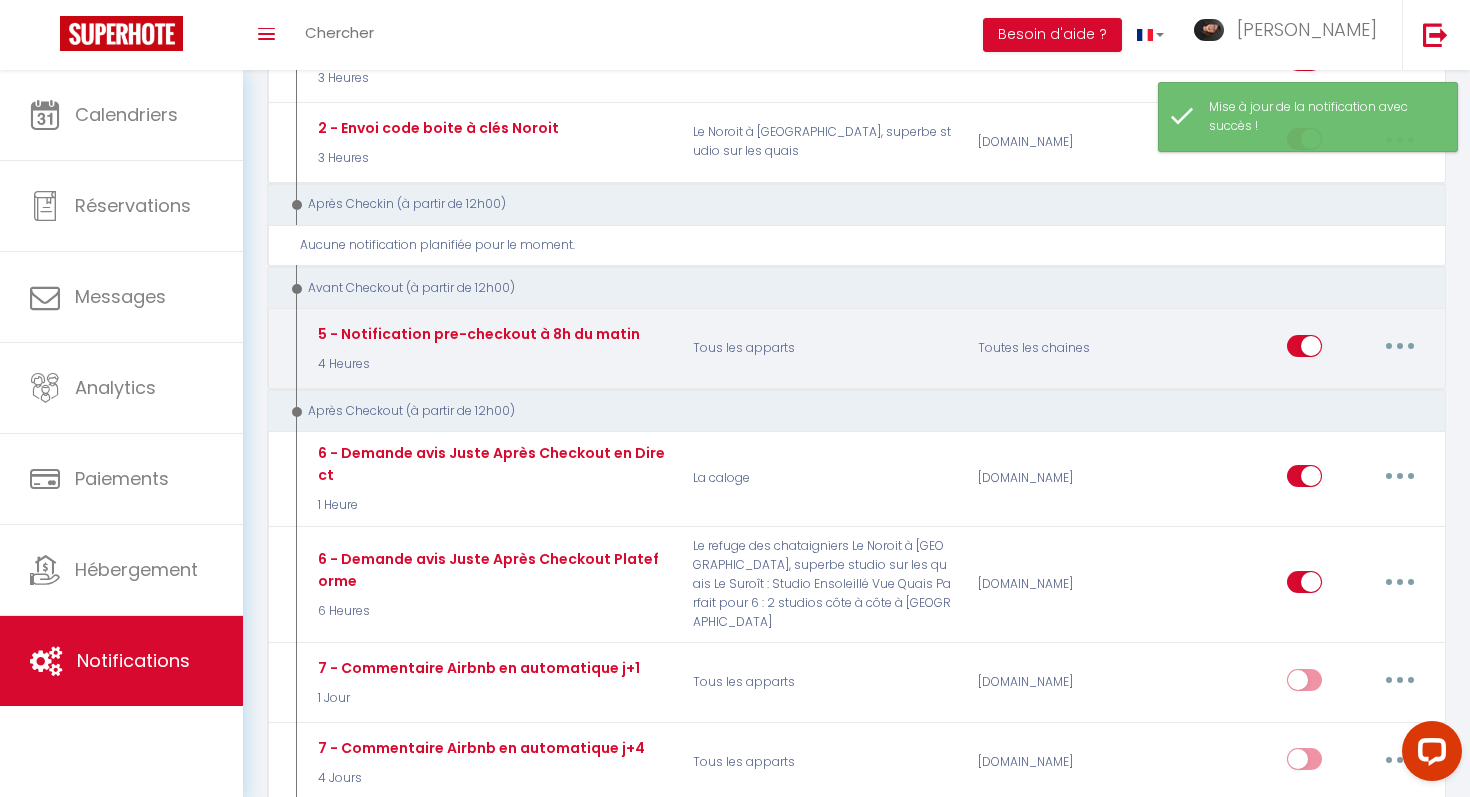 click at bounding box center [1400, 346] 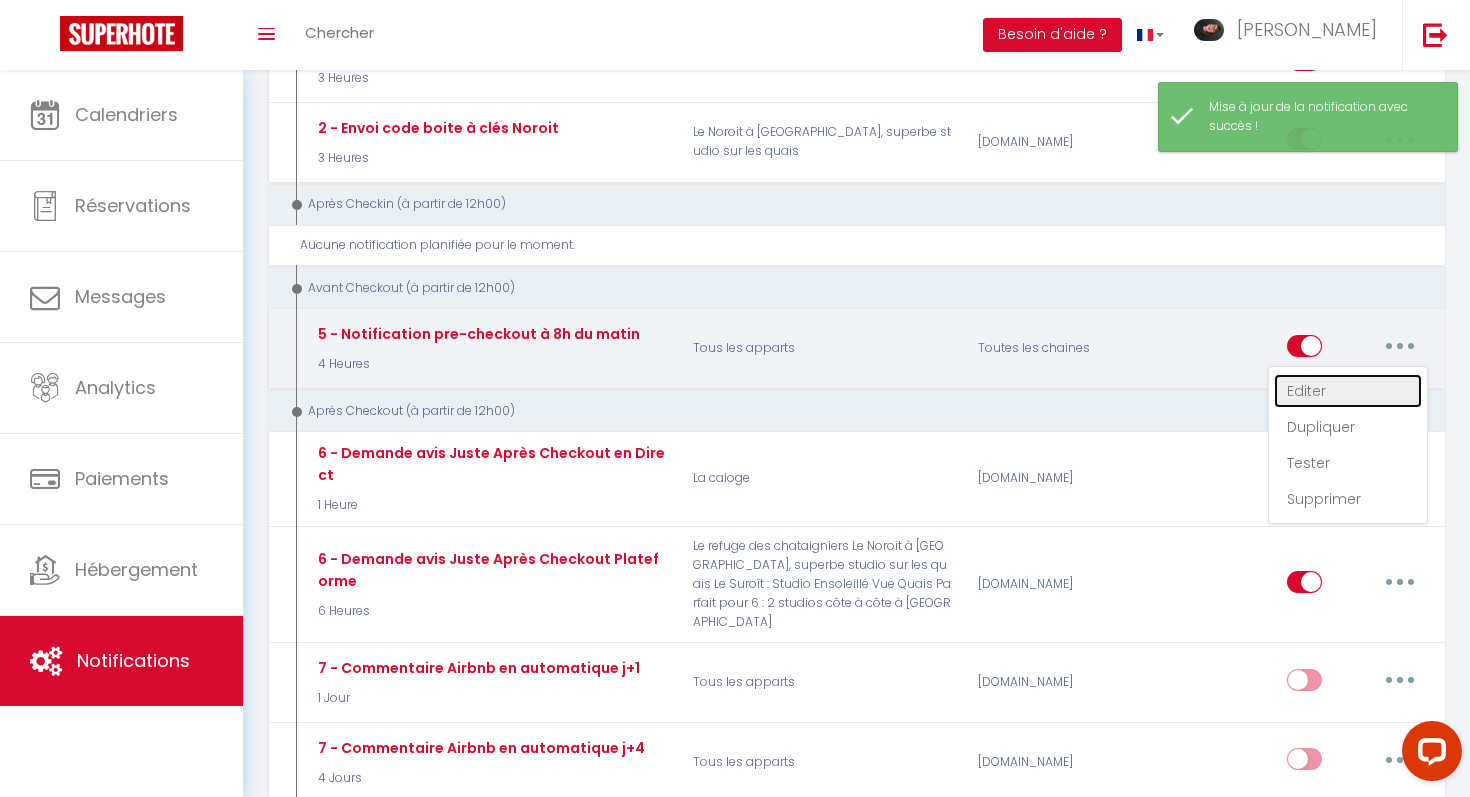 click on "Editer" at bounding box center [1348, 391] 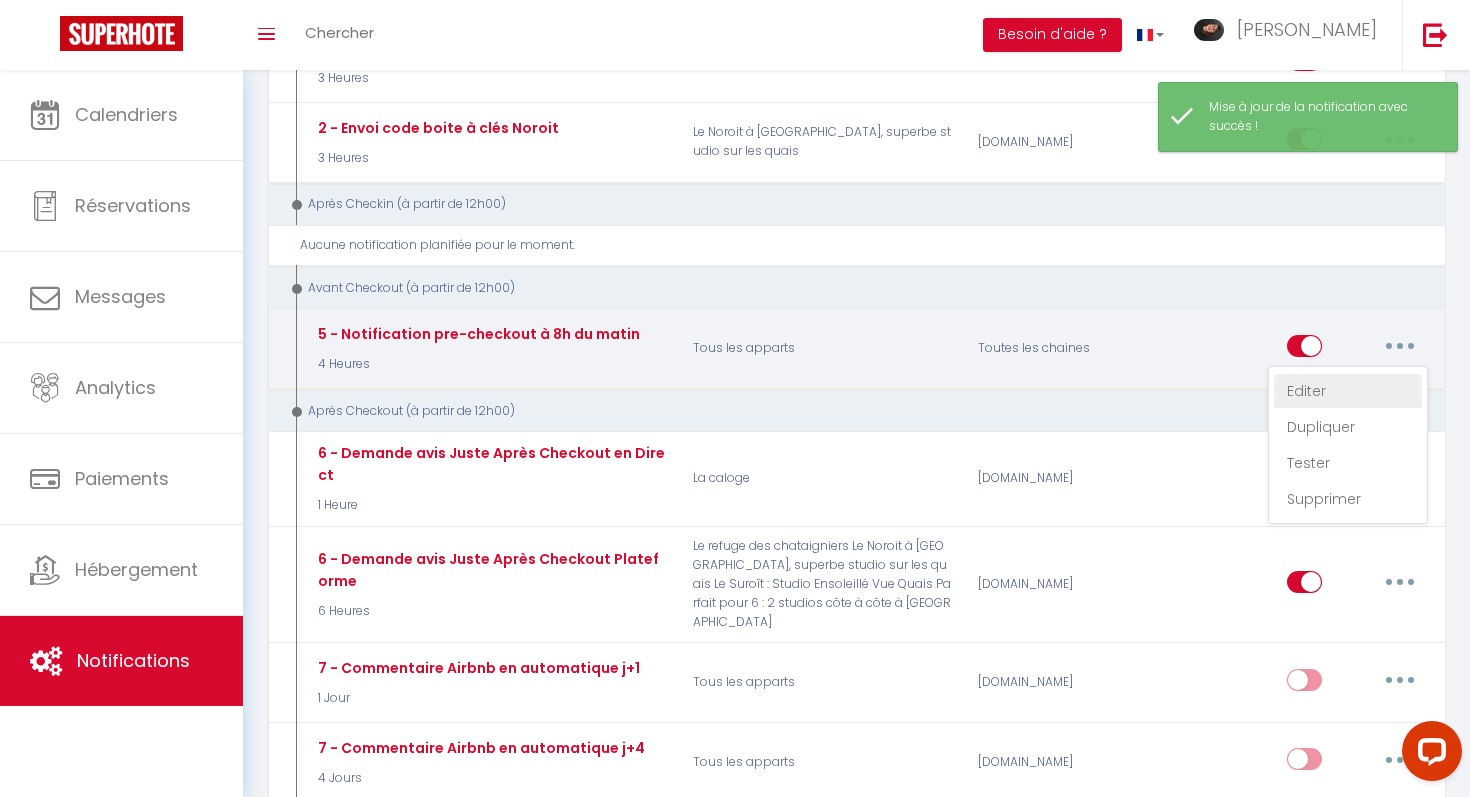 type on "5 - Notification pre-checkout à 8h du matin" 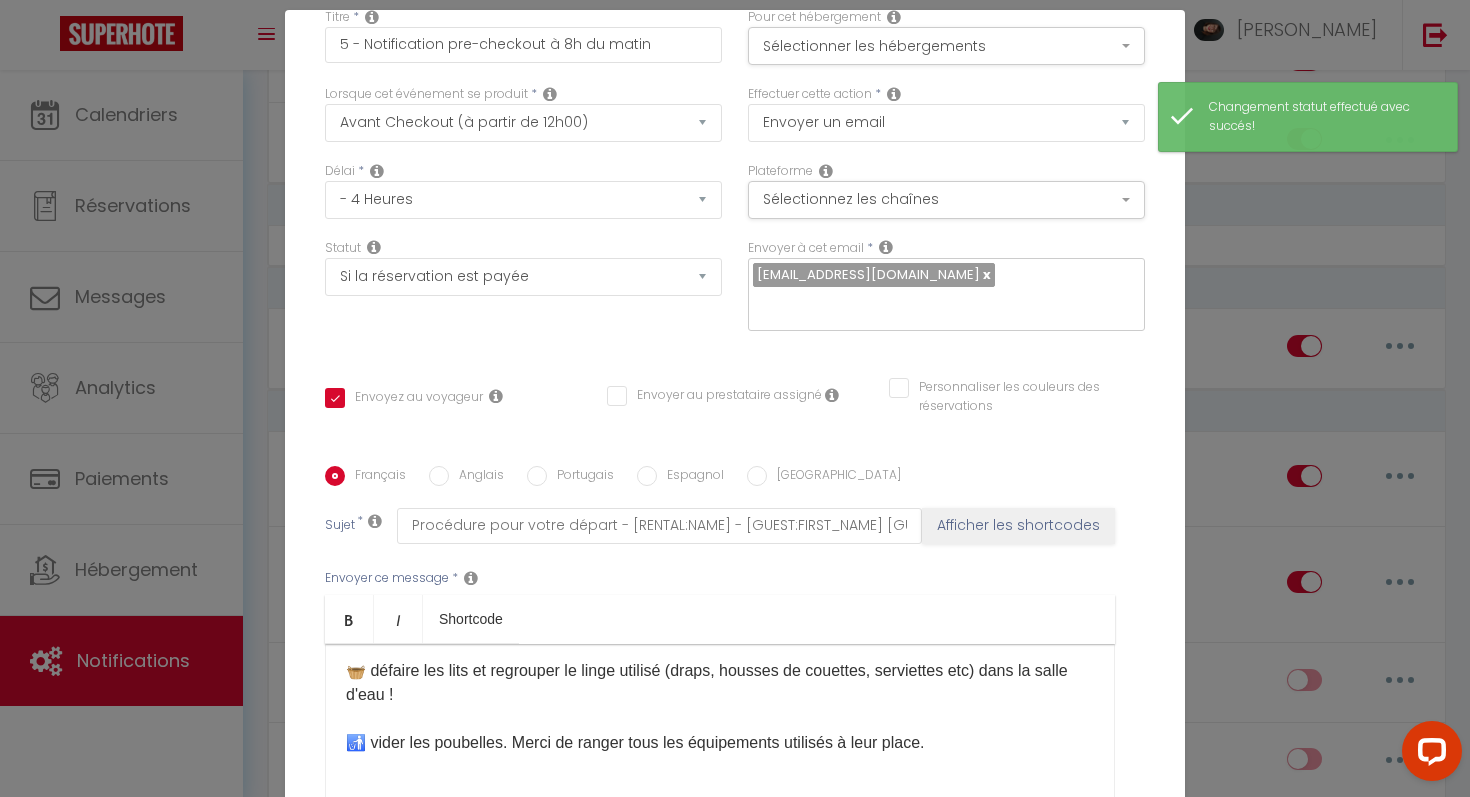 scroll, scrollTop: 0, scrollLeft: 0, axis: both 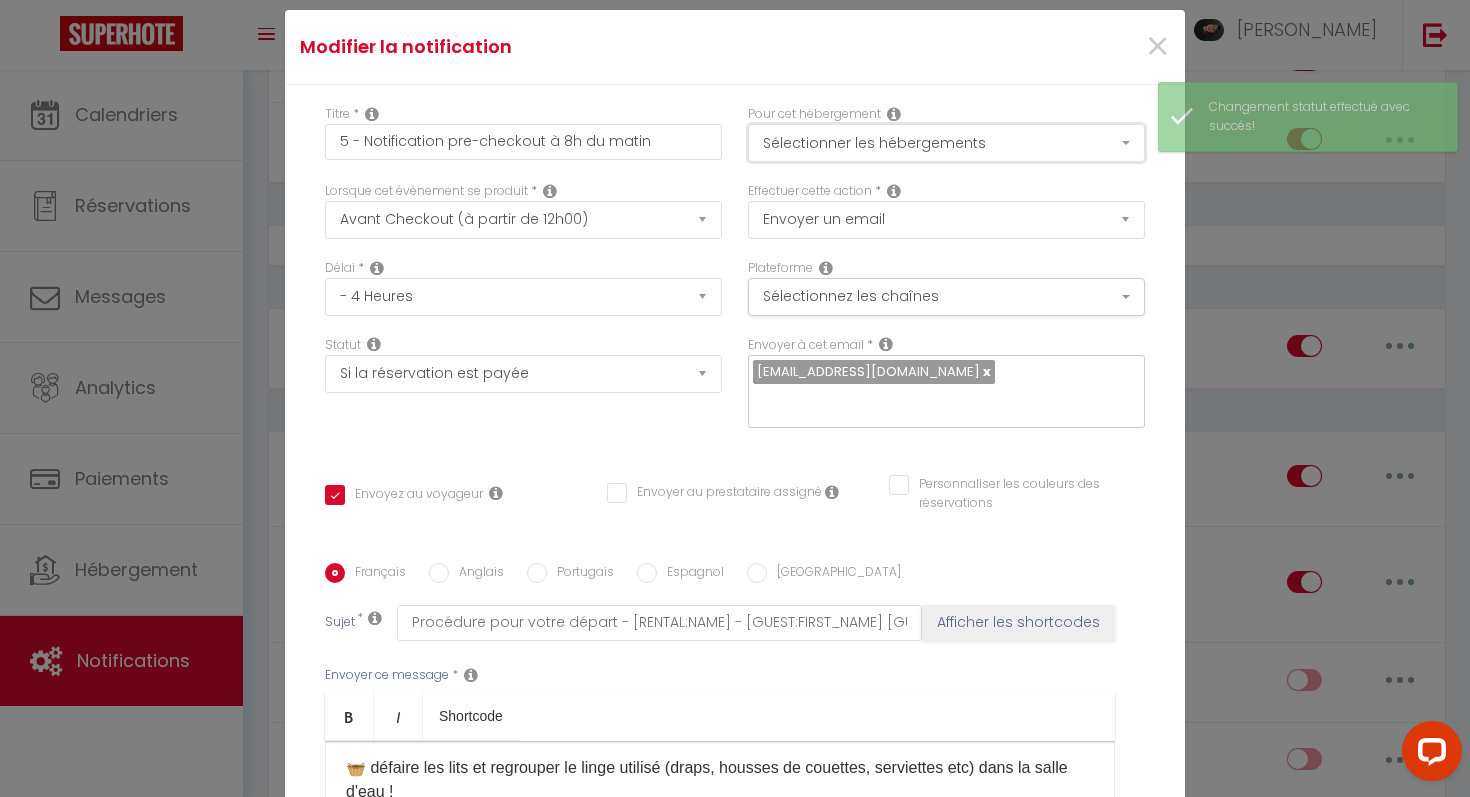 click on "Sélectionner les hébergements" at bounding box center [946, 143] 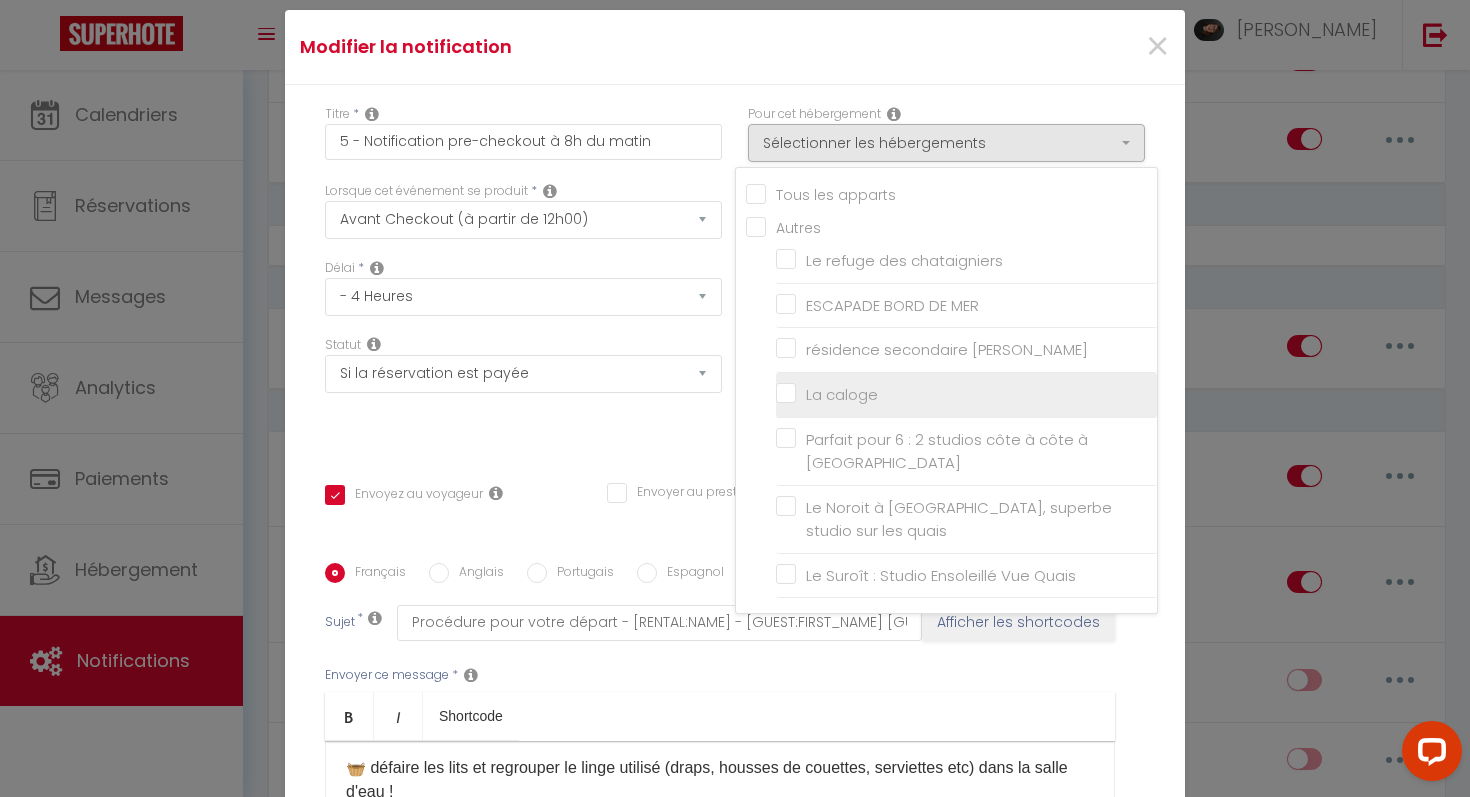 click on "La caloge" at bounding box center (966, 395) 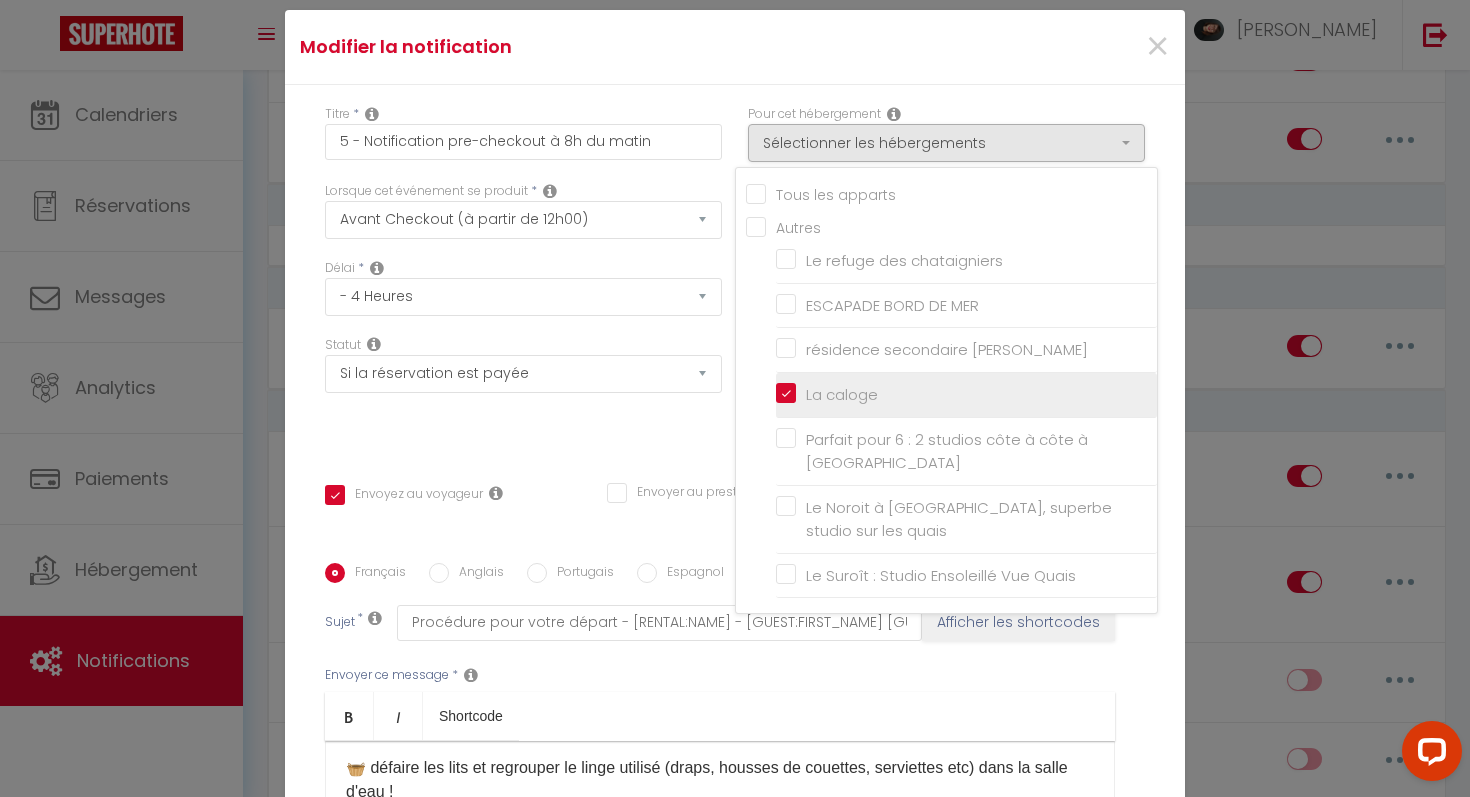 checkbox on "false" 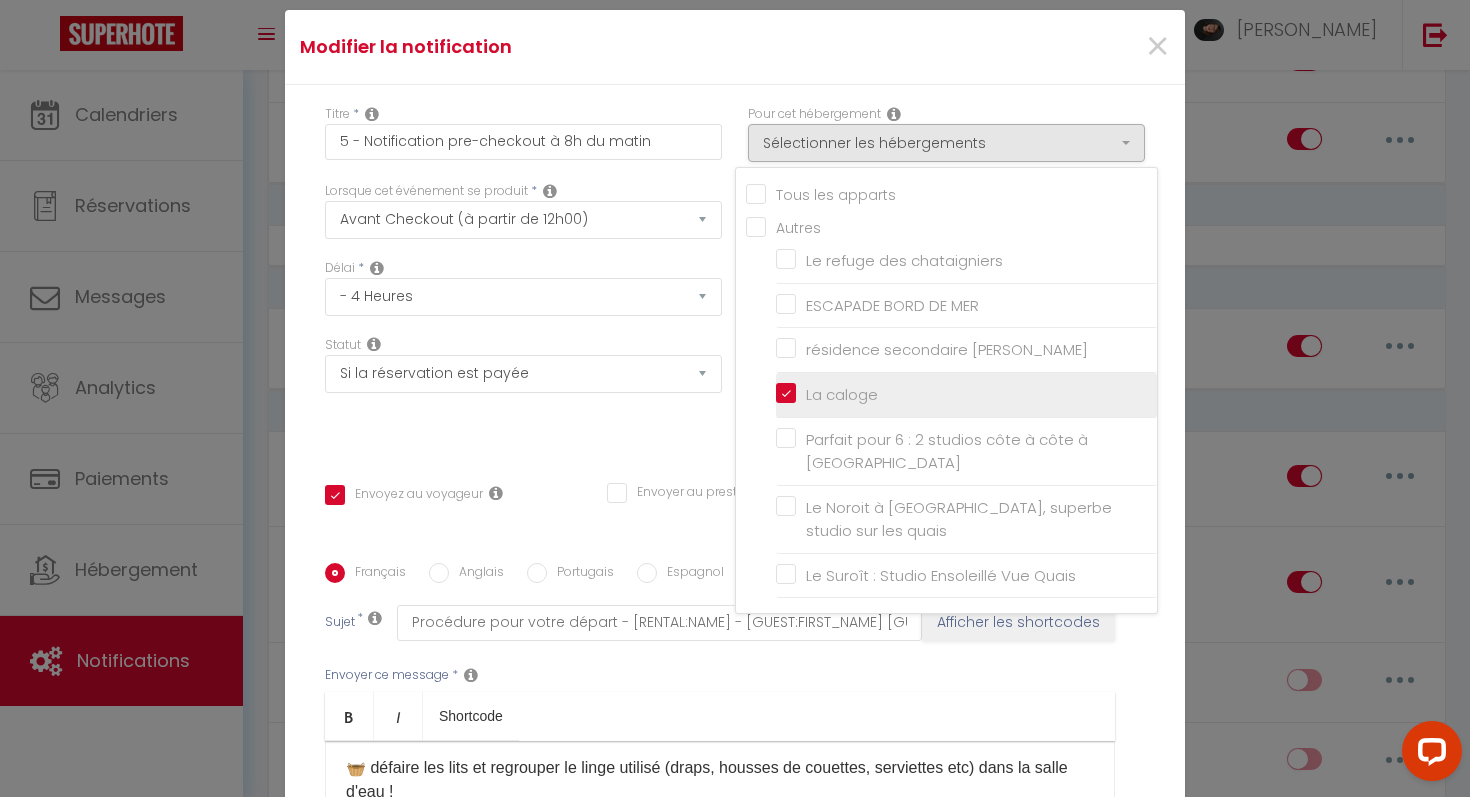checkbox on "false" 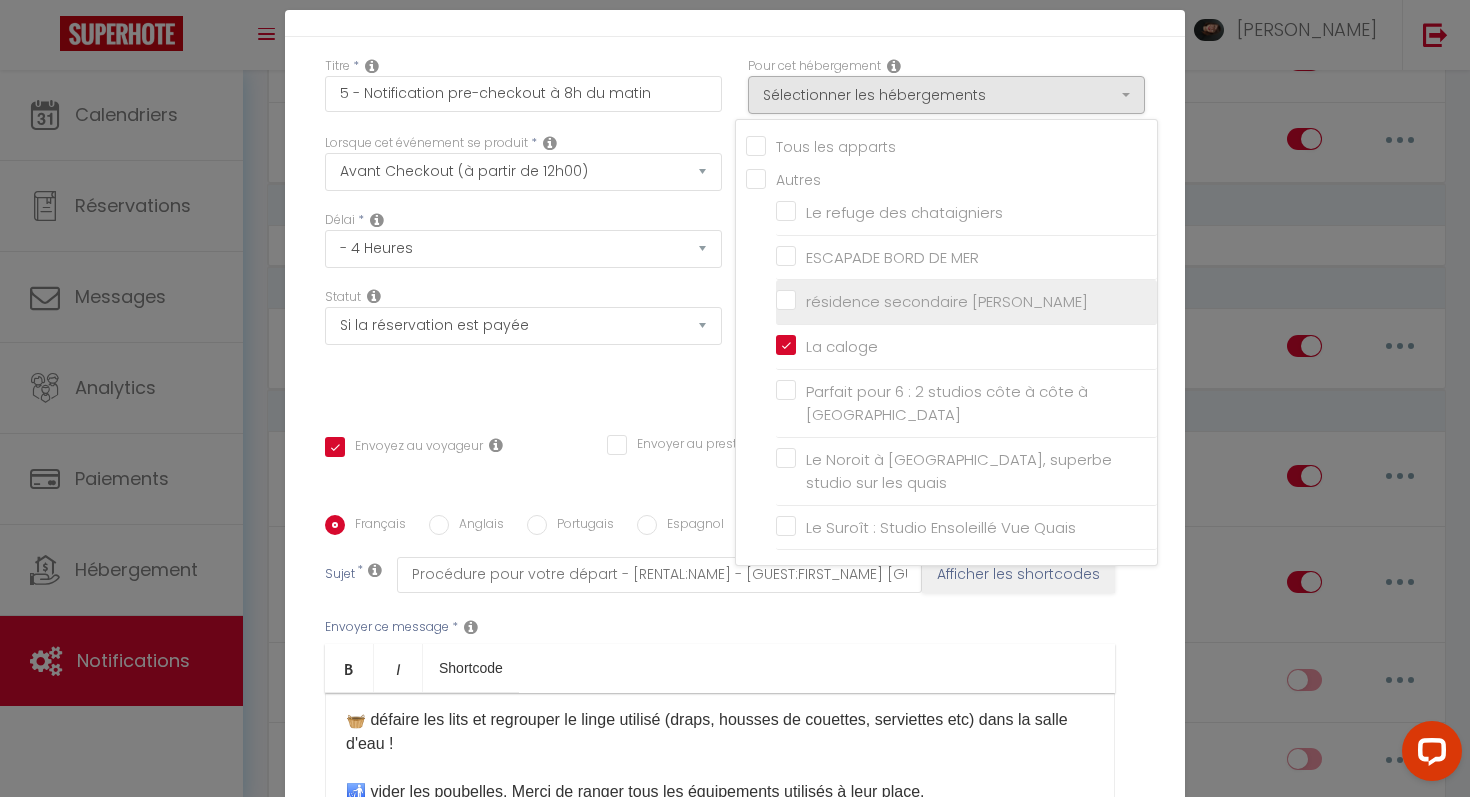 scroll, scrollTop: 31, scrollLeft: 0, axis: vertical 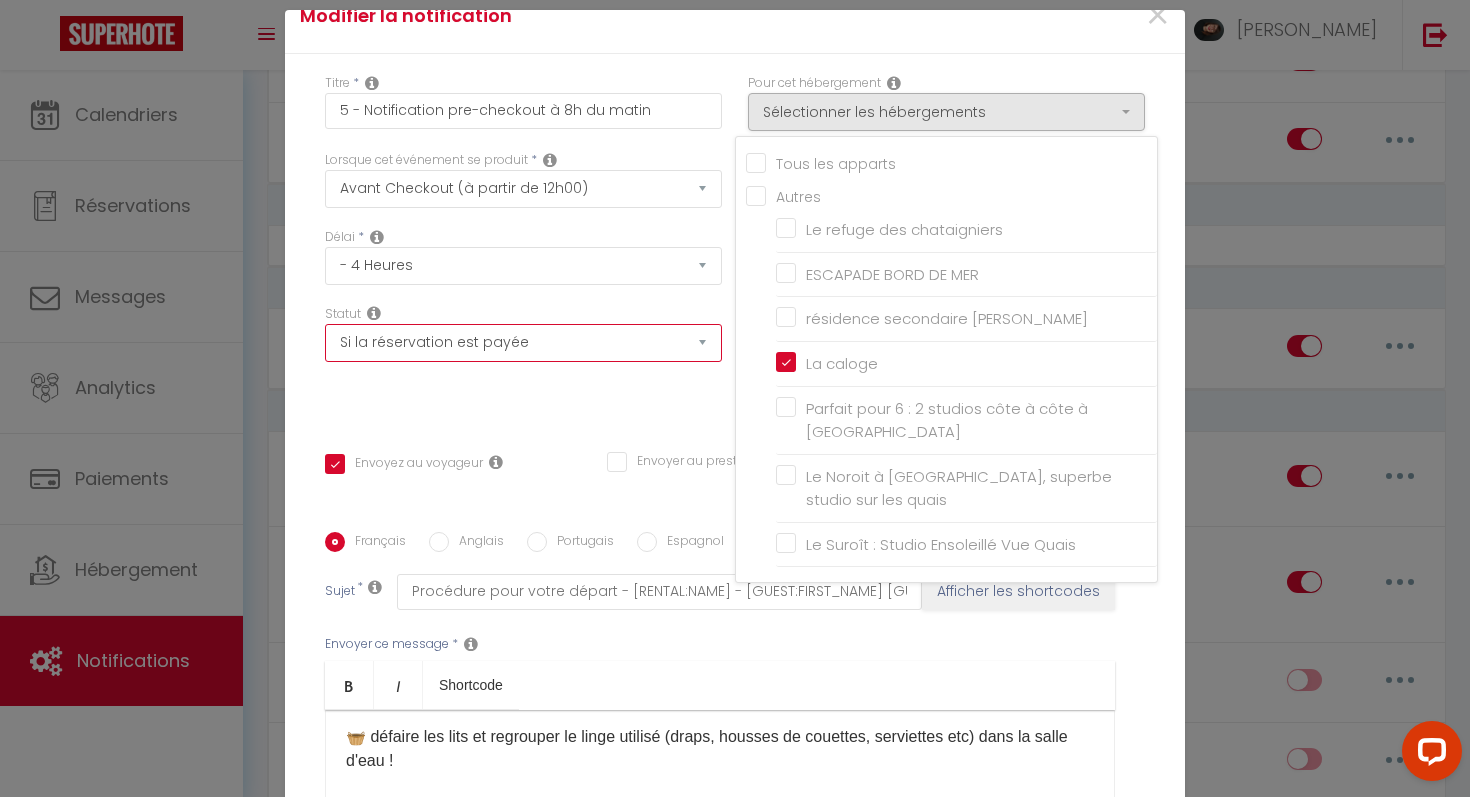 click on "Aucun   Si la réservation est payée   Si réservation non payée   Si la caution a été prise   Si caution non payée" at bounding box center (523, 343) 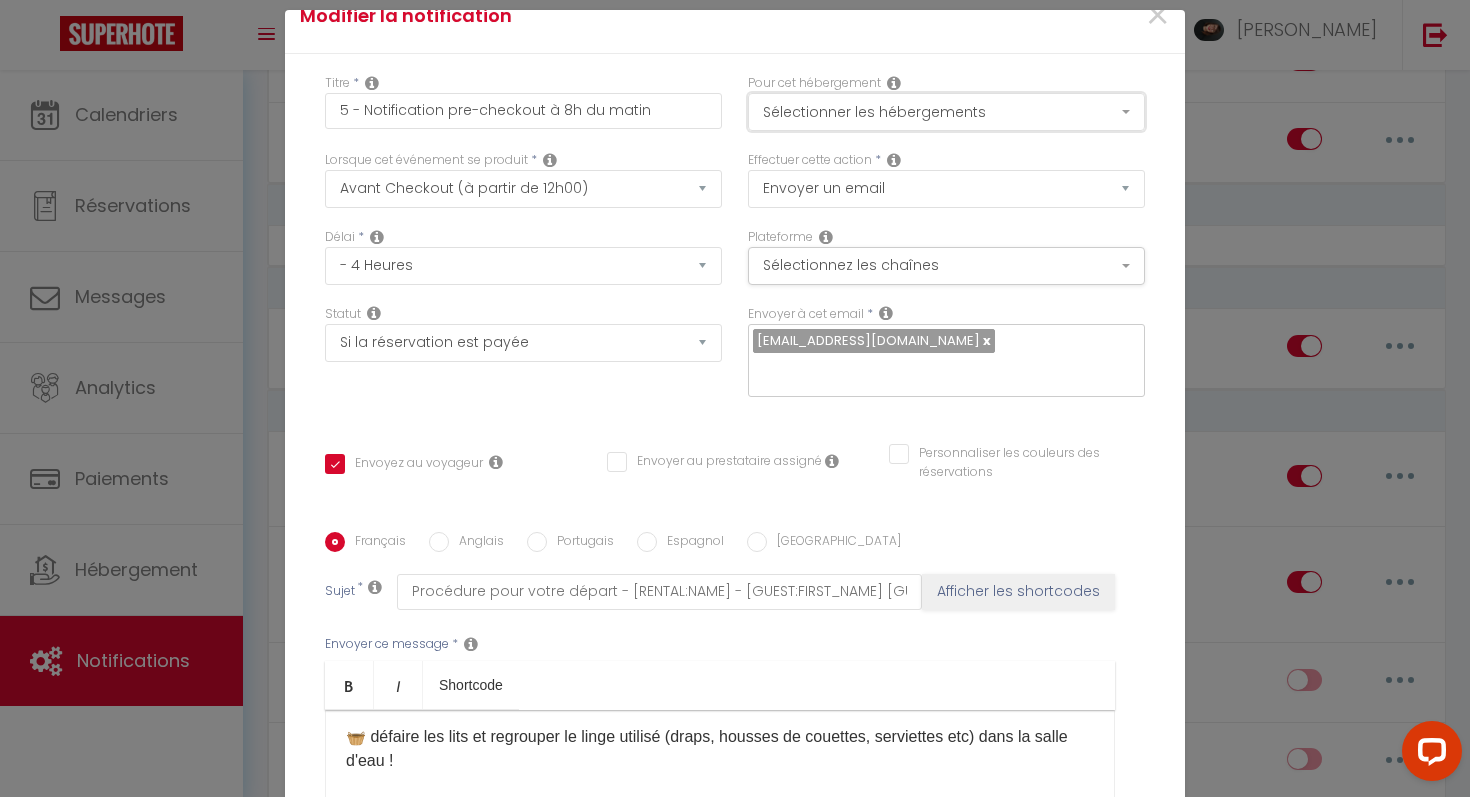 click on "Sélectionner les hébergements" at bounding box center [946, 112] 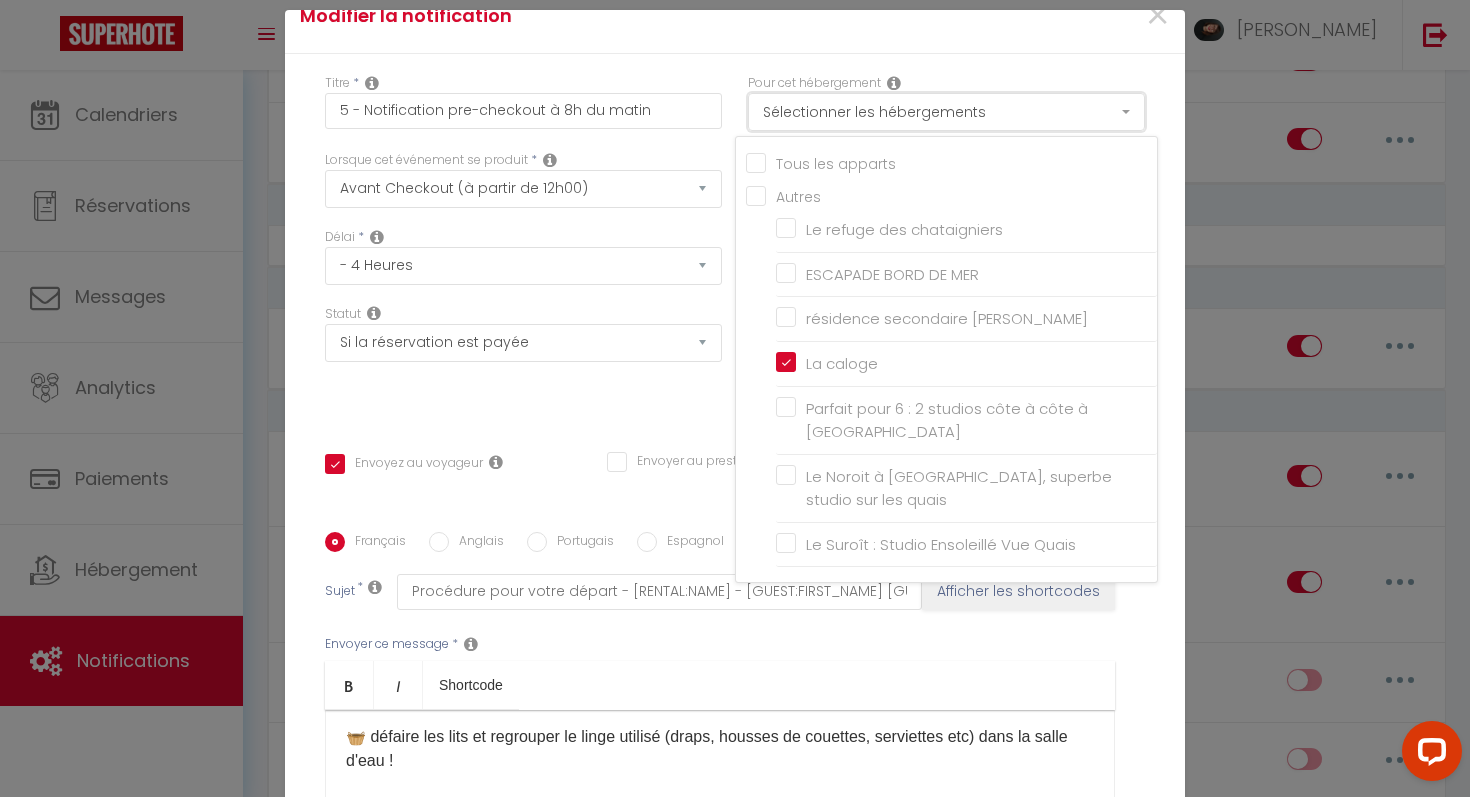 click on "Sélectionner les hébergements" at bounding box center (946, 112) 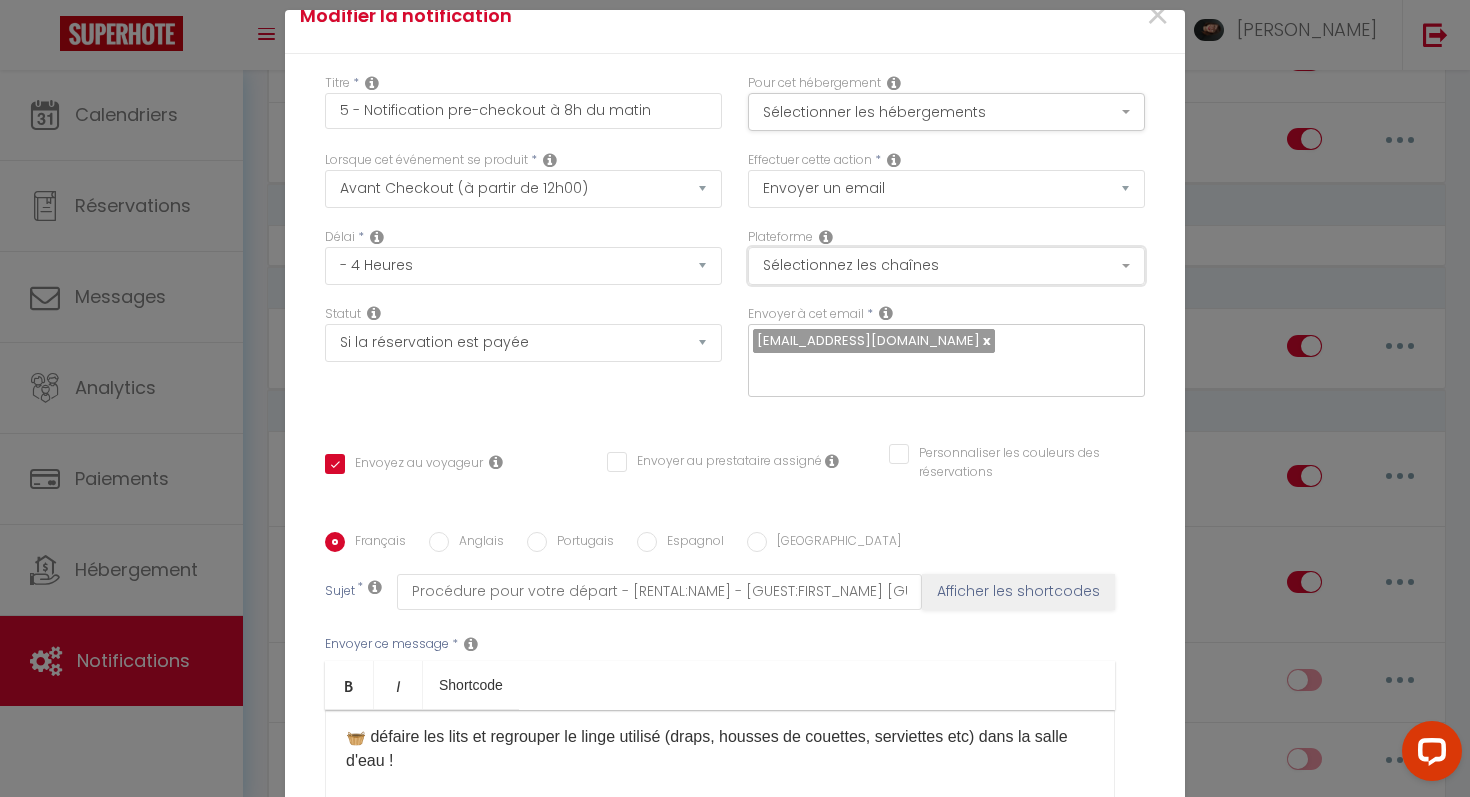 click on "Sélectionnez les chaînes" at bounding box center (946, 266) 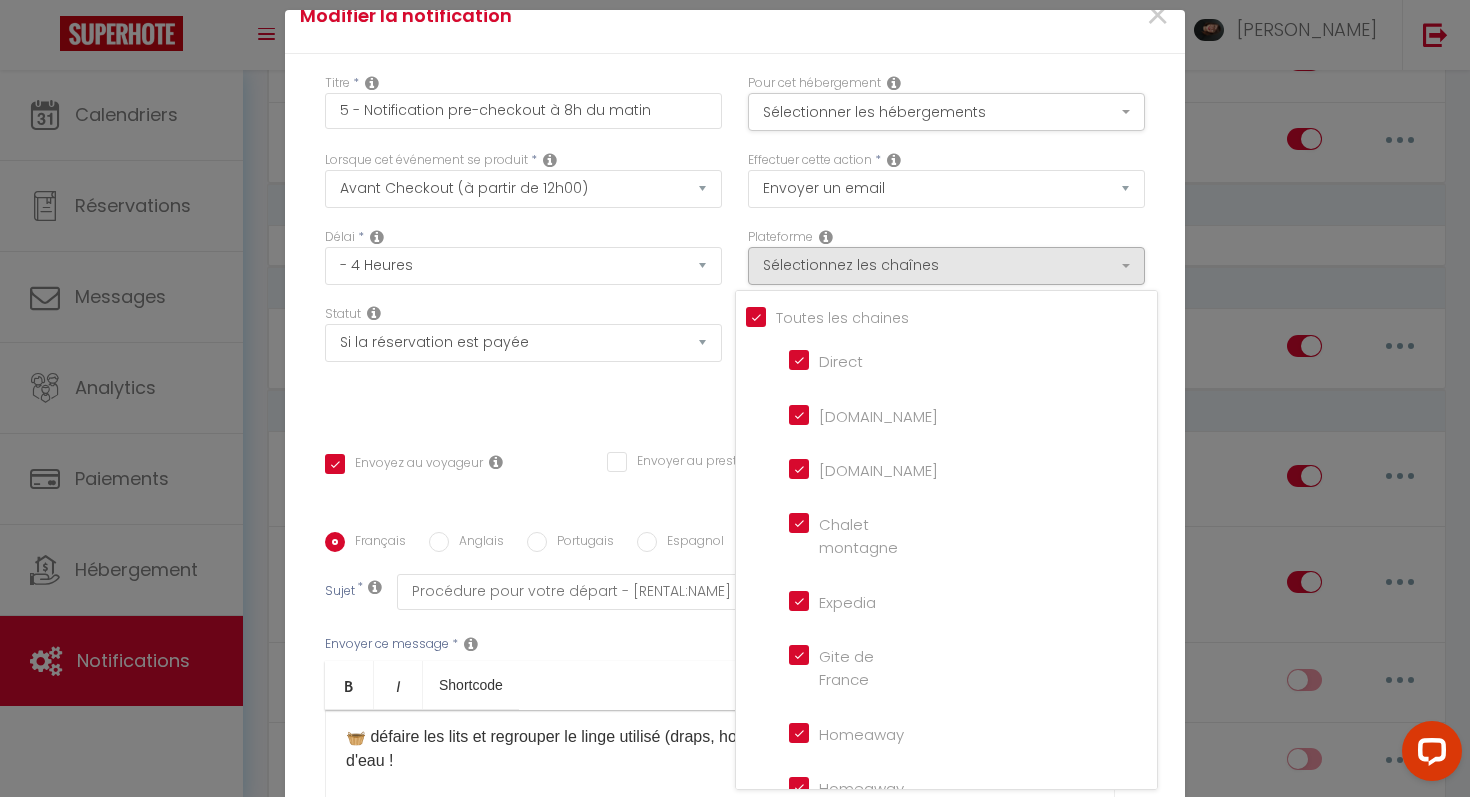 click on "Tous les apparts" at bounding box center [951, 316] 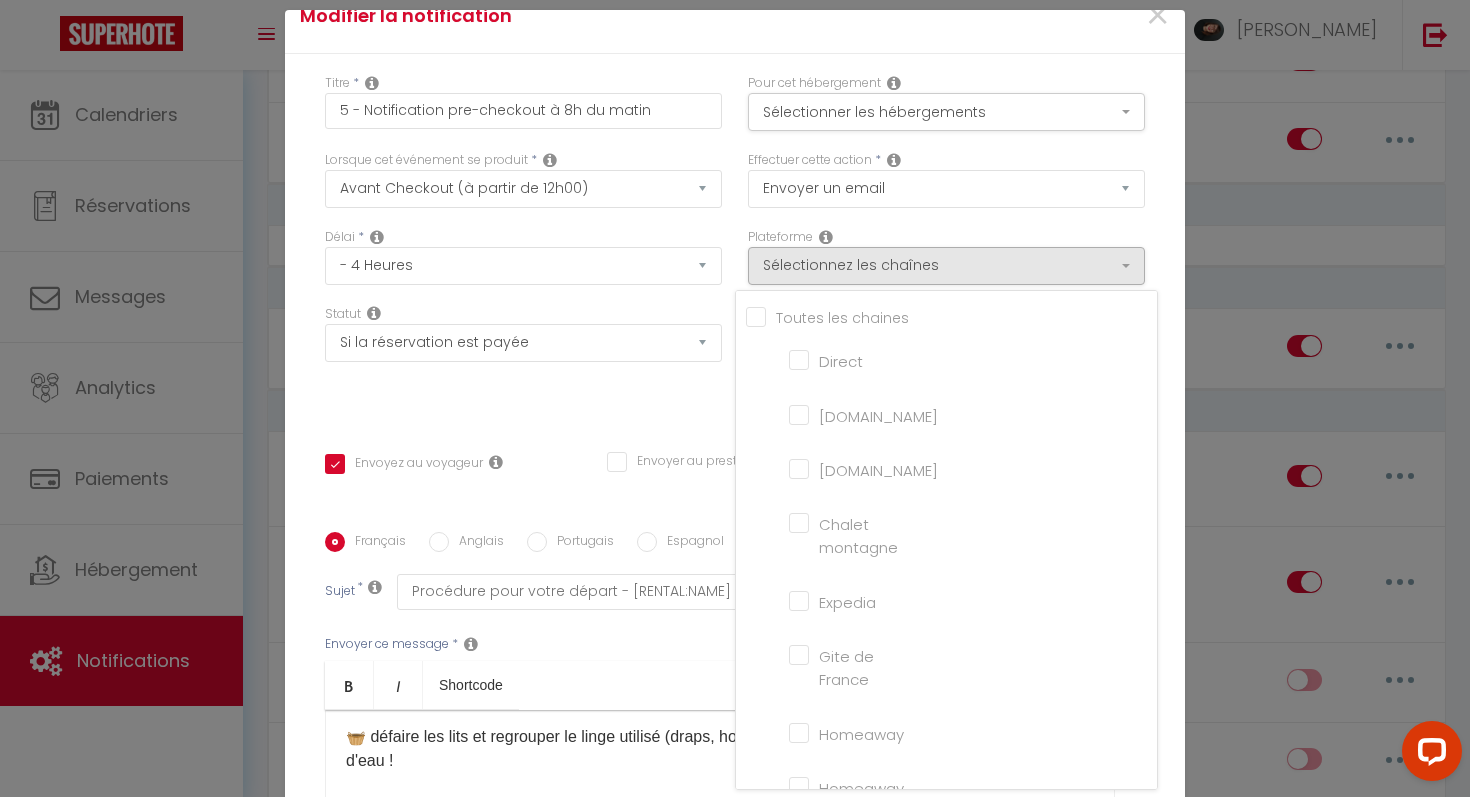 checkbox on "false" 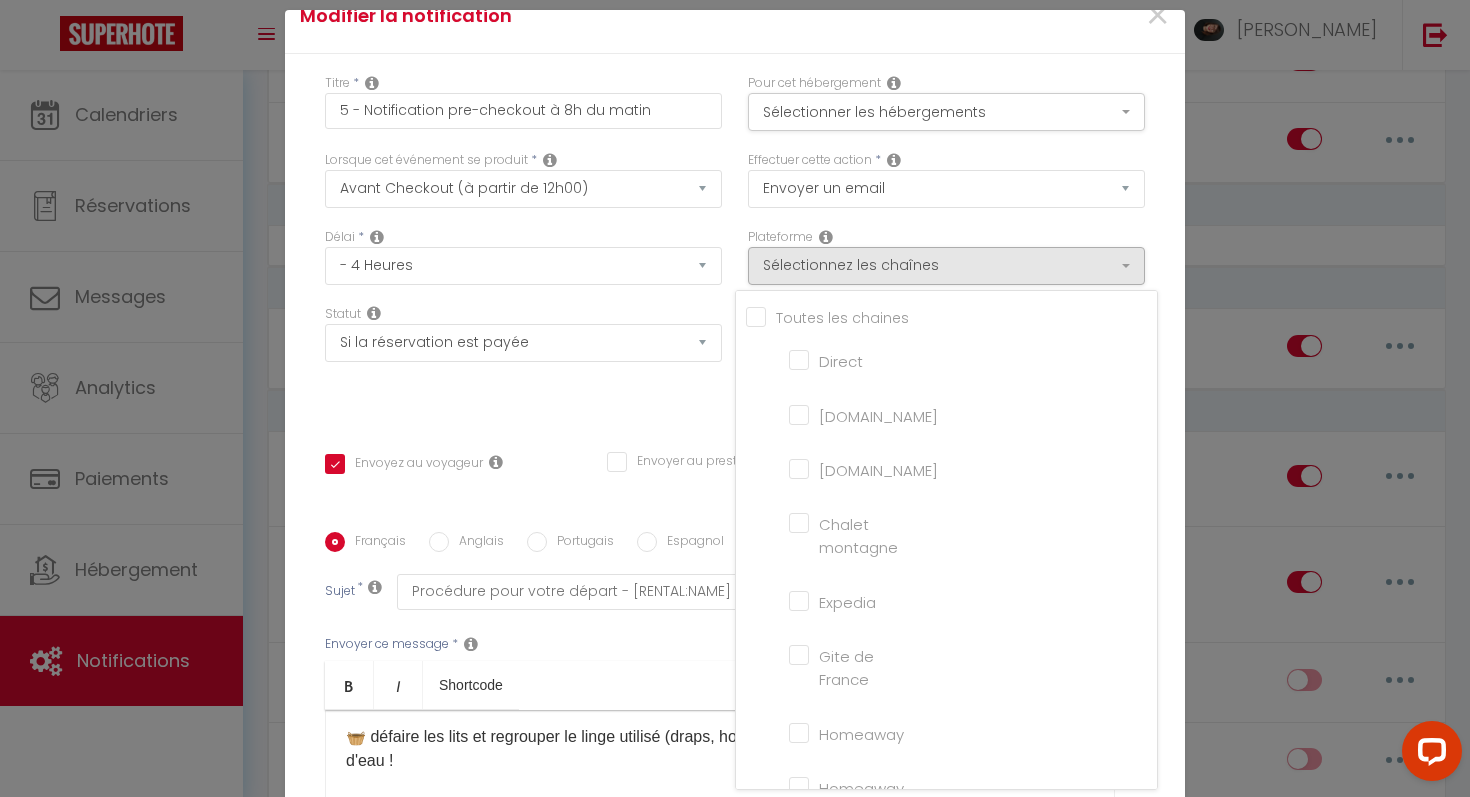 click on "[DOMAIN_NAME]" at bounding box center [846, 468] 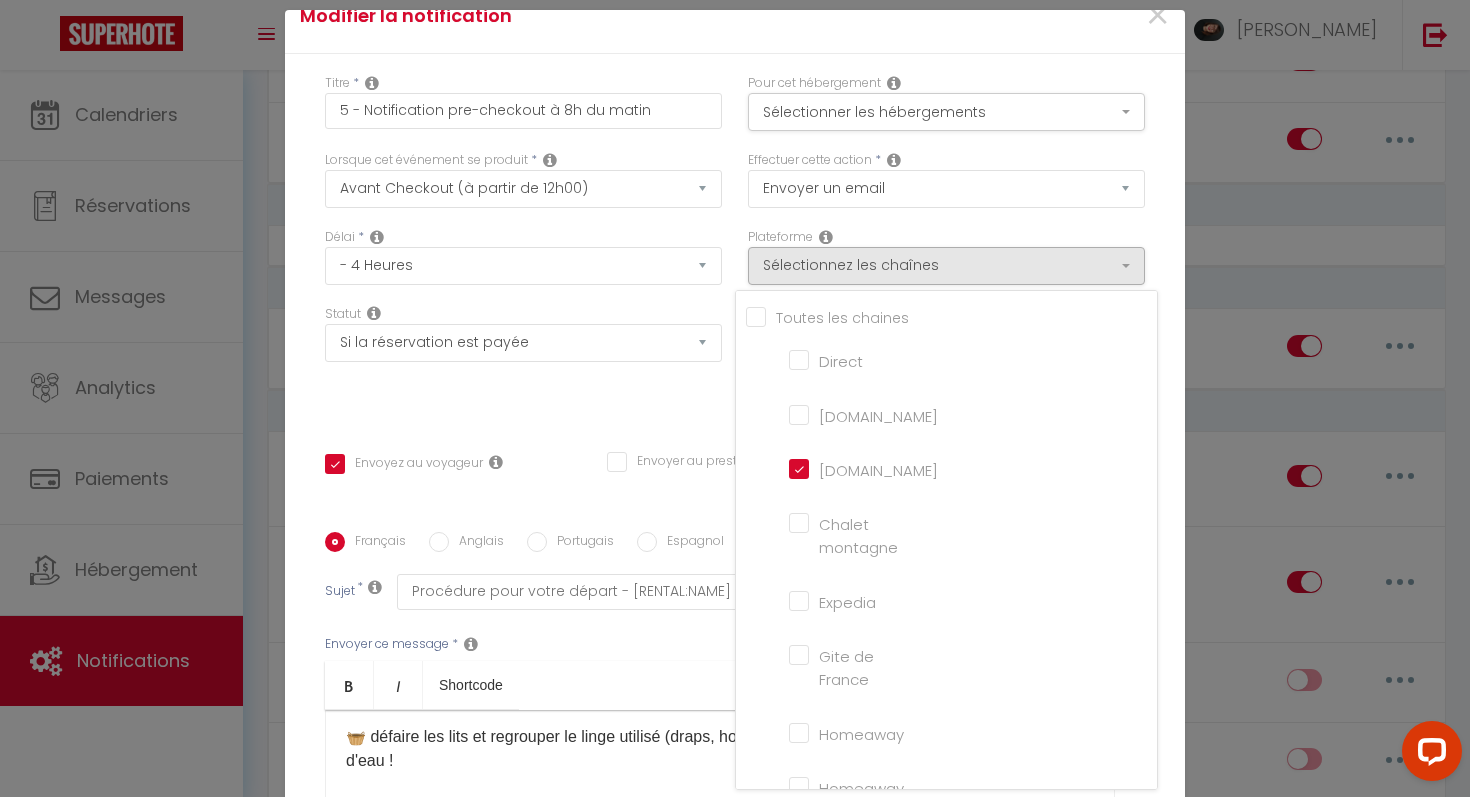 checkbox on "true" 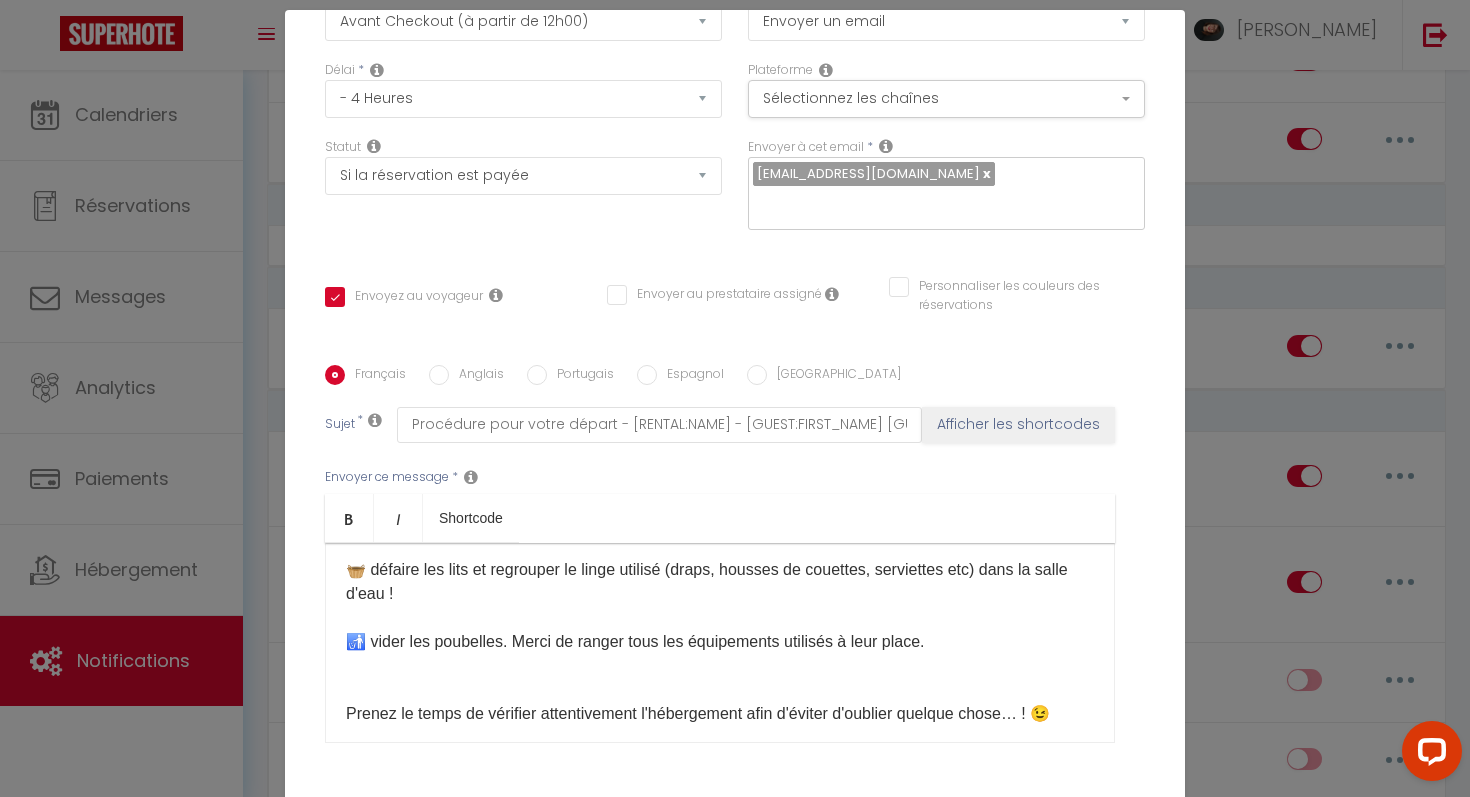 scroll, scrollTop: 296, scrollLeft: 0, axis: vertical 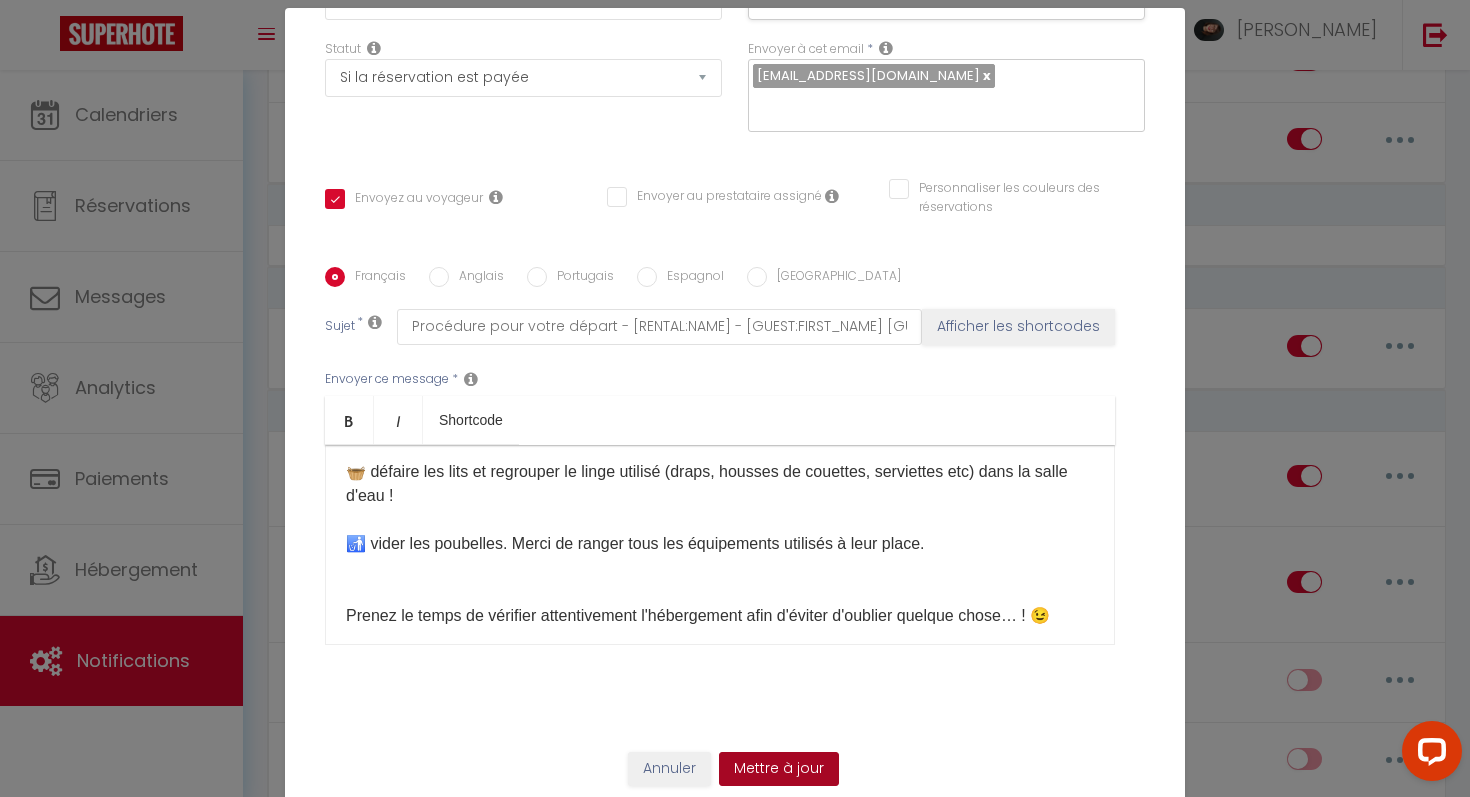 click on "Mettre à jour" at bounding box center (779, 769) 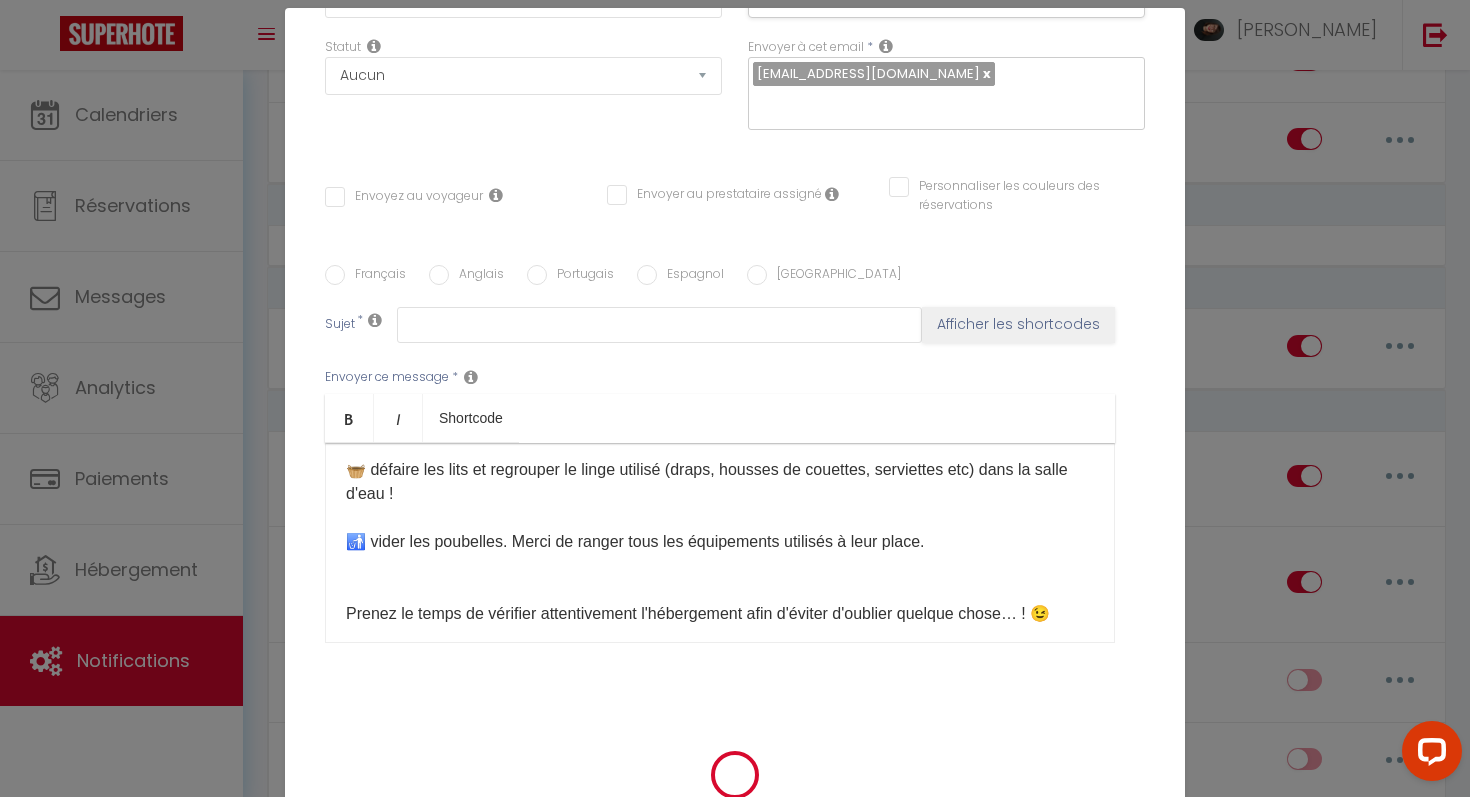 checkbox on "true" 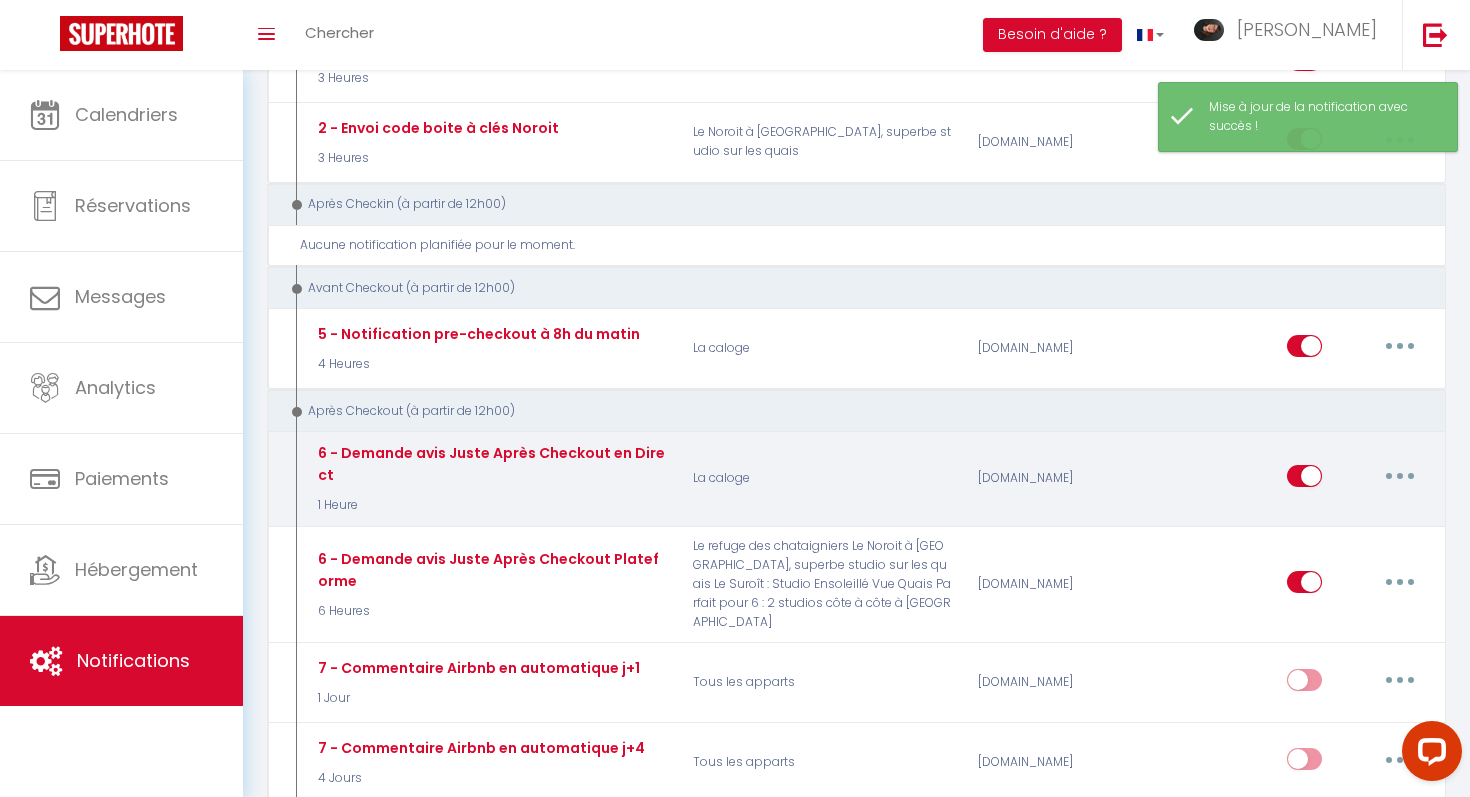 click at bounding box center [1304, 480] 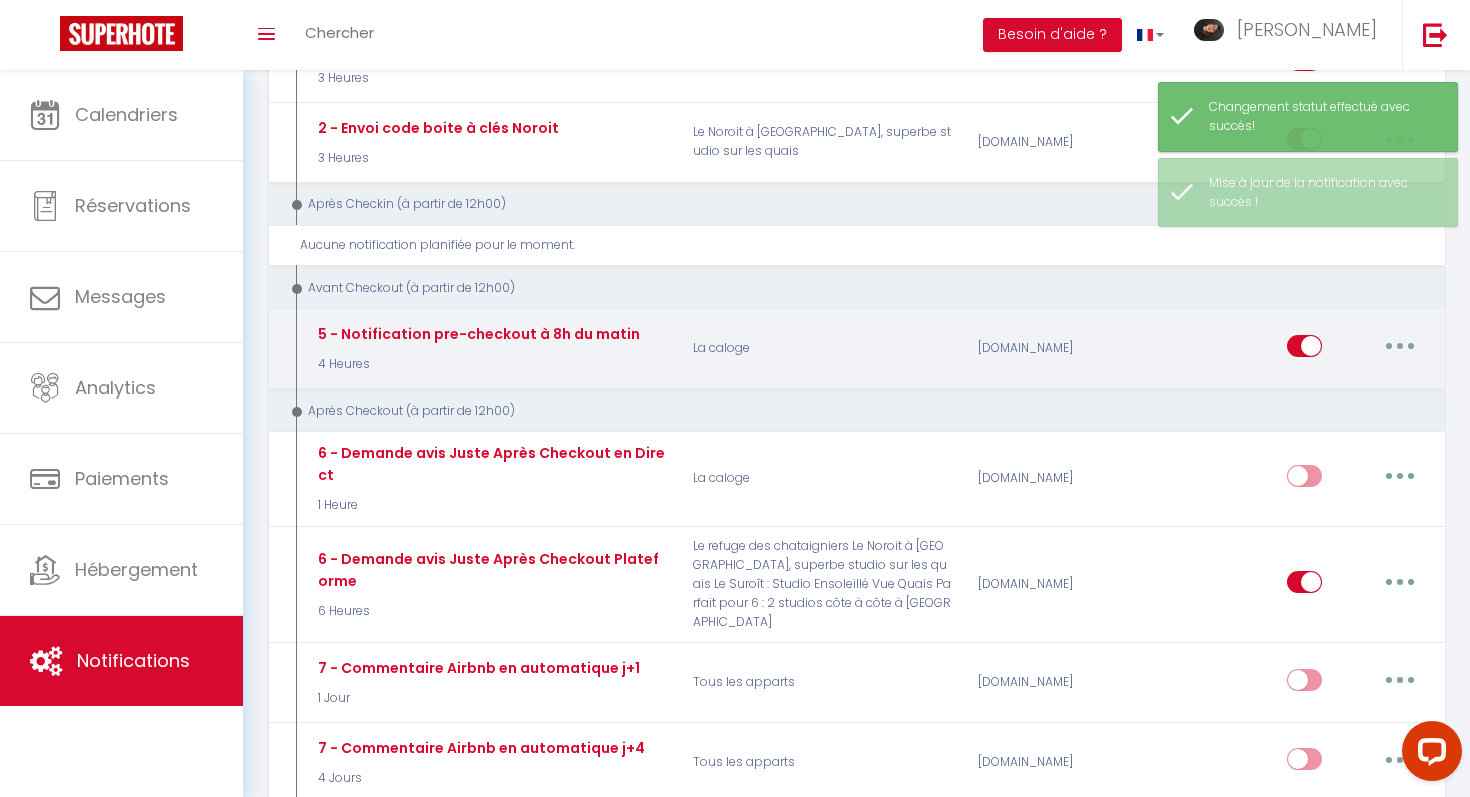 click at bounding box center [1400, 346] 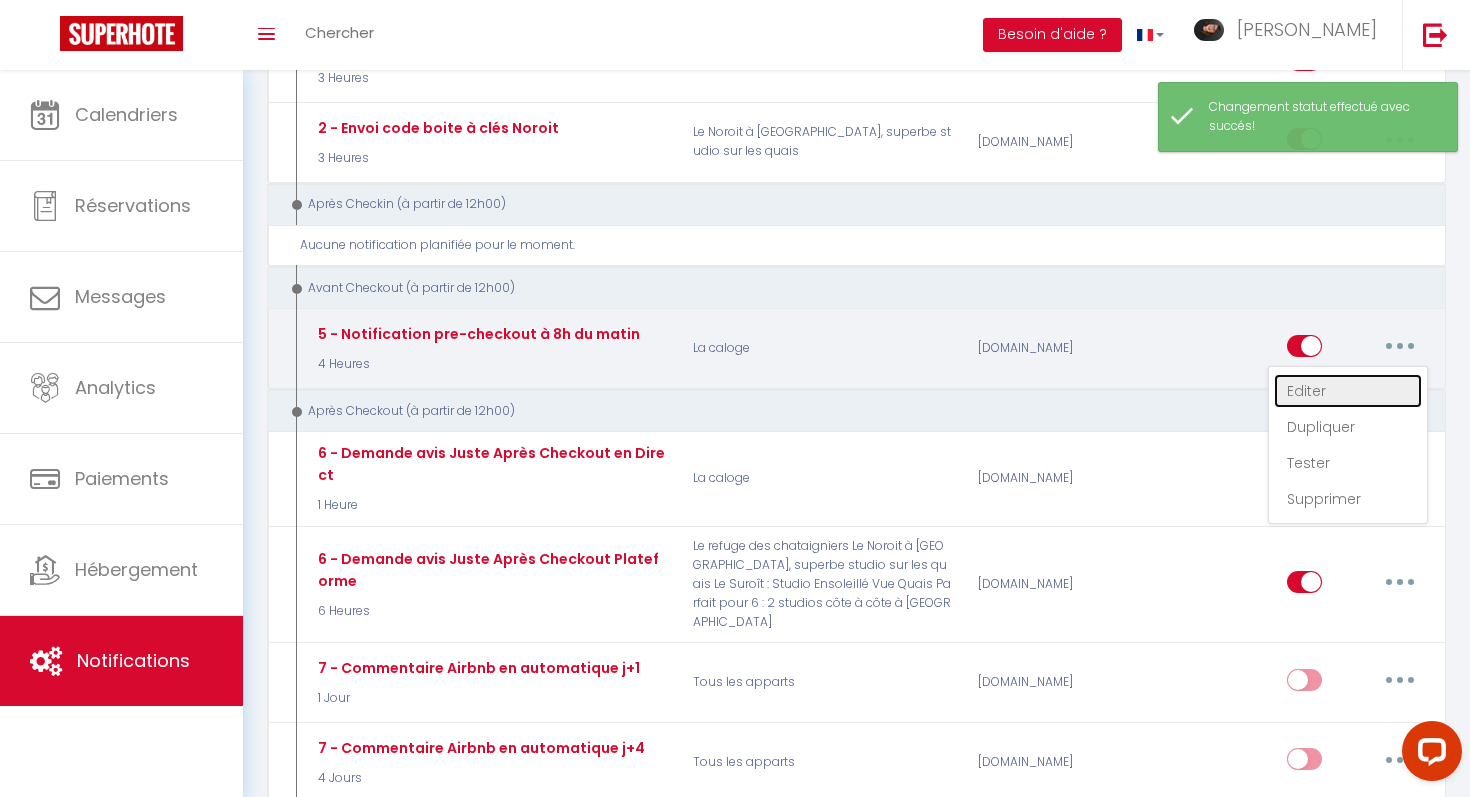 click on "Editer" at bounding box center [1348, 391] 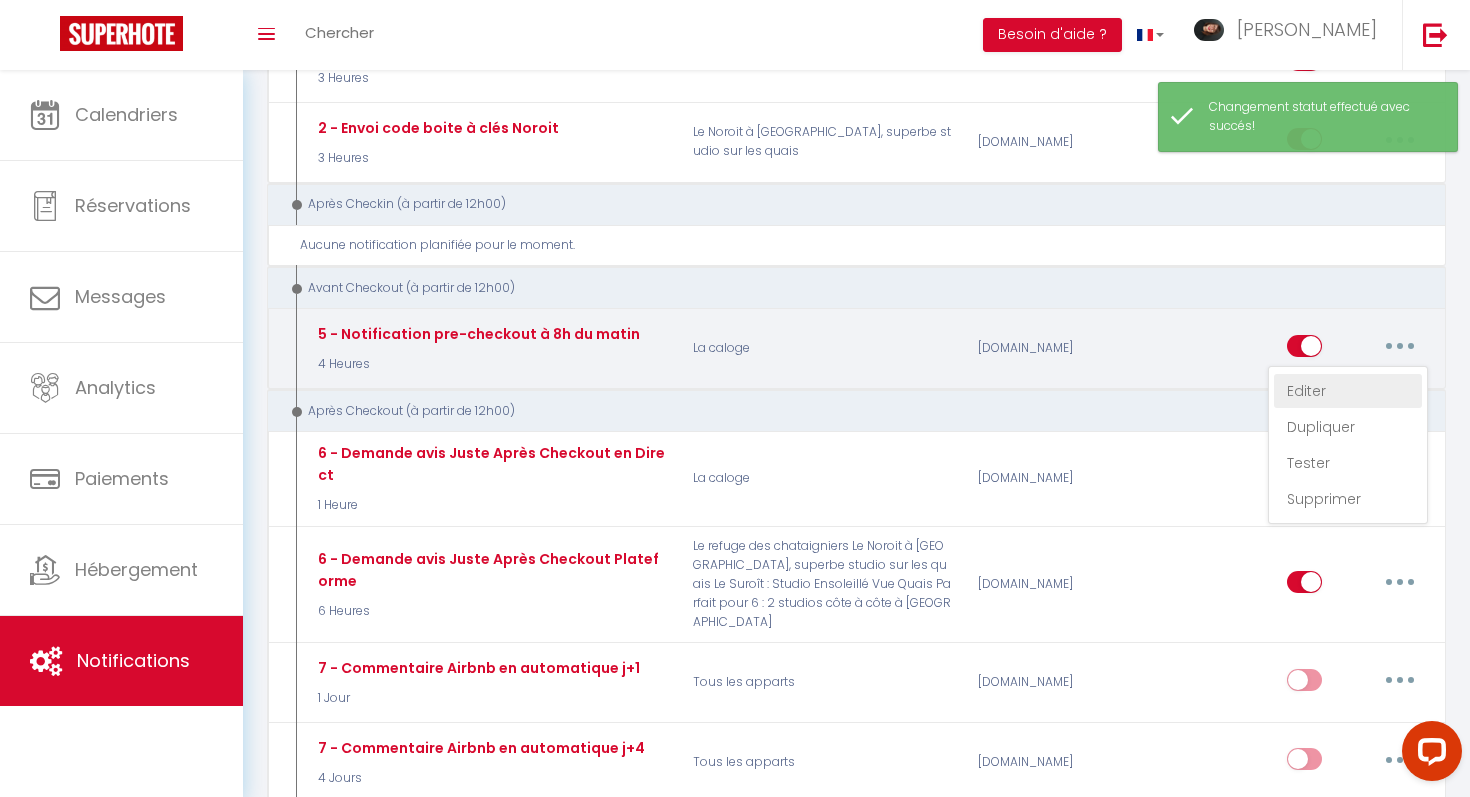 radio on "true" 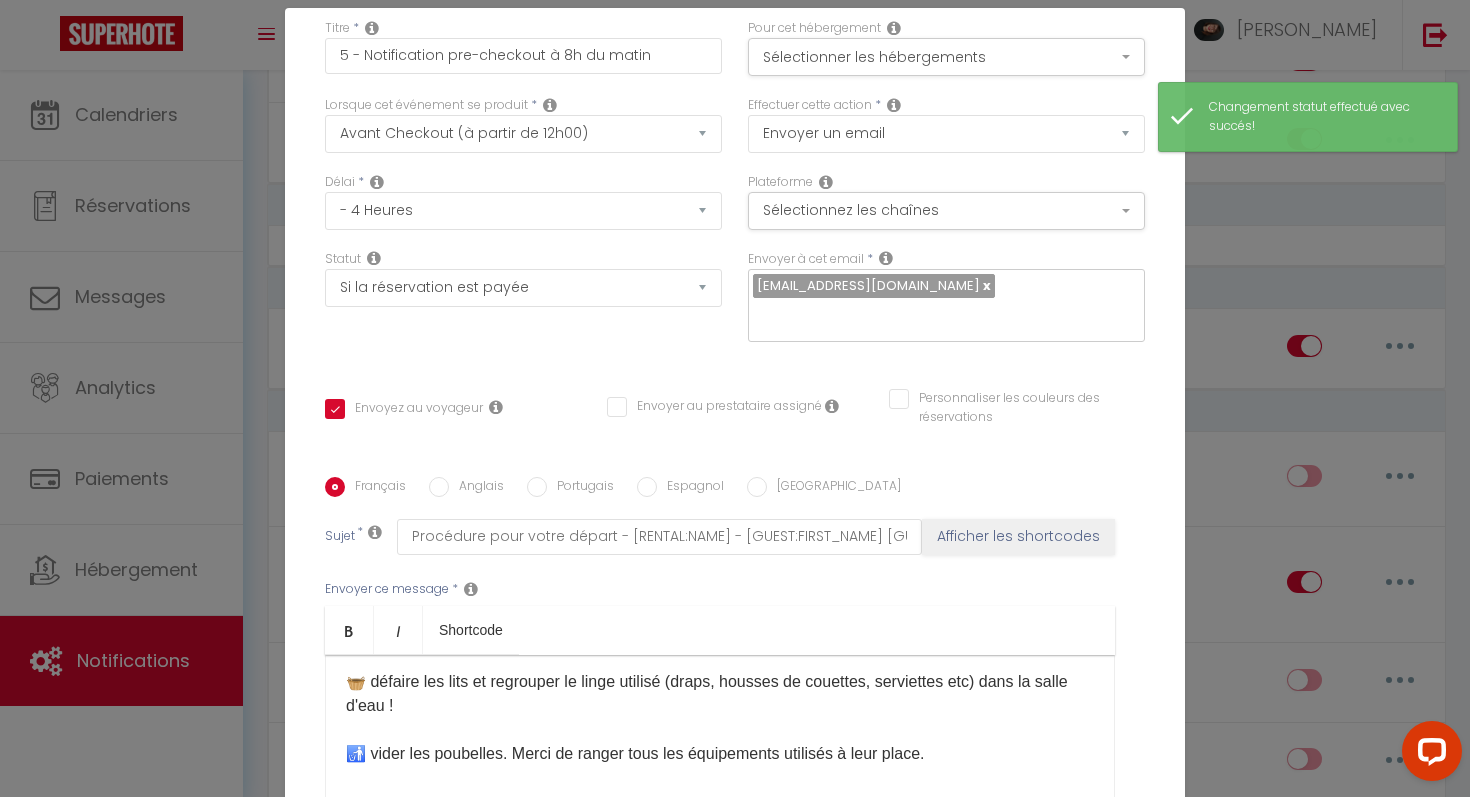 scroll, scrollTop: 0, scrollLeft: 0, axis: both 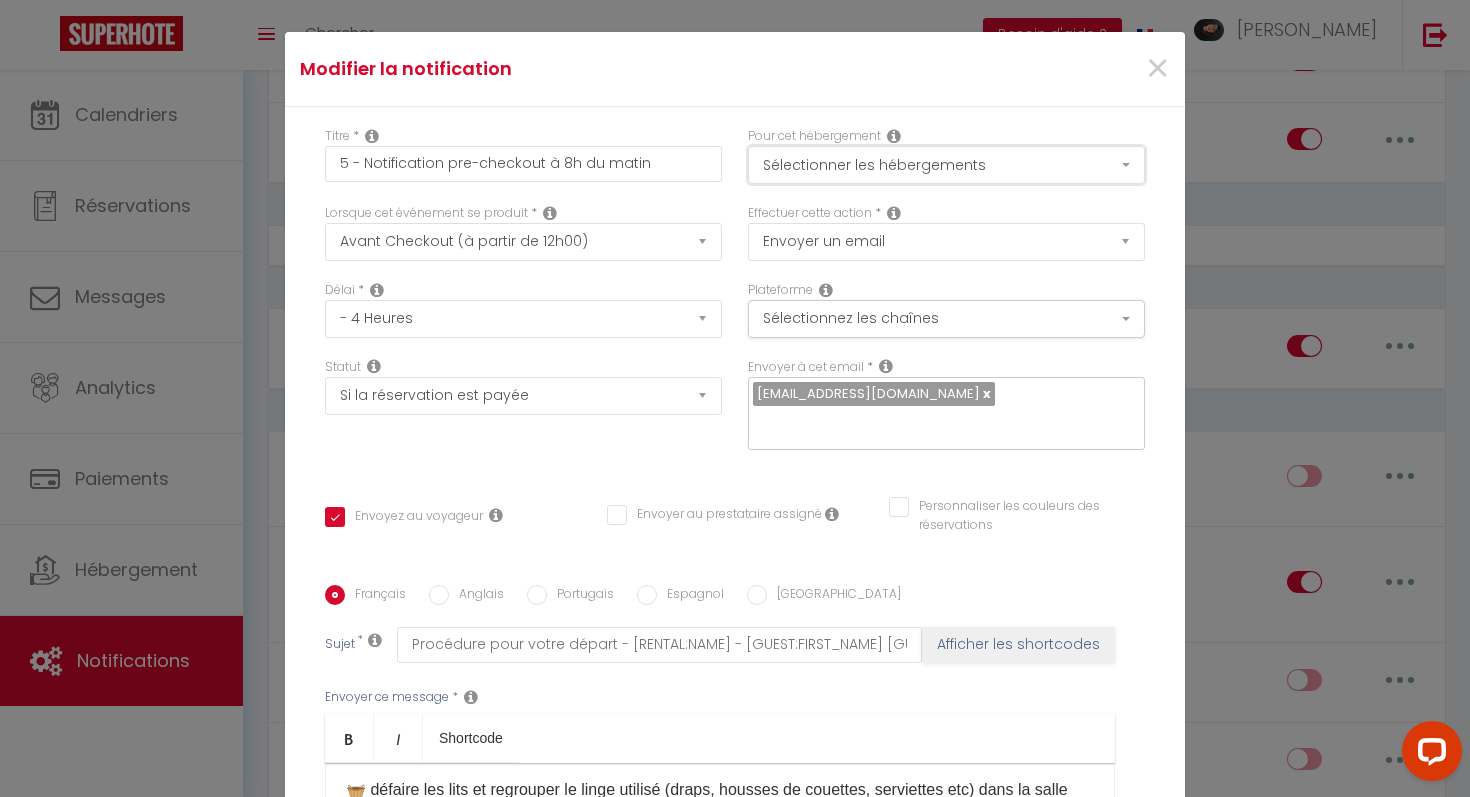 click on "Sélectionner les hébergements" at bounding box center (946, 165) 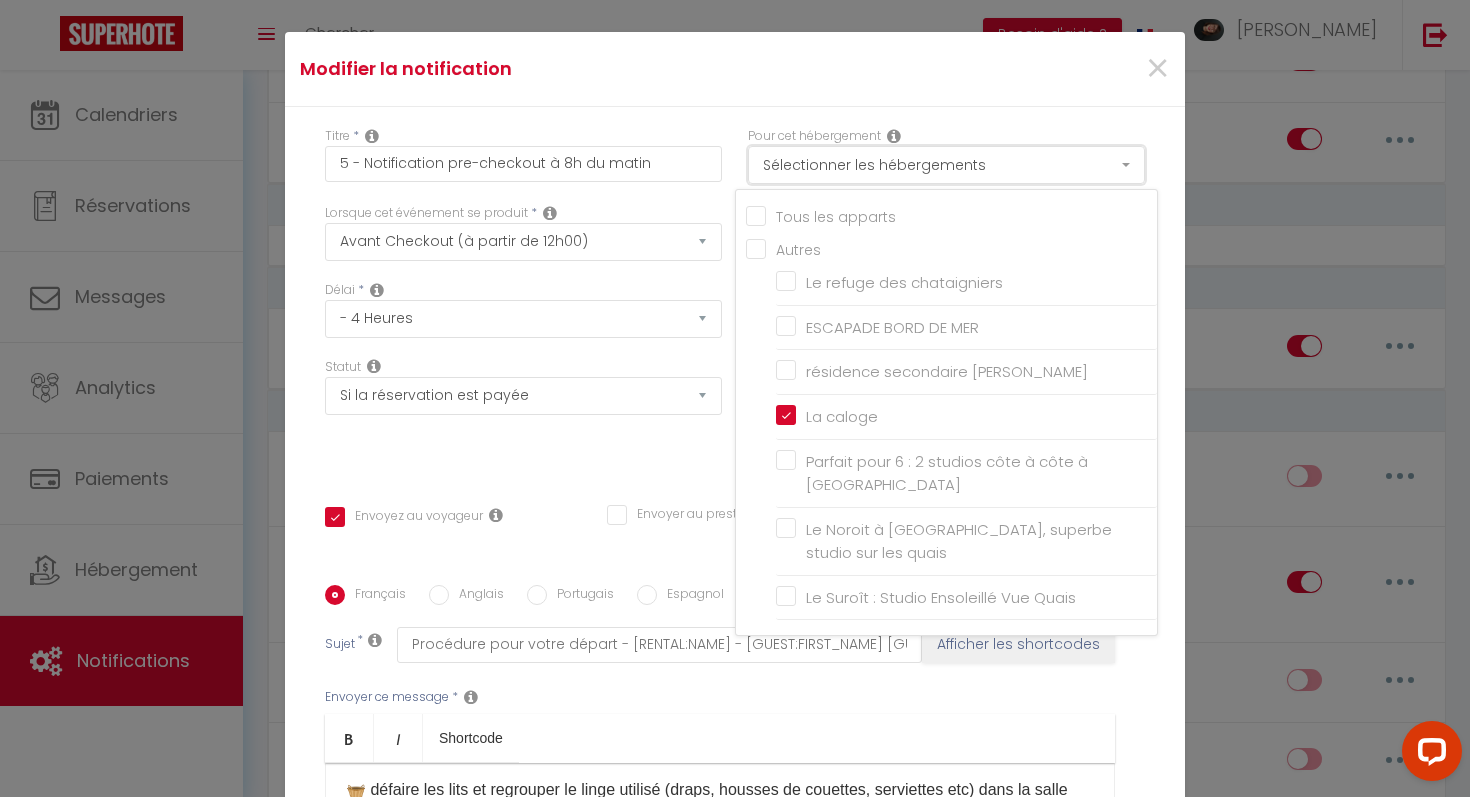 click on "Sélectionner les hébergements" at bounding box center [946, 165] 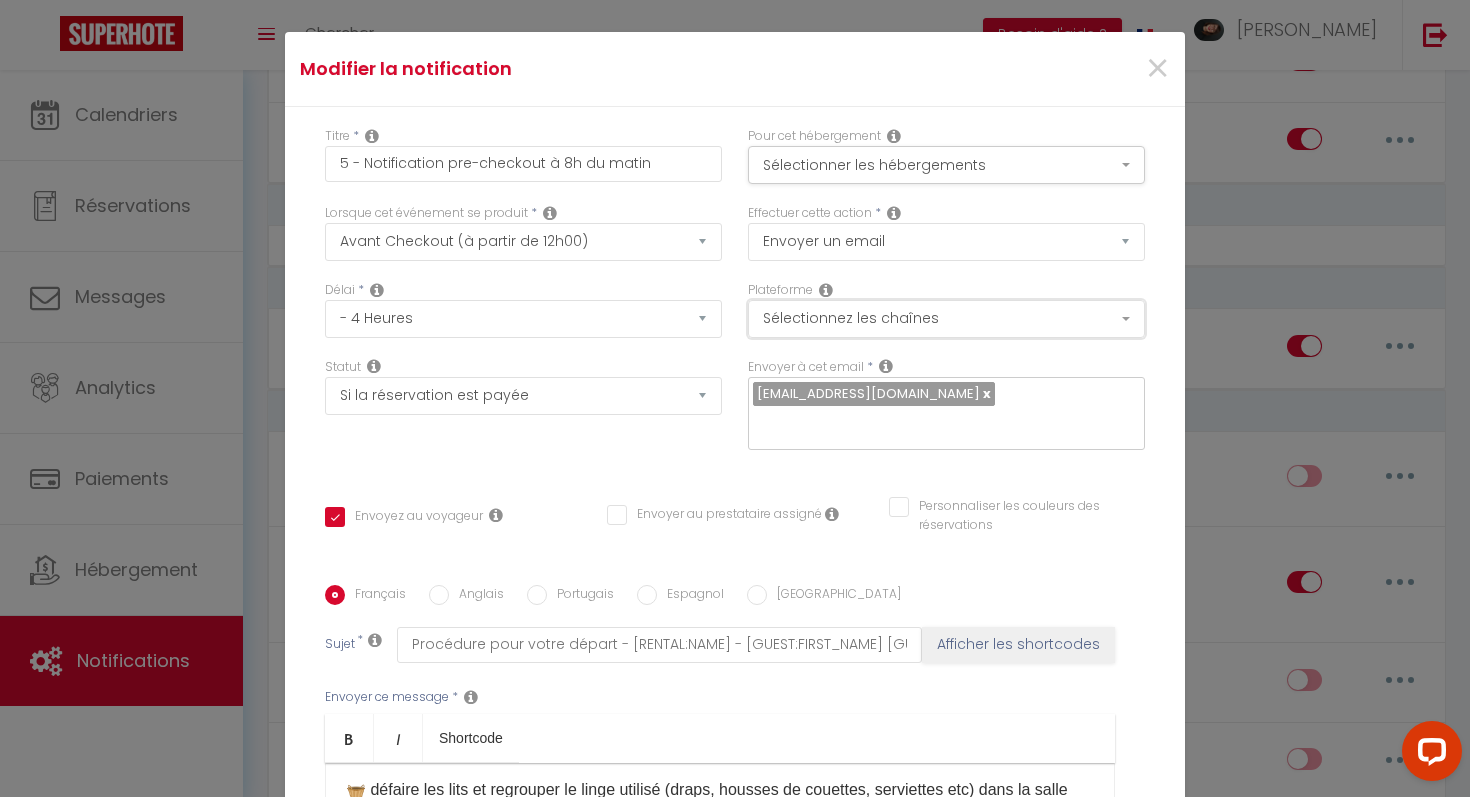 click on "Sélectionnez les chaînes" at bounding box center [946, 319] 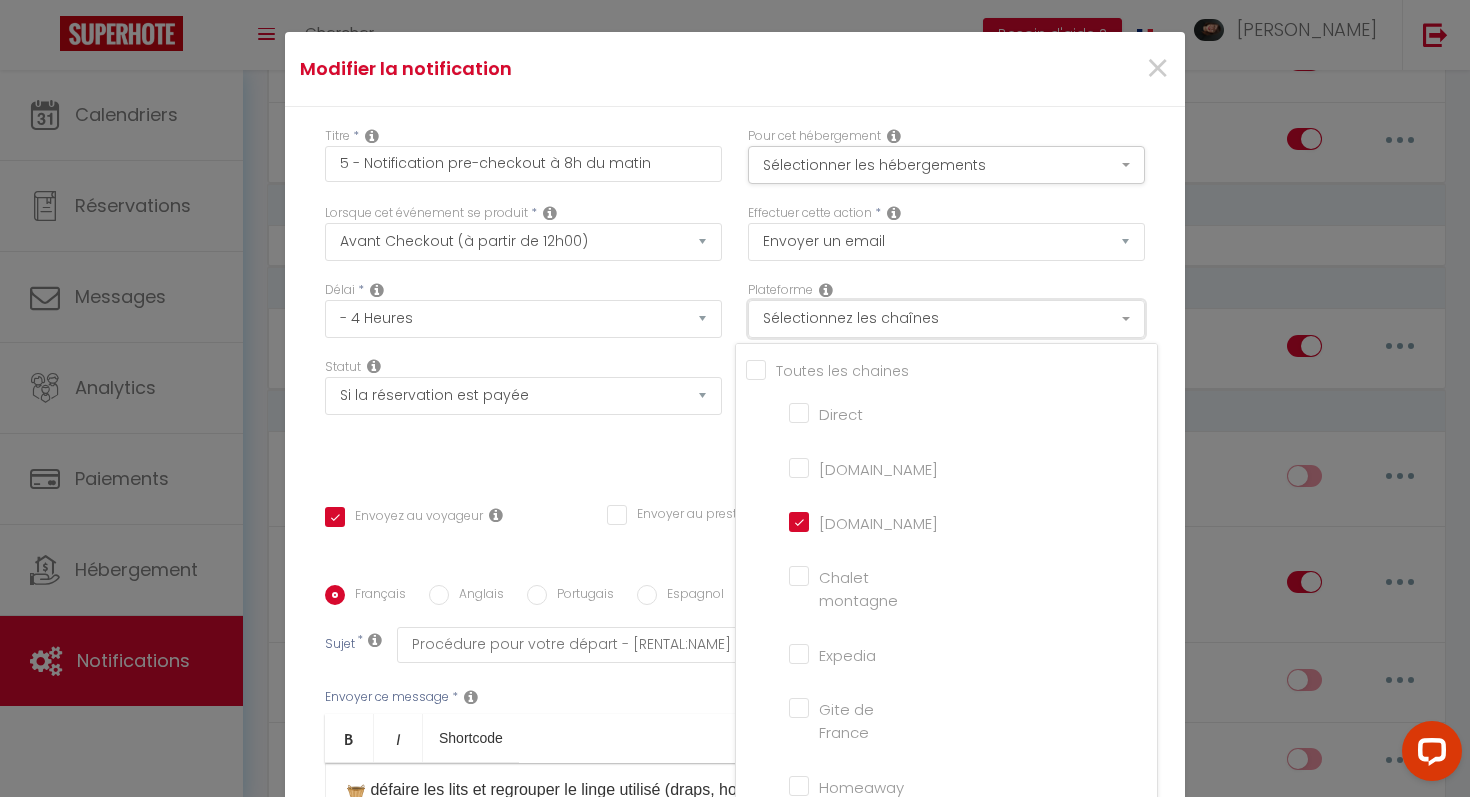 click on "Sélectionnez les chaînes" at bounding box center (946, 319) 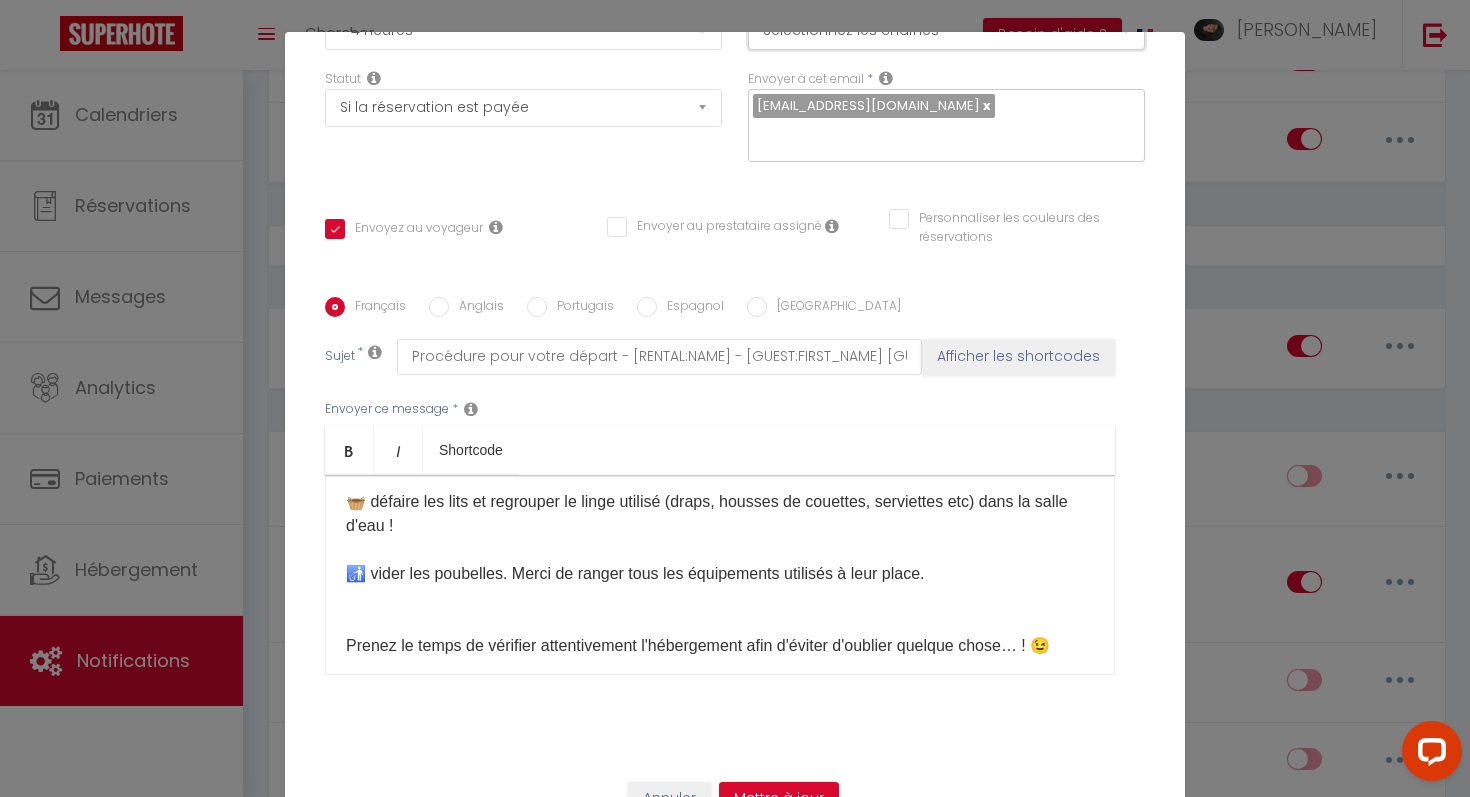 scroll, scrollTop: 296, scrollLeft: 0, axis: vertical 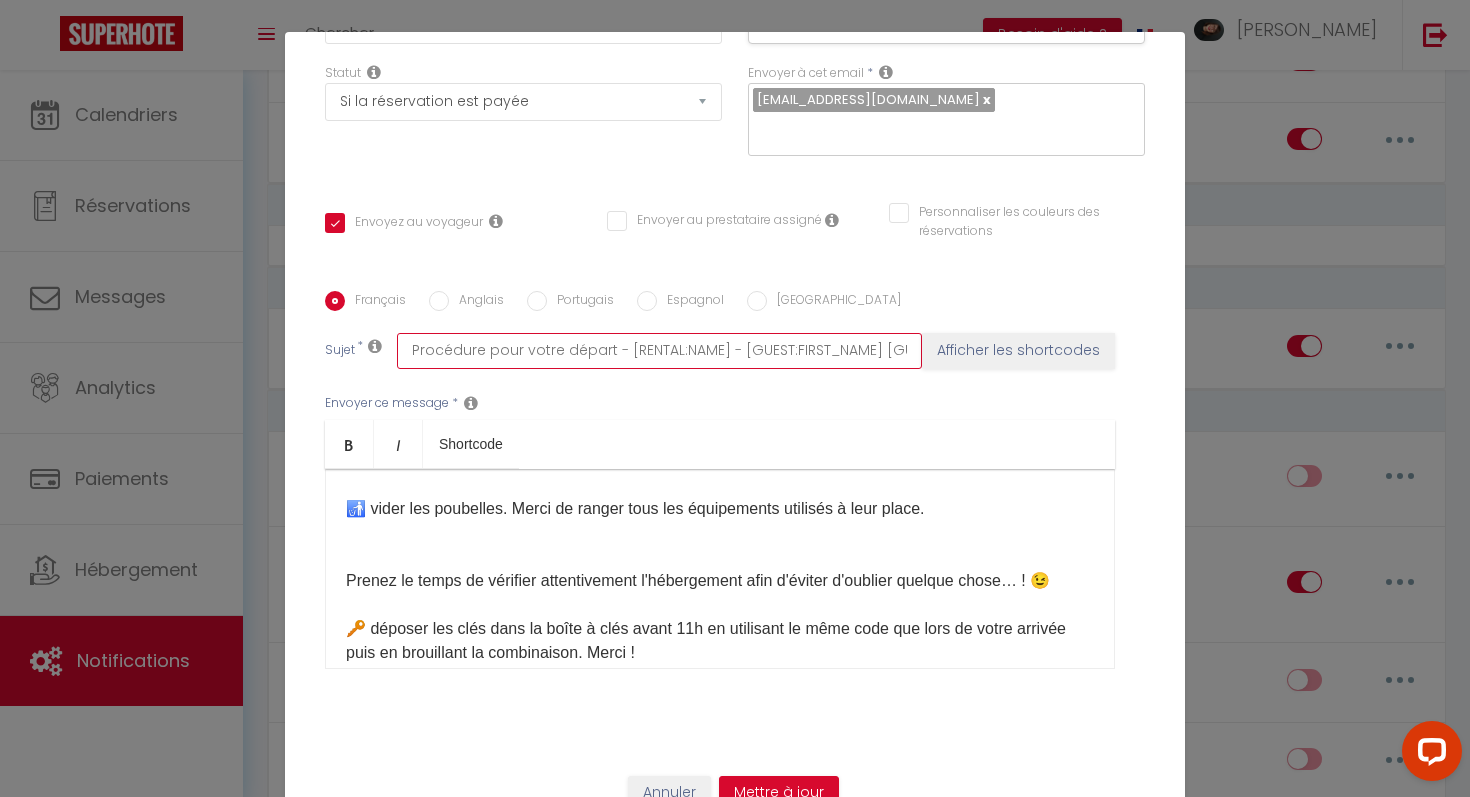 click on "Procédure pour votre départ - [RENTAL:NAME] - [GUEST:FIRST_NAME] [GUEST:NAME]" at bounding box center [659, 351] 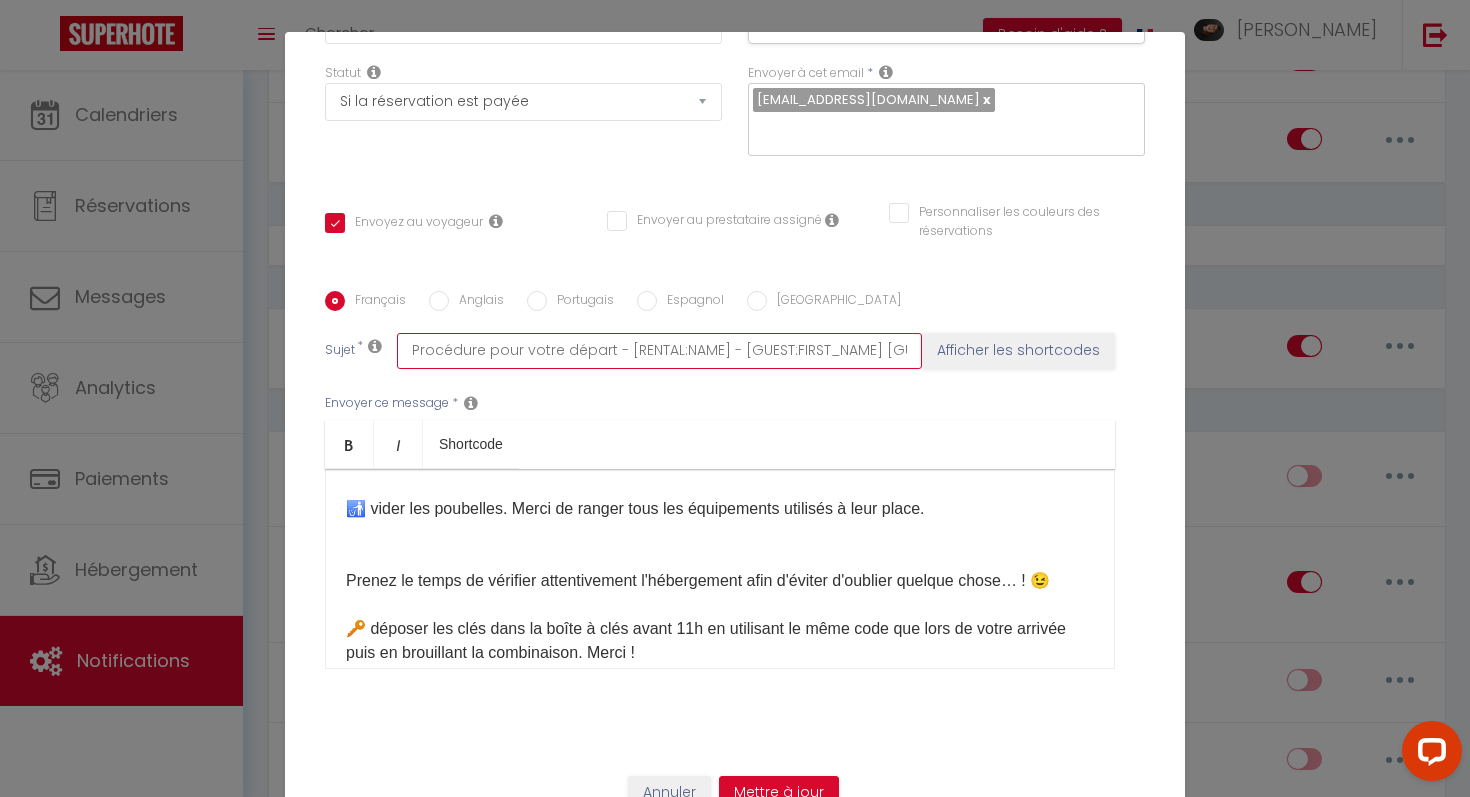 click on "Procédure pour votre départ - [RENTAL:NAME] - [GUEST:FIRST_NAME] [GUEST:NAME]" at bounding box center (659, 351) 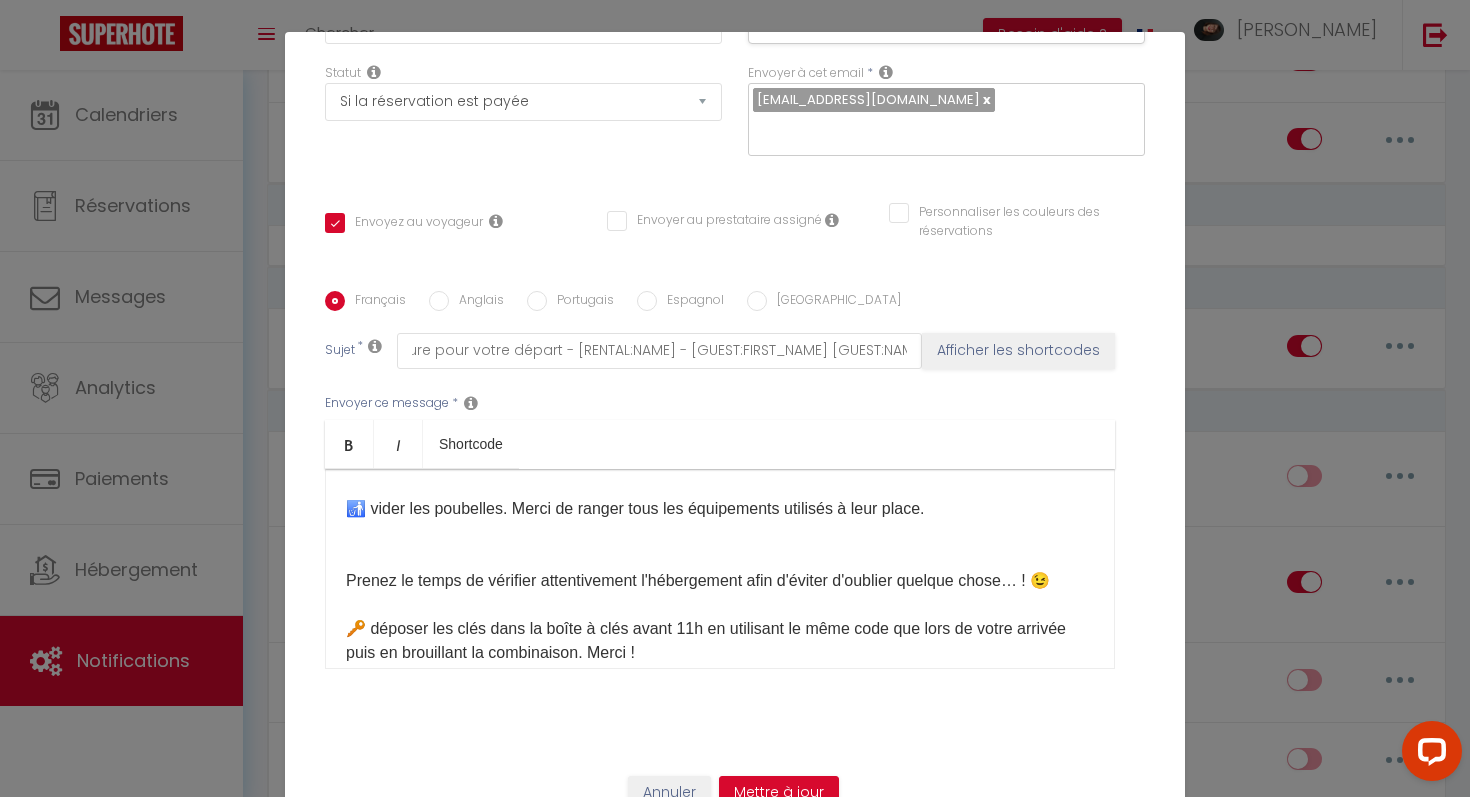 click on "🧺 défaire les lits et regrouper le linge utilisé (draps, housses de couettes, serviettes etc) dans la salle d'eau ! 🚮 vider les poubelles. Merci de ranger tous les équipements utilisés à leur place. Prenez le temps de vérifier attentivement l'hébergement afin d'éviter d'oublier quelque chose… ! 😉 🔑 déposer les clés dans la boîte à clés avant 11h en utilisant le même code que lors de votre arrivée puis en brouillant la combinaison. Merci ! Nous avons été ravis de vous accueillir et nous espérons vous revoir bientôt. Nous vous souhaitons un agréable retour chez vous ! Belle journée !" at bounding box center [720, 617] 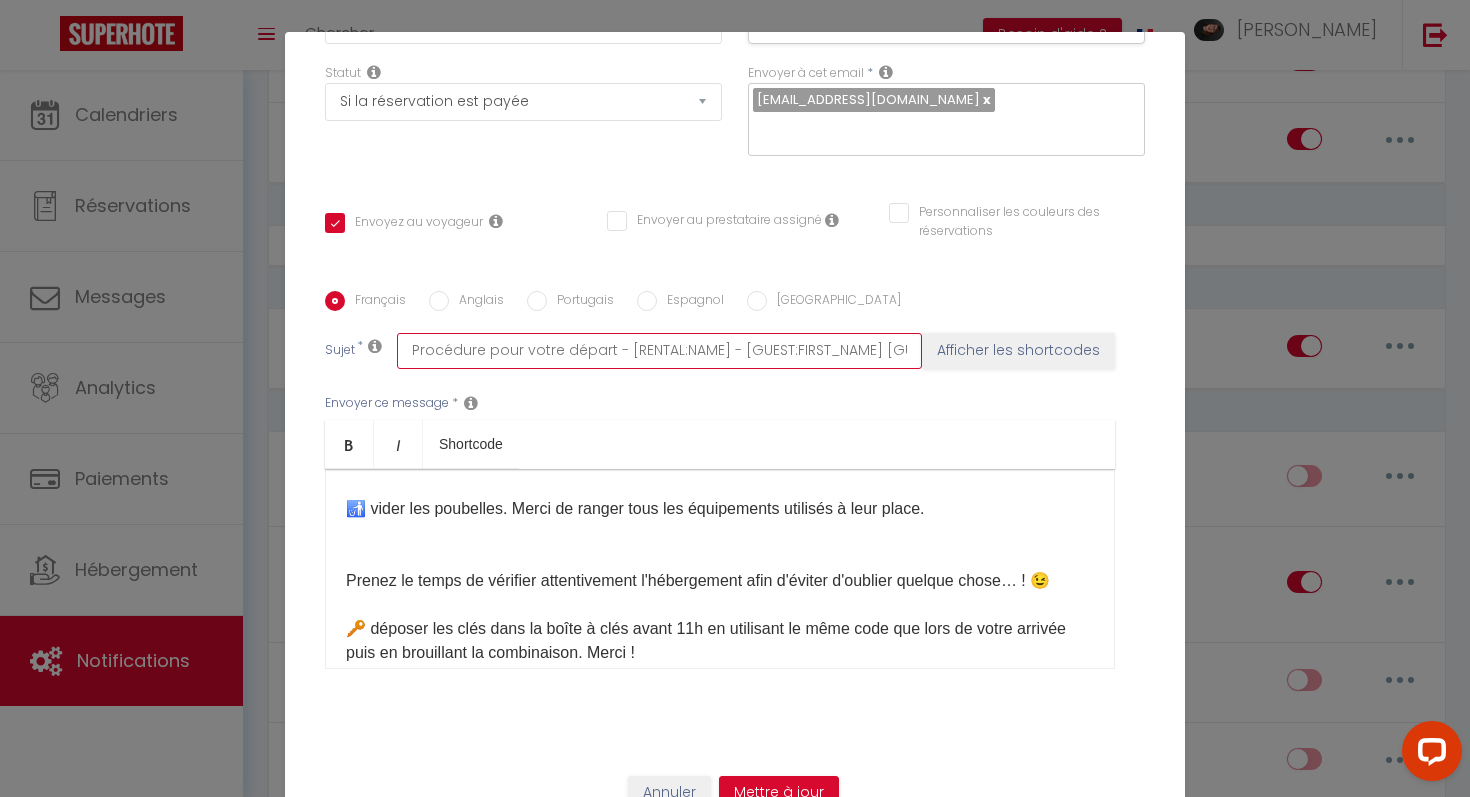 click on "Procédure pour votre départ - [RENTAL:NAME] - [GUEST:FIRST_NAME] [GUEST:NAME]" at bounding box center [659, 351] 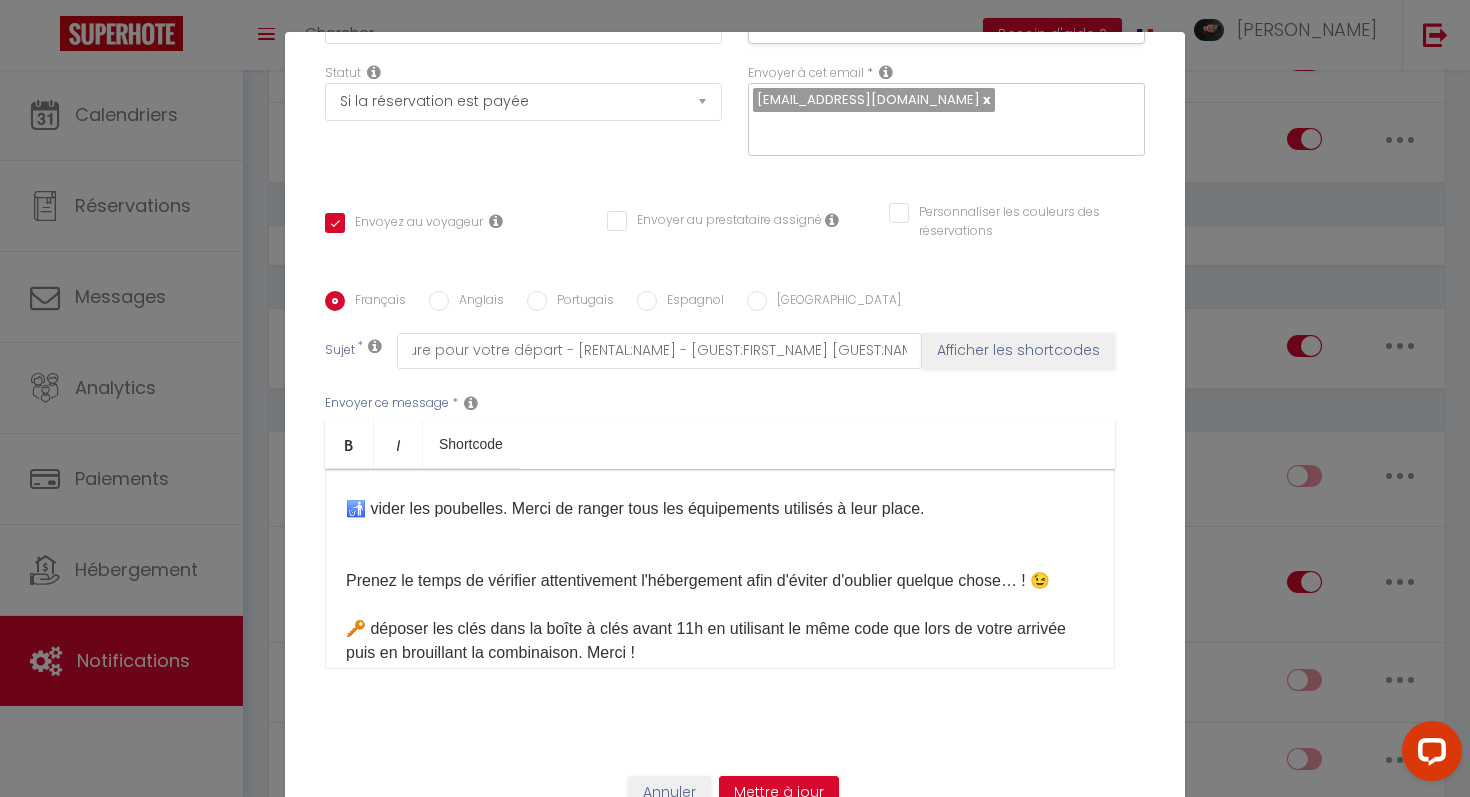 click on "Envoyer ce message   *     Bold Italic Shortcode Rich text editor [PERSON_NAME] [GUEST:FIRST_NAME],
J'espère que votre séjour au [RENTAL:NAME] s'est bien passé.
Le départ est à 11h maximum.
Pour vous aider, voici la procédure pour votre départ : 🧺 défaire les lits et regrouper le linge utilisé (draps, housses de couettes, serviettes etc) dans la salle d'eau ! 🚮 vider les poubelles. Merci de ranger tous les équipements utilisés à leur place. Prenez le temps de vérifier attentivement l'hébergement afin d'éviter d'oublier quelque chose… ! 😉 🔑 déposer les clés dans la boîte à clés avant 11h en utilisant le même code que lors de votre arrivée puis en brouillant la combinaison. Merci ! Nous avons été ravis de vous accueillir et nous espérons vous revoir bientôt. Nous vous souhaitons un agréable retour chez vous ! Belle journée ! [PERSON_NAME] La conciergerie d'[PERSON_NAME] ​" at bounding box center (735, 531) 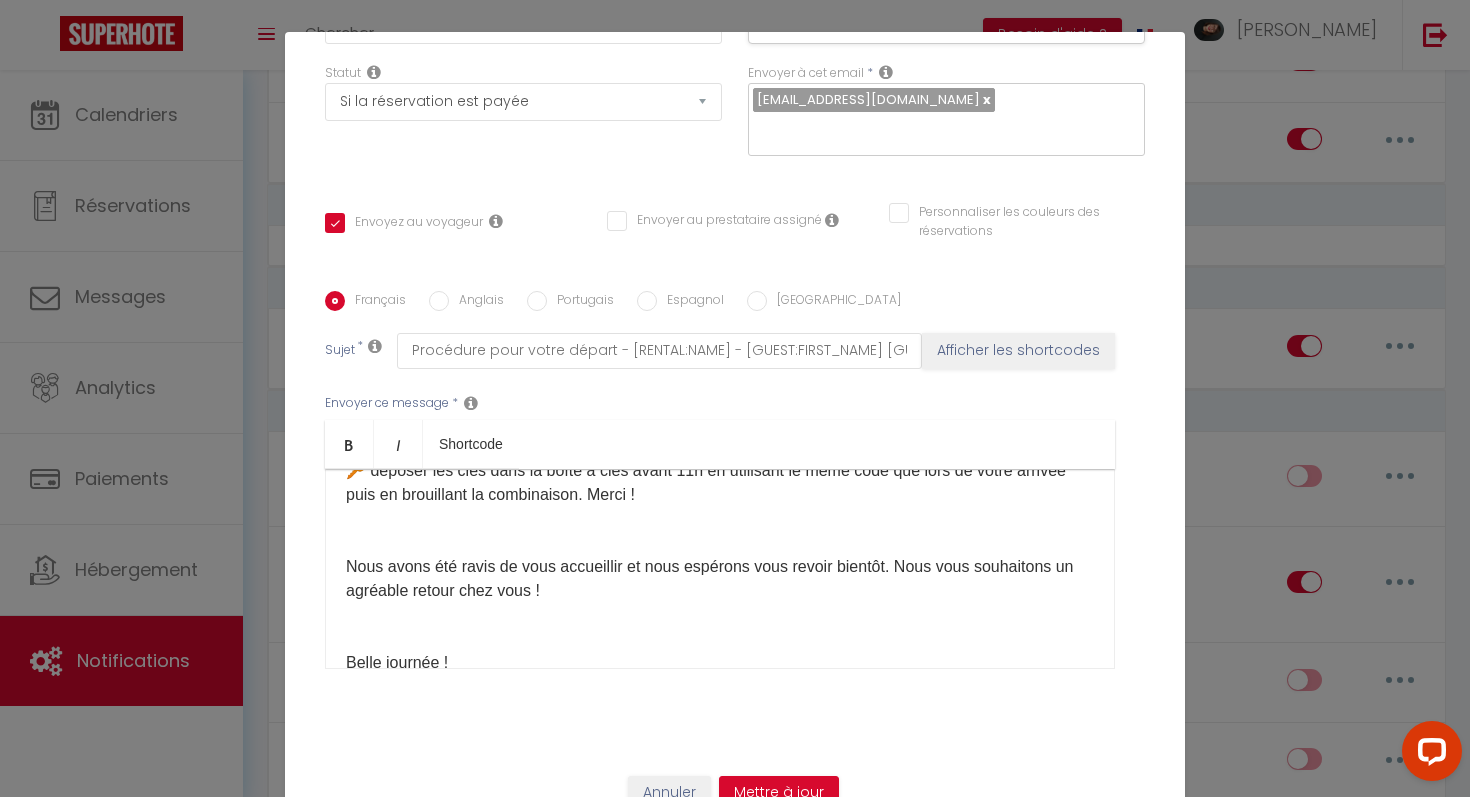 scroll, scrollTop: 442, scrollLeft: 0, axis: vertical 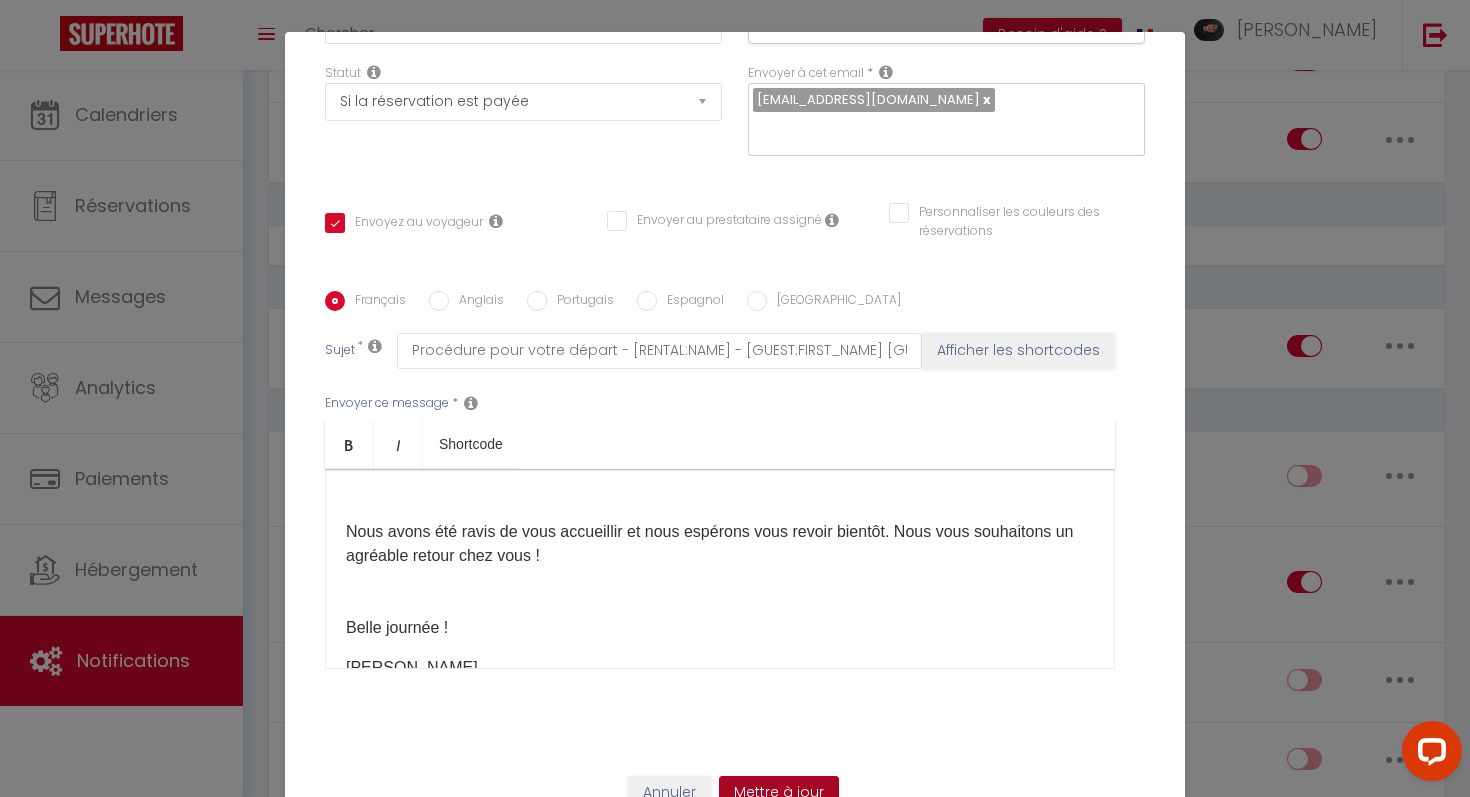 click on "Mettre à jour" at bounding box center [779, 793] 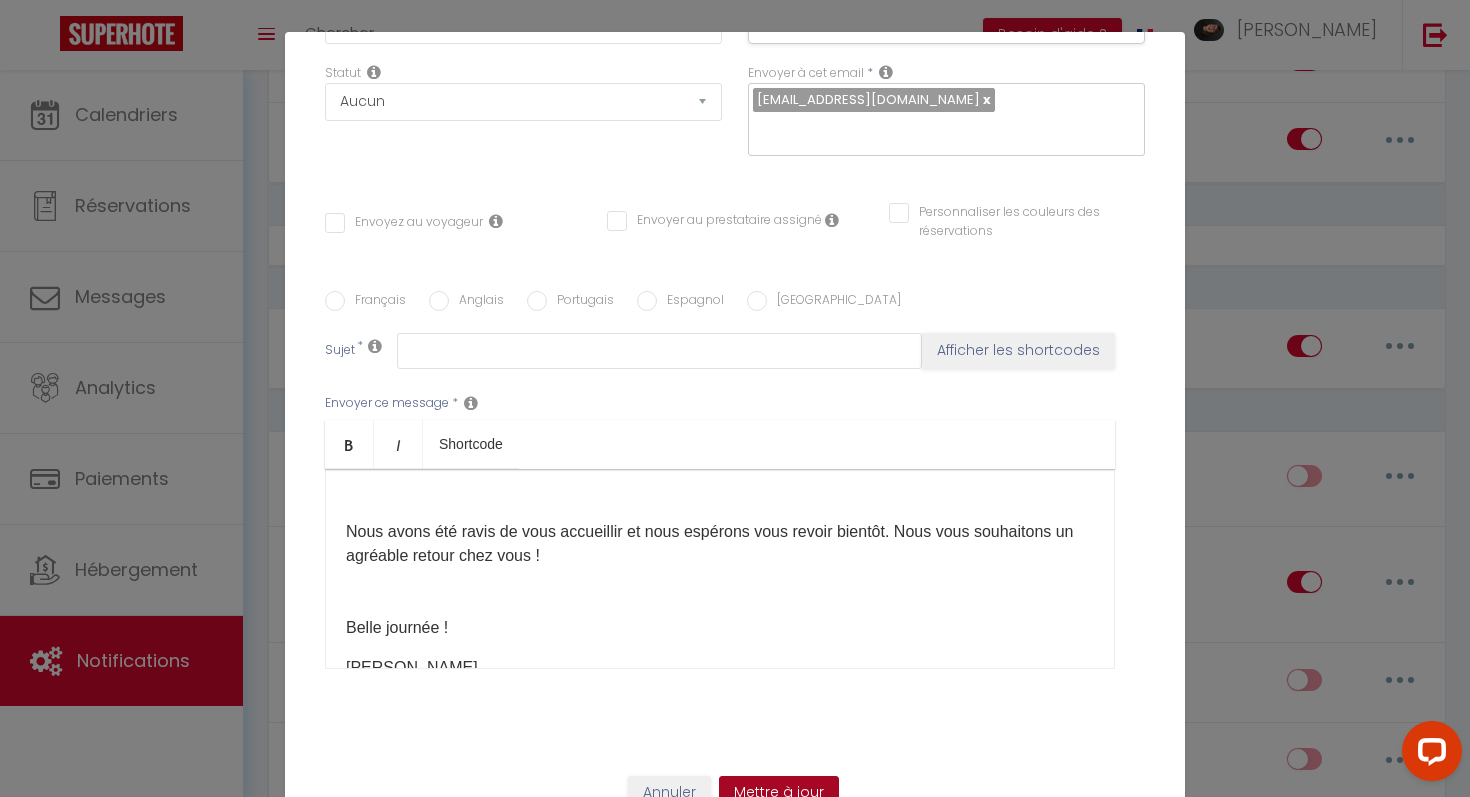 checkbox on "false" 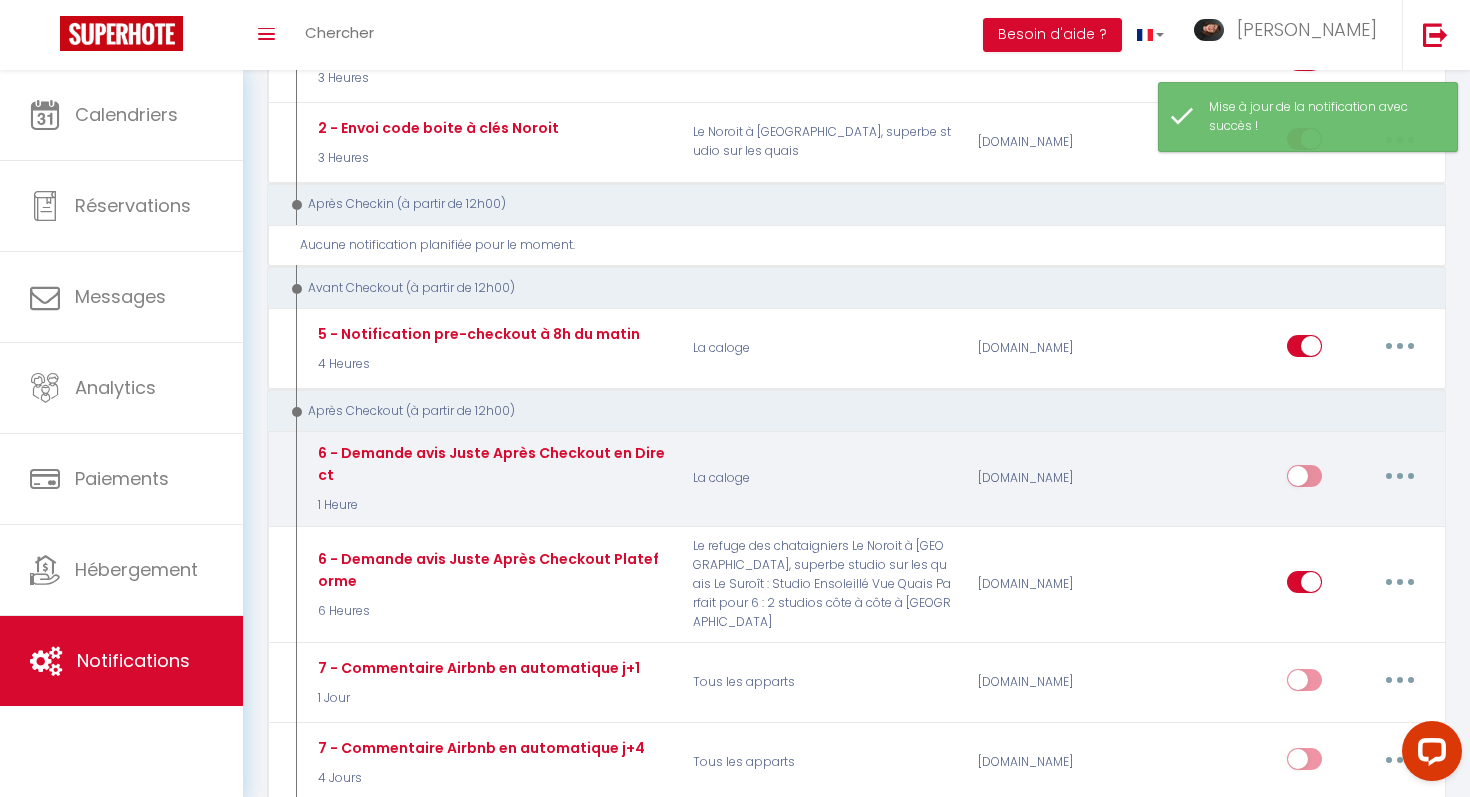 click on "6 - Demande avis Juste Après Checkout en Direct" at bounding box center [457, -234] 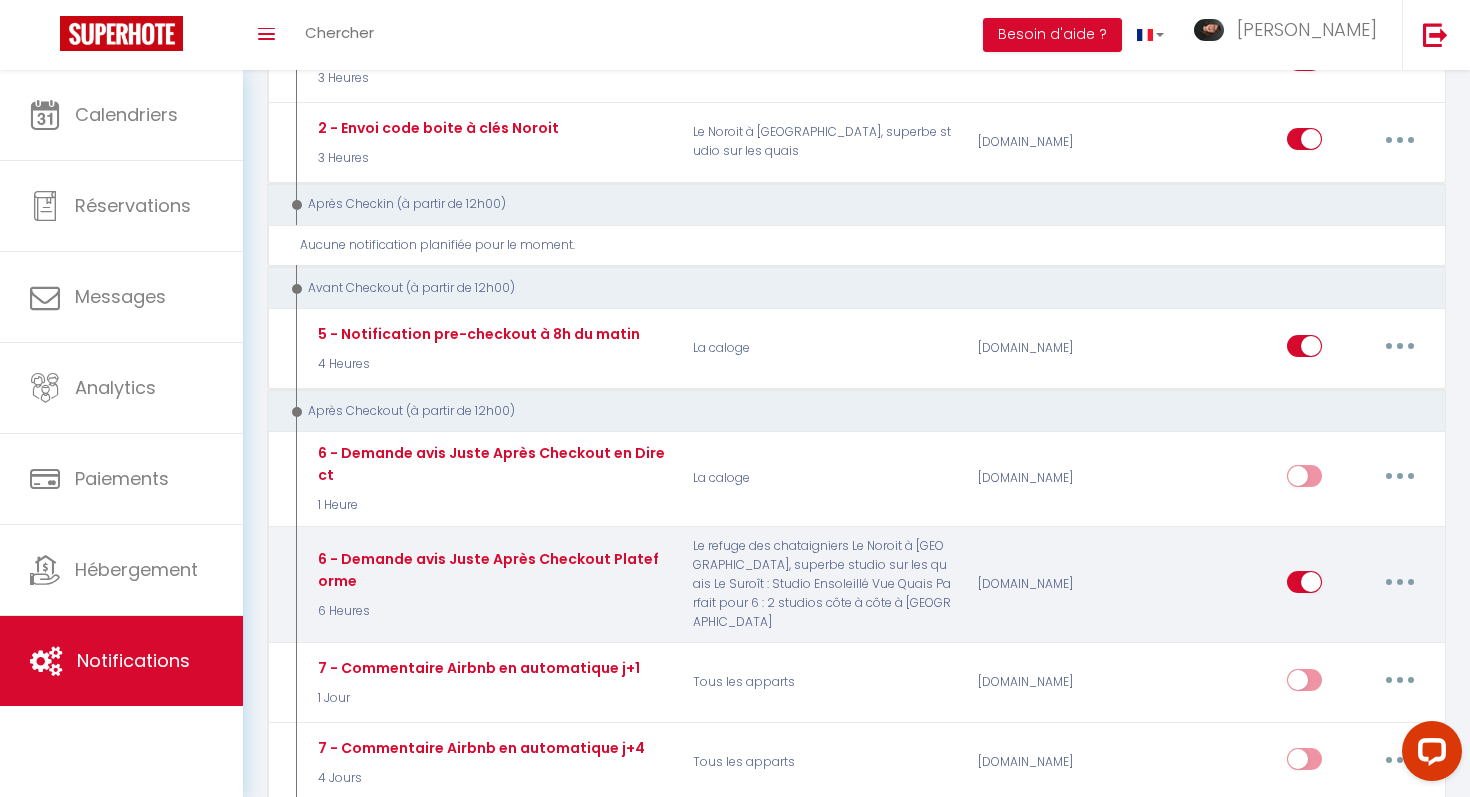 click at bounding box center [1400, 582] 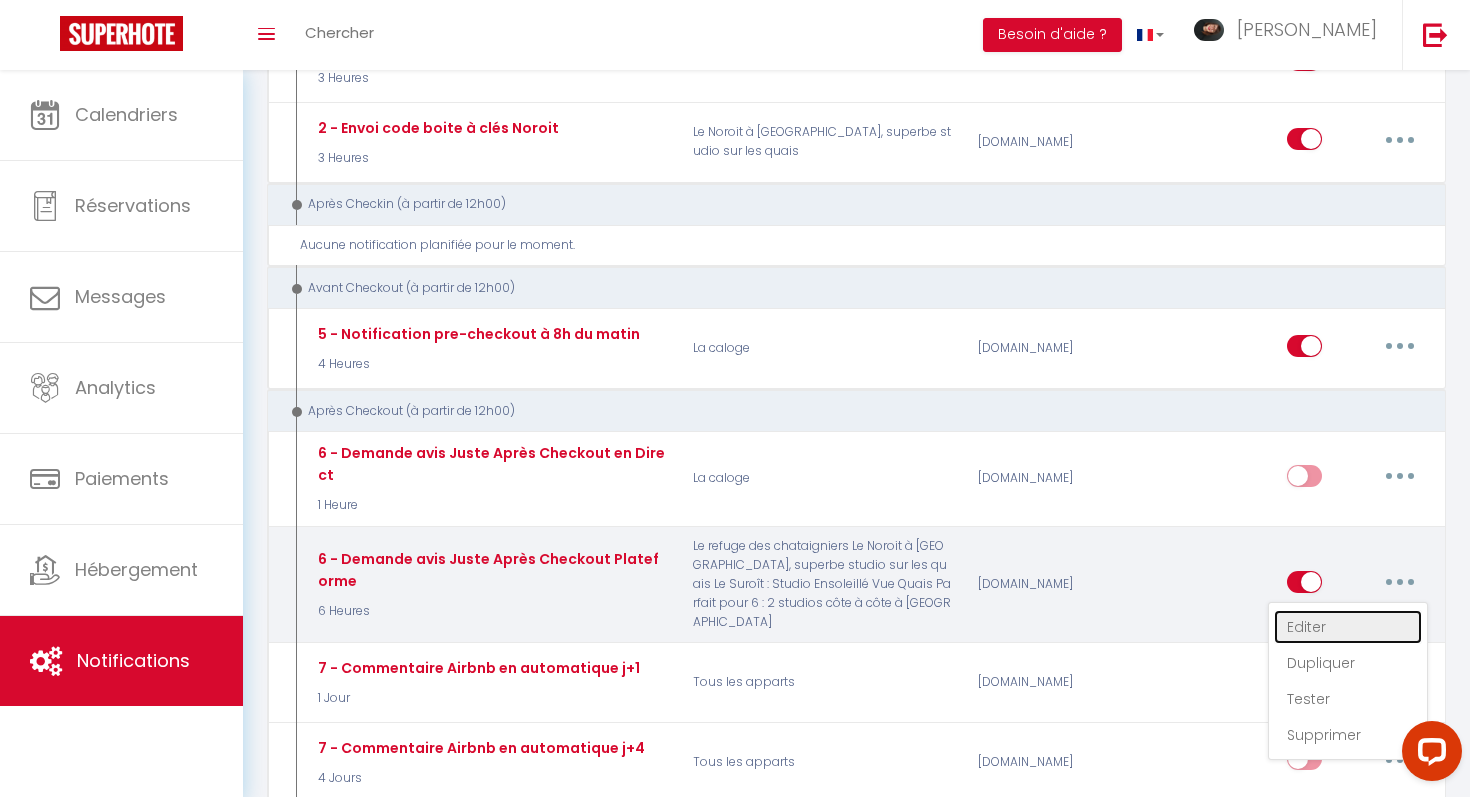 click on "Editer" at bounding box center (1348, 627) 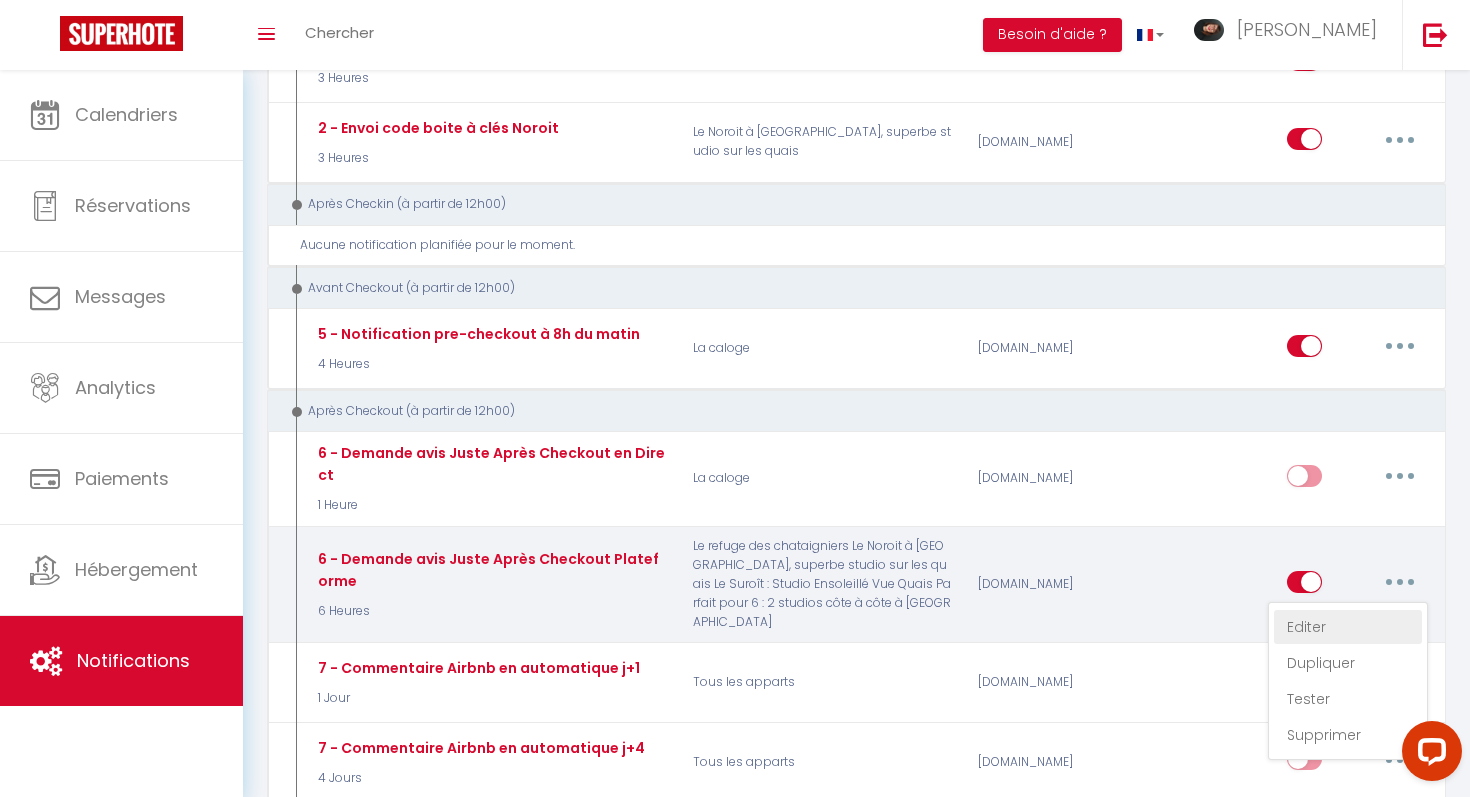 type on "6 - Demande avis Juste Après Checkout Plateforme" 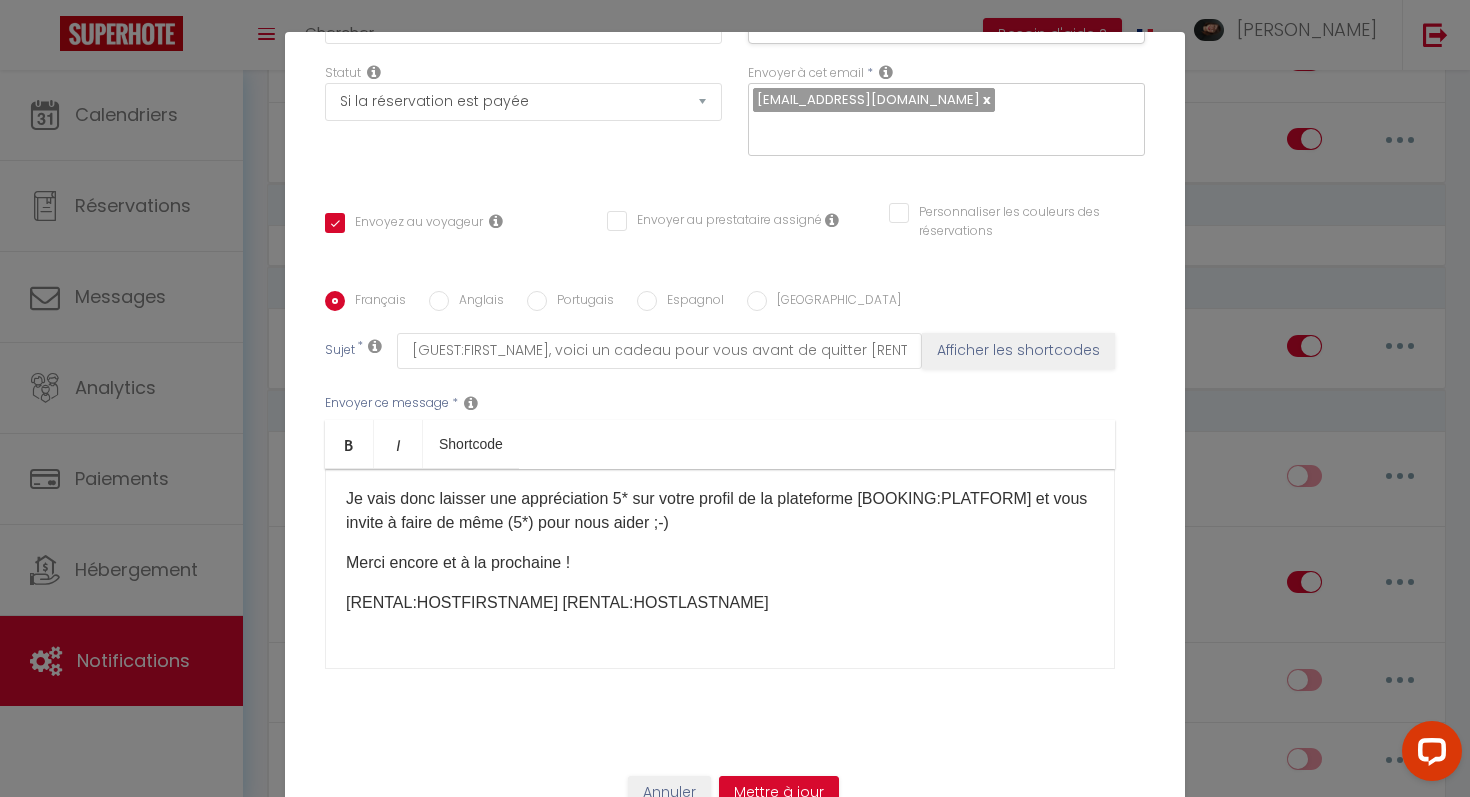 scroll, scrollTop: 190, scrollLeft: 0, axis: vertical 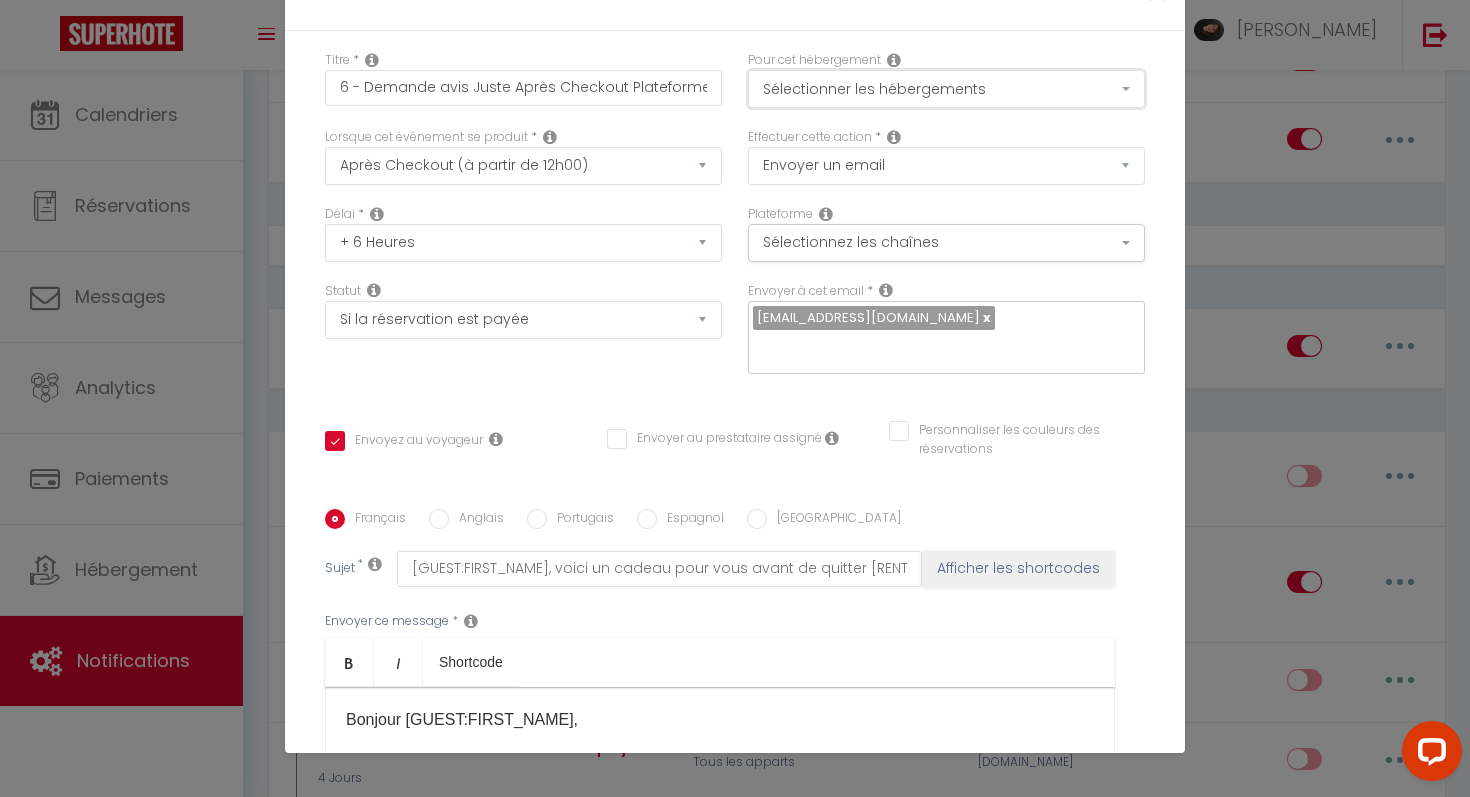 click on "Sélectionner les hébergements" at bounding box center (946, 89) 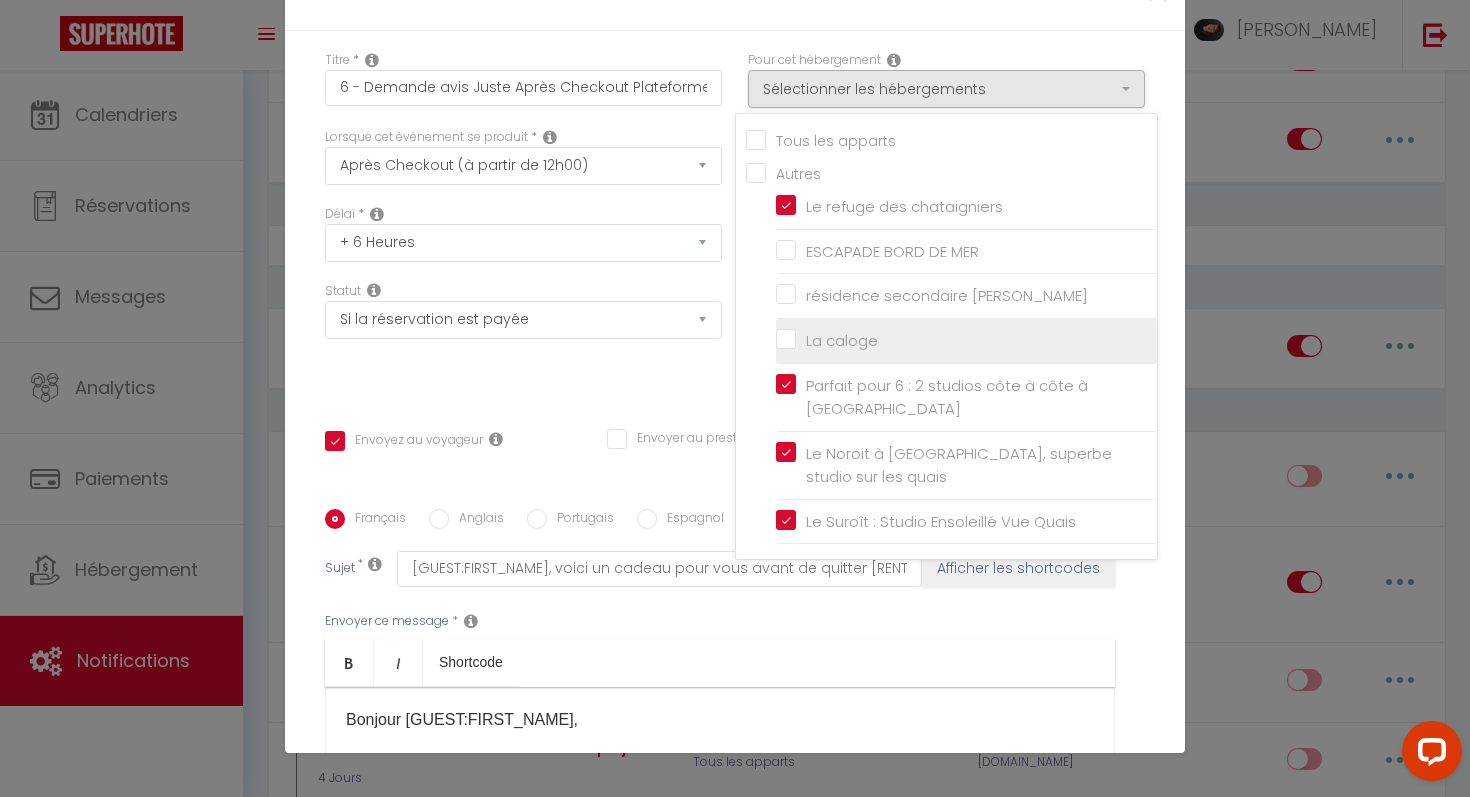 click on "La caloge" at bounding box center (966, 341) 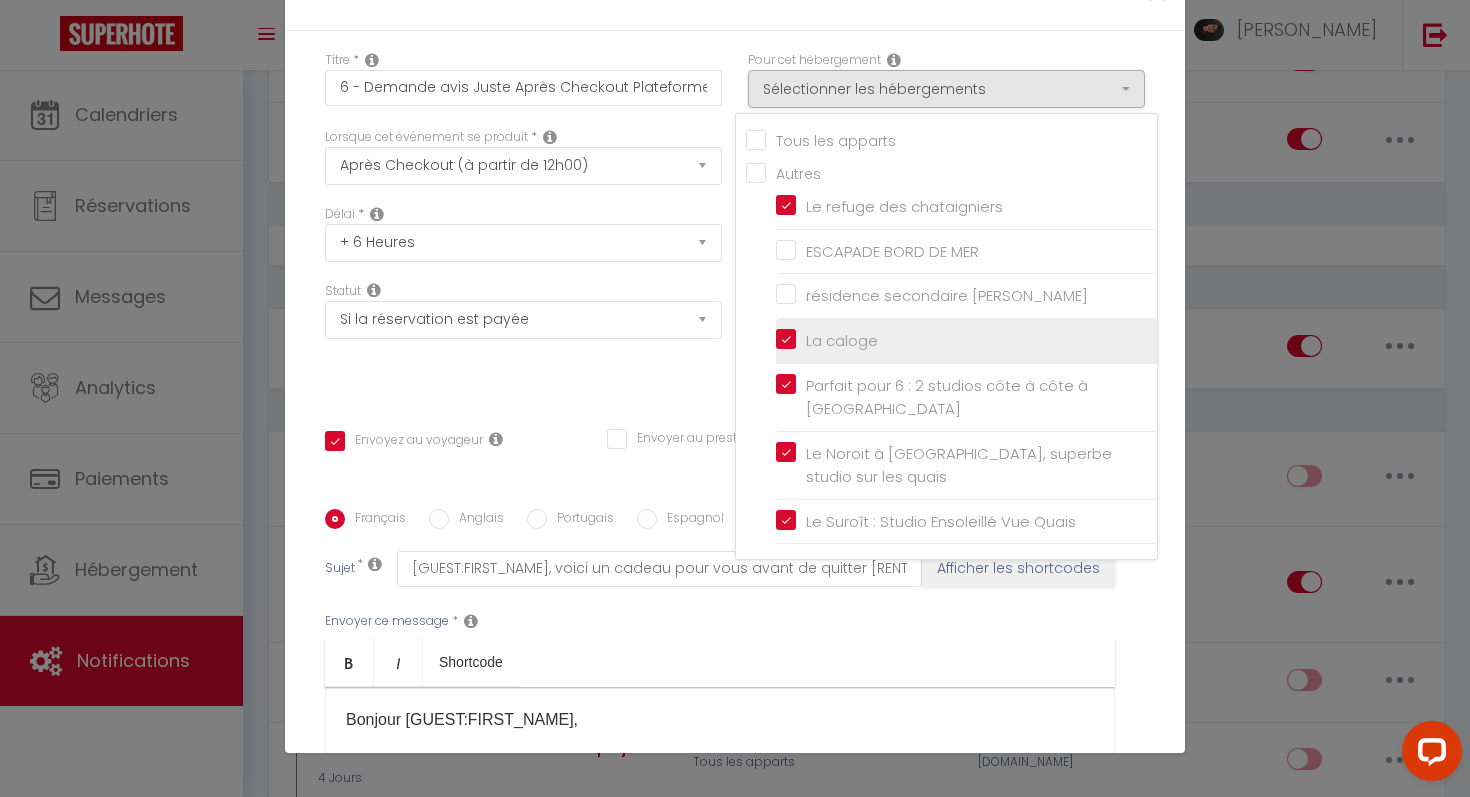 checkbox on "false" 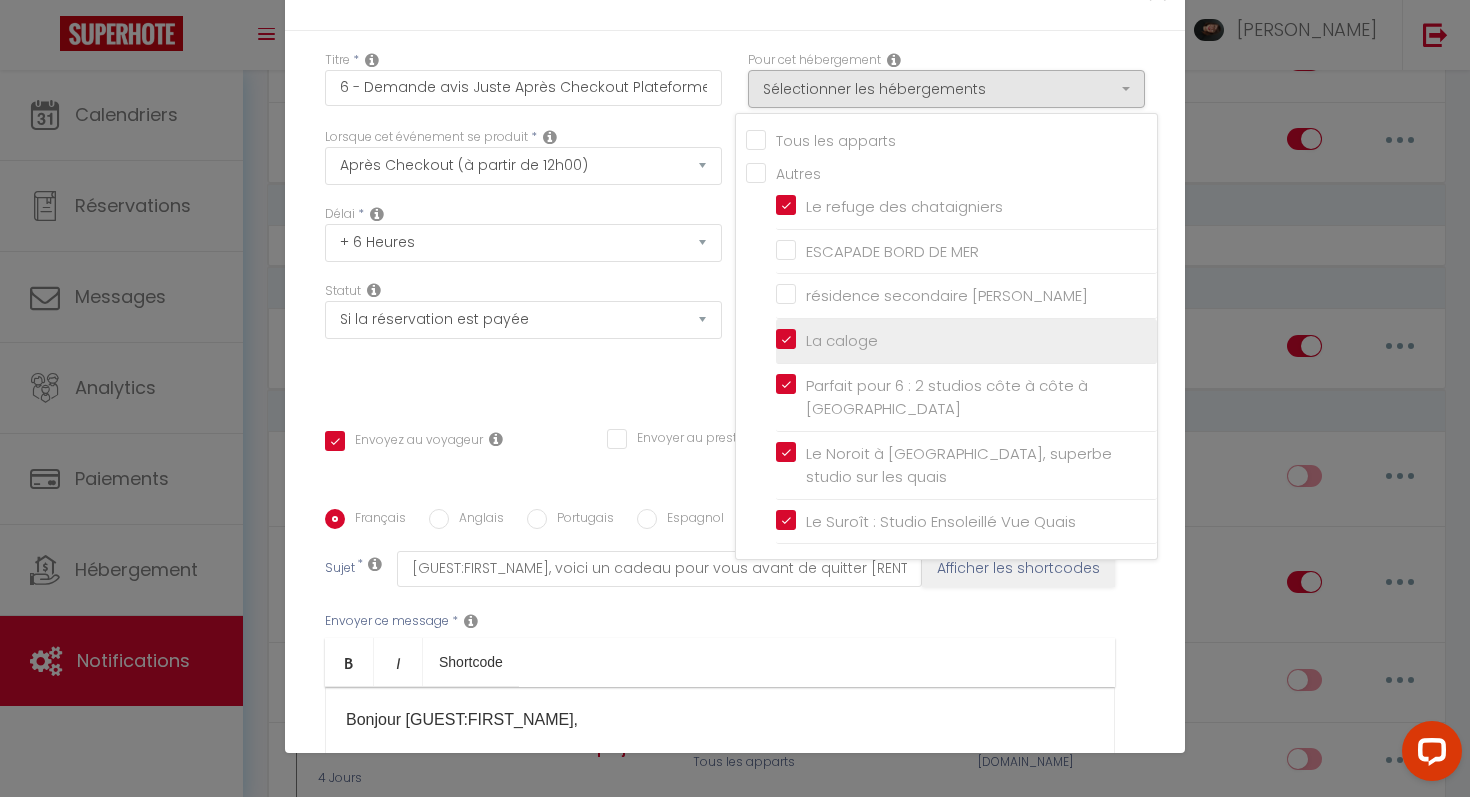 checkbox on "false" 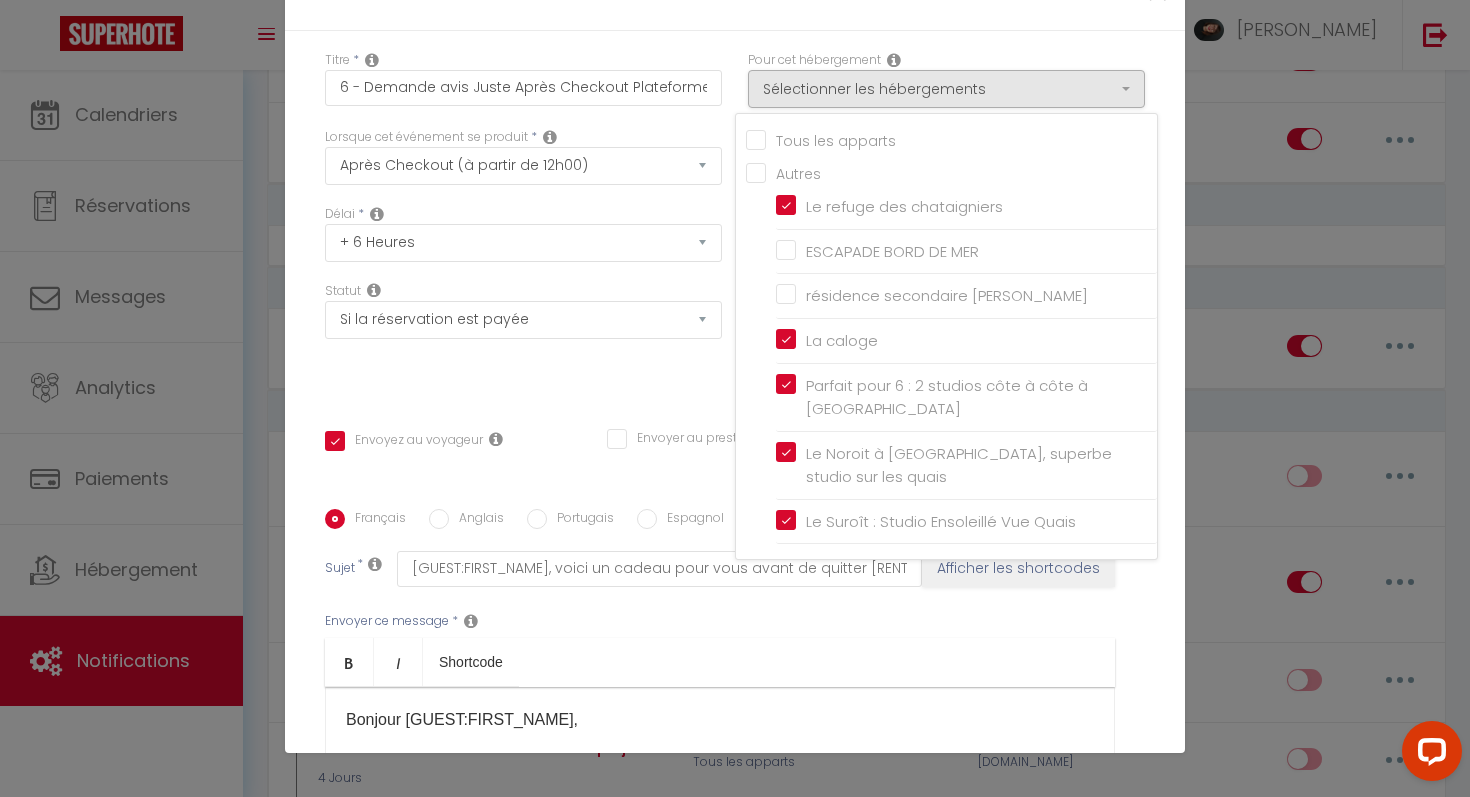 click on "Délai   *     Immédiat + 10 Minutes + 1 Heure + 2 Heures + 3 Heures + 4 Heures + 5 Heures + 6 Heures + 7 Heures + 8 Heures + 9 Heures + 10 Heures + 11 Heures + 12 Heures + 13 Heures + 14 Heures + 15 Heures + 16 Heures + 17 Heures + 18 Heures + 19 Heures + 20 Heures + 21 Heures + 22 Heures + 23 Heures   + 1 Jour + 2 Jours + 3 Jours + 4 Jours + 5 Jours + 6 Jours + 7 Jours + 8 Jours + 9 Jours + 10 Jours + 11 Jours + 12 Jours + 13 Jours + 14 Jours + 15 Jours + 16 Jours + 17 Jours + 18 Jours + 19 Jours + 20 Jours + 21 Jours + 22 Jours + 23 Jours + 24 Jours + 25 Jours + 26 Jours + 27 Jours + 28 Jours + 29 Jours + 30 Jours + 31 Jours + 32 Jours + 33 Jours + 34 Jours + 35 Jours + 36 Jours + 37 Jours + 38 Jours + 39 Jours + 40 Jours + 41 Jours + 42 Jours + 43 Jours + 44 Jours + 45 Jours + 46 Jours + 47 Jours + 48 Jours + 49 Jours + 50 Jours + 51 Jours + 52 Jours + 53 Jours + 54 Jours + 55 Jours + 56 Jours + 57 Jours + 58 Jours + 59 Jours + 60 Jours + 61 Jours + 62 Jours + 63 Jours + 64 Jours + 65 Jours + 66 Jours" at bounding box center (523, 243) 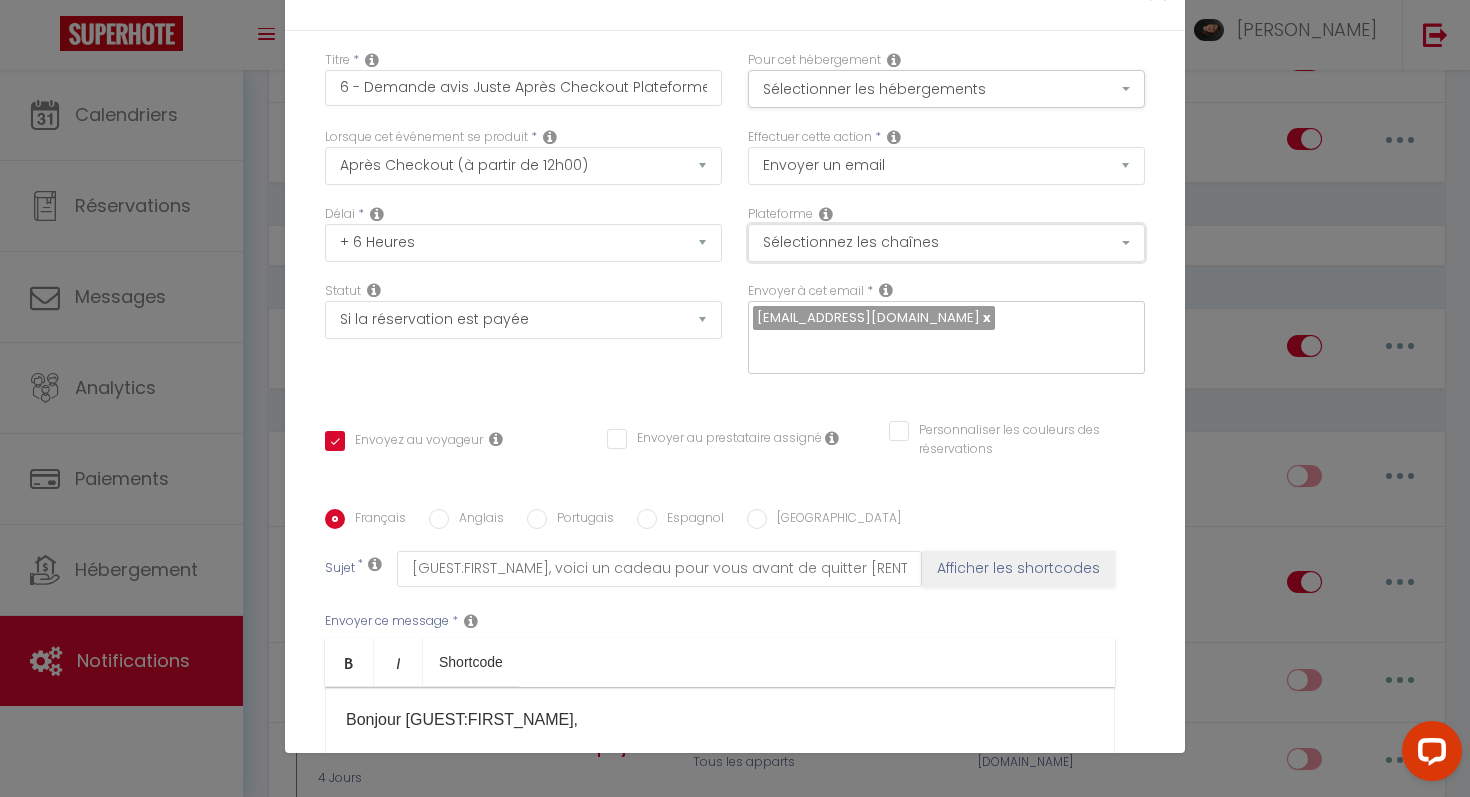 click on "Sélectionnez les chaînes" at bounding box center (946, 243) 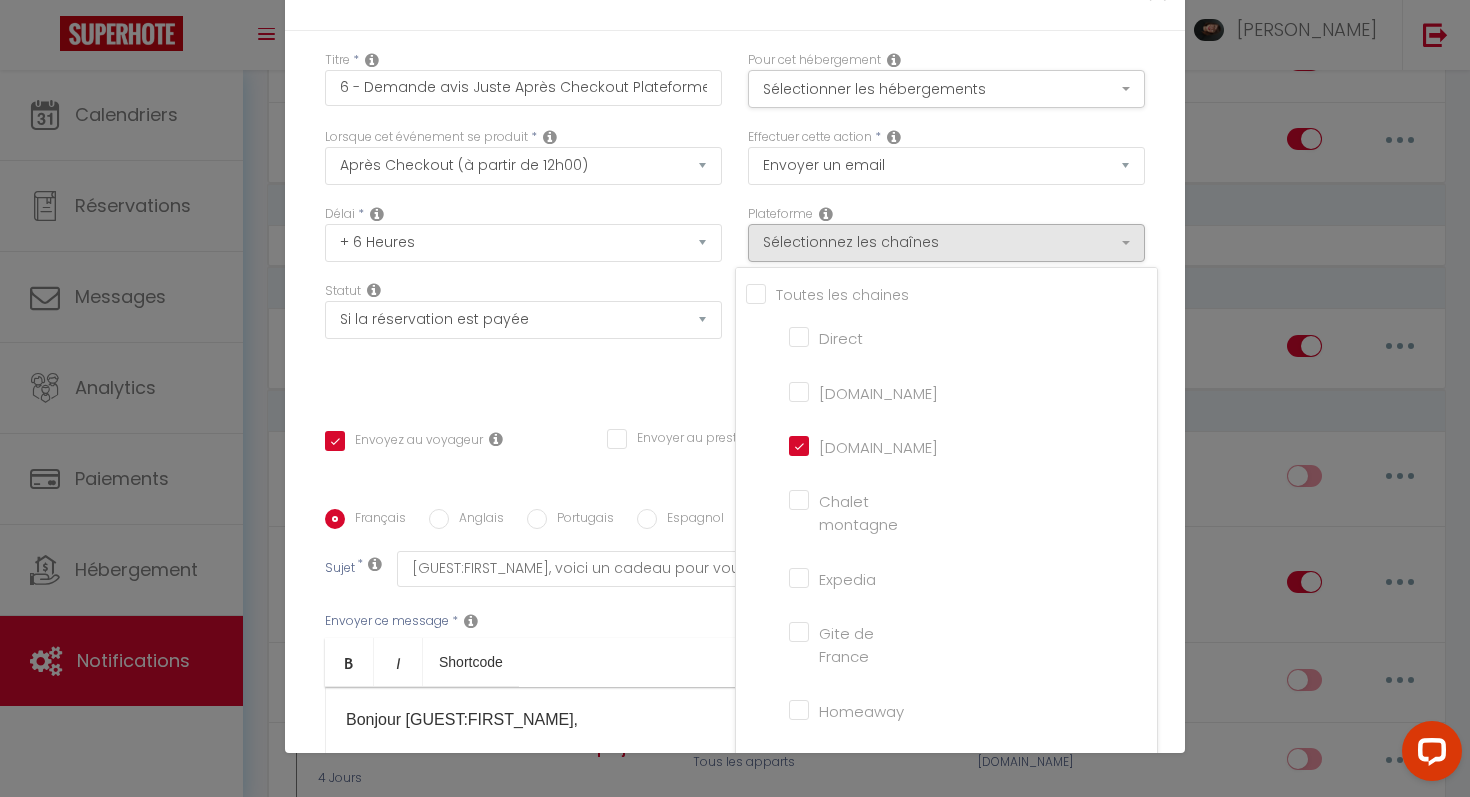 click on "Statut     Aucun   Si la réservation est payée   Si réservation non payée   Si la caution a été prise   Si caution non payée" at bounding box center [523, 338] 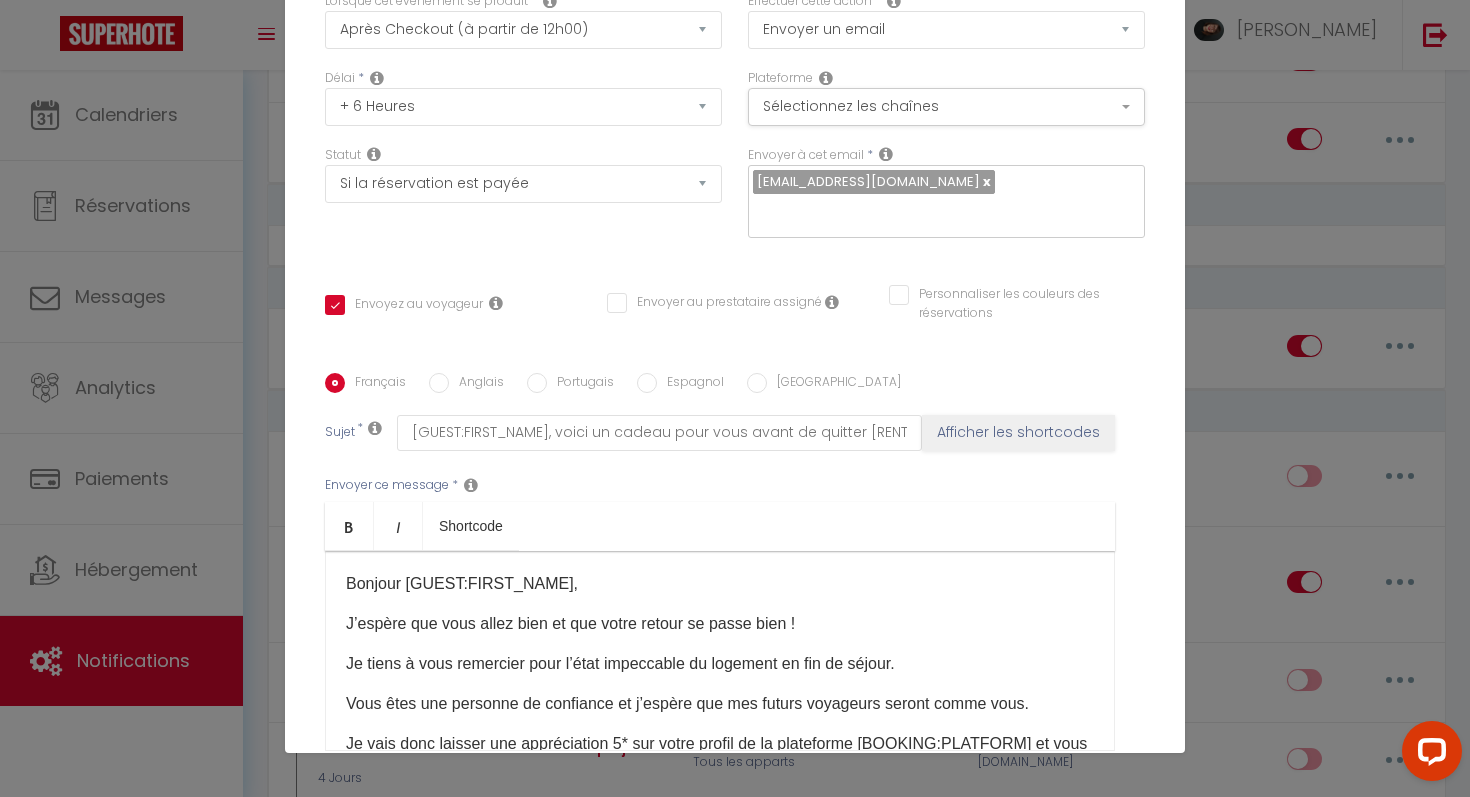 scroll, scrollTop: 268, scrollLeft: 0, axis: vertical 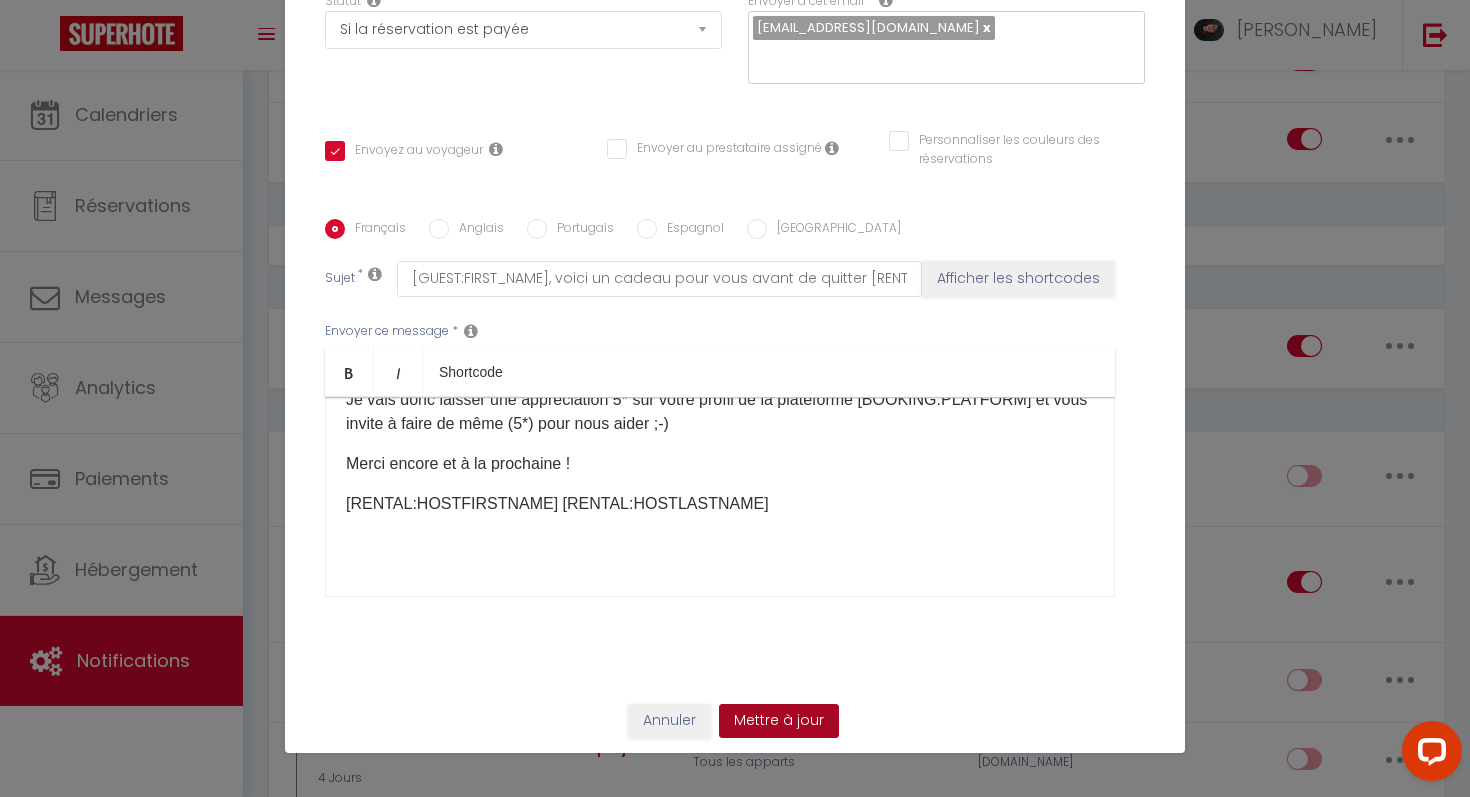 click on "Mettre à jour" at bounding box center (779, 721) 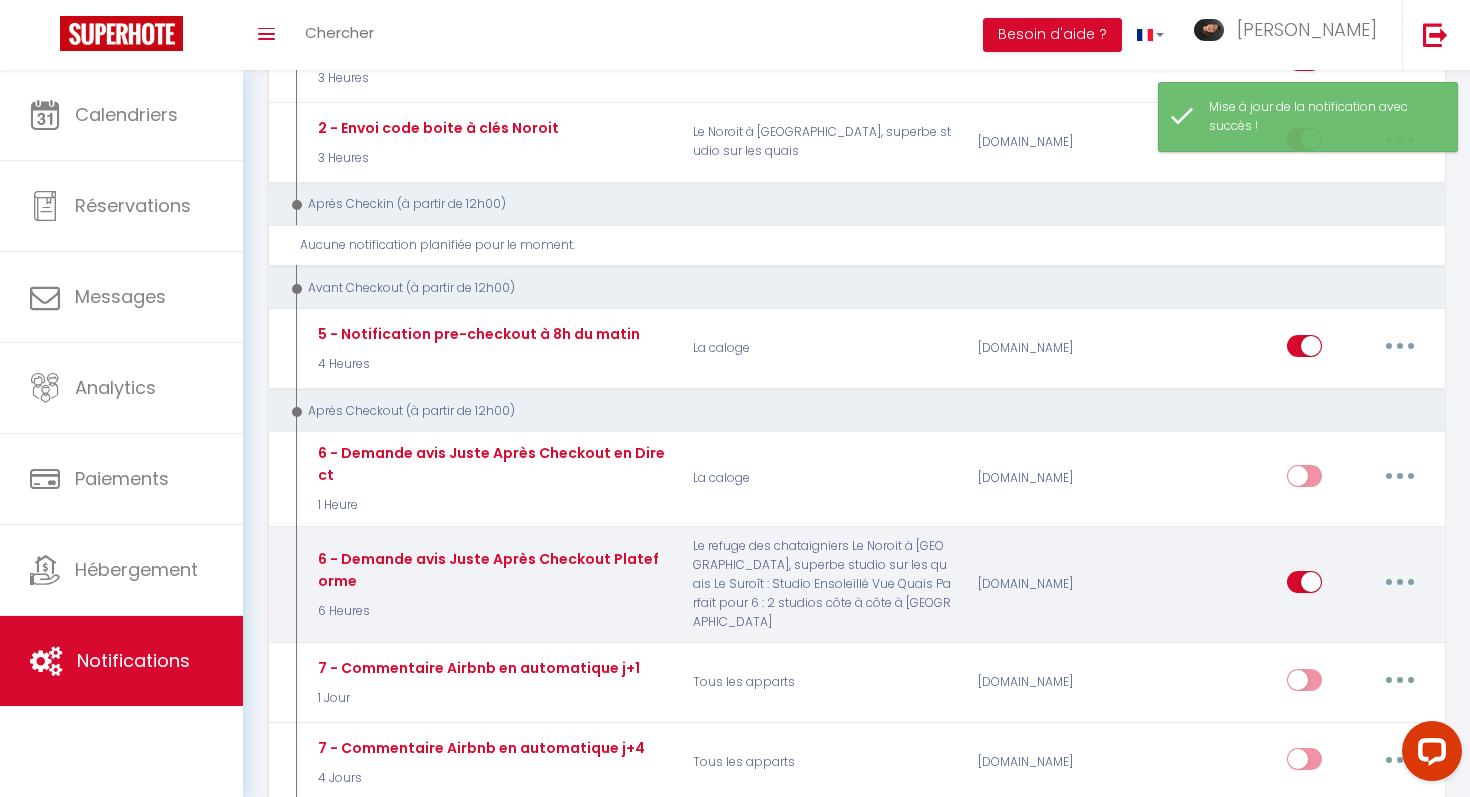 click at bounding box center (1400, 582) 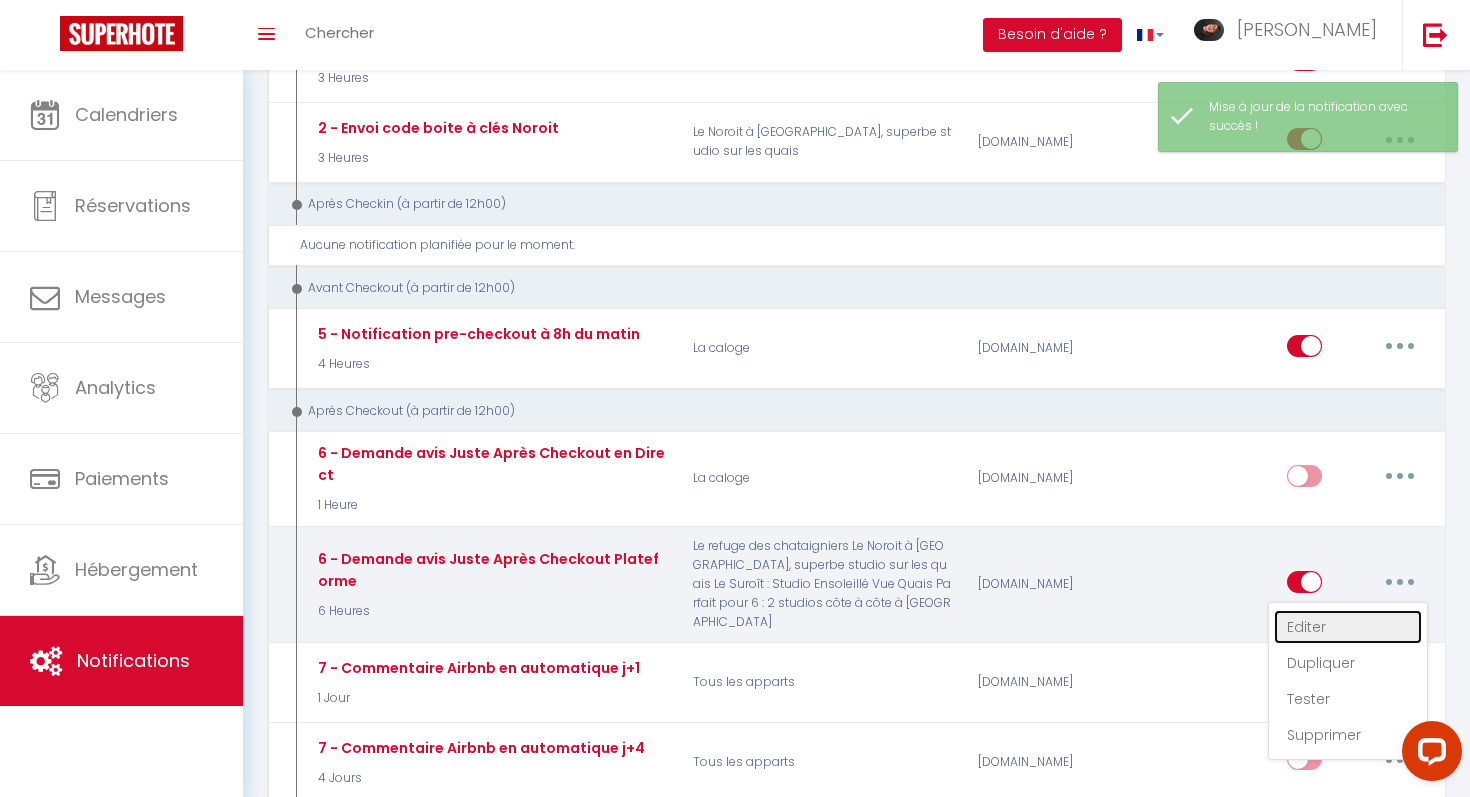 click on "Editer" at bounding box center (1348, 627) 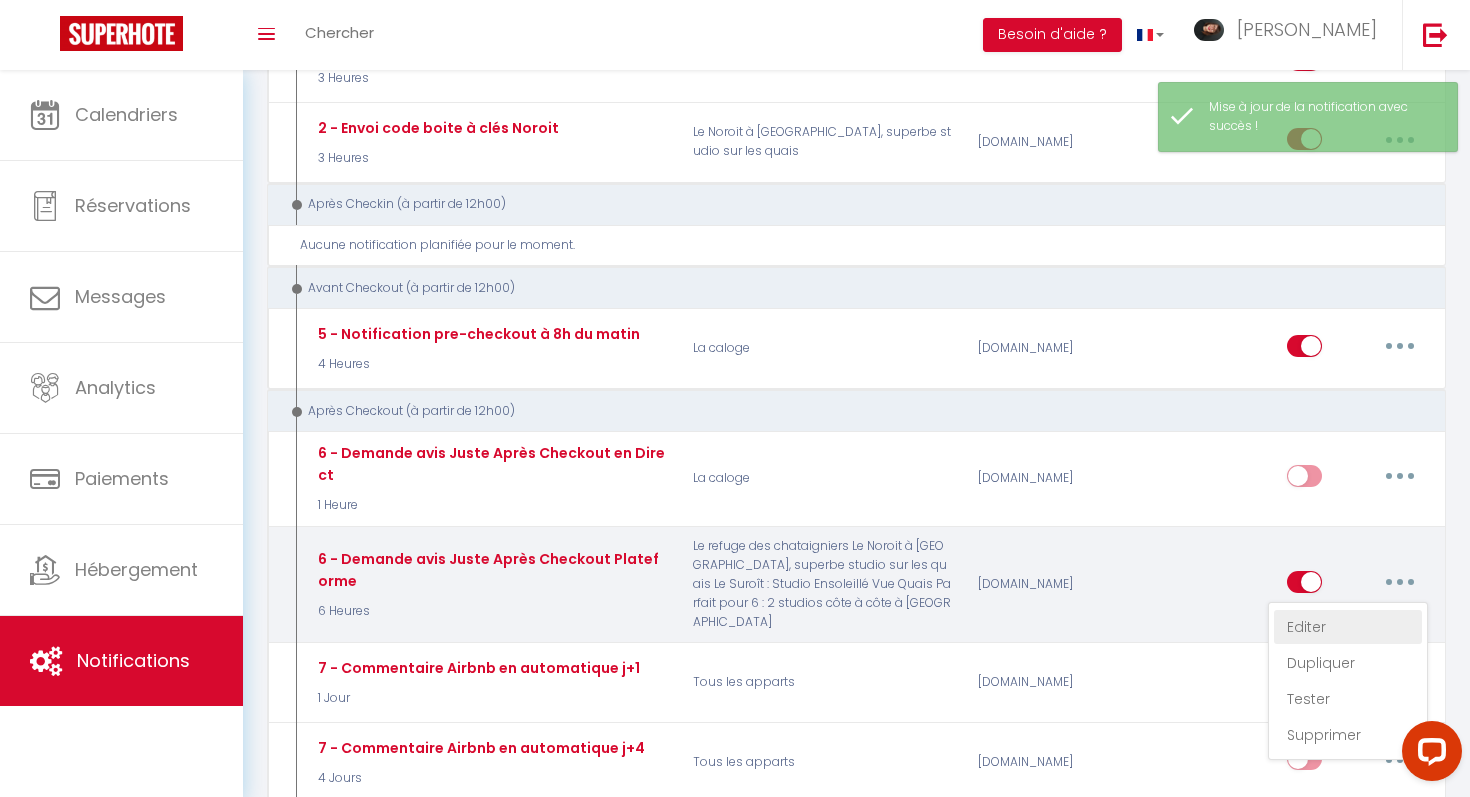 type on "6 - Demande avis Juste Après Checkout Plateforme" 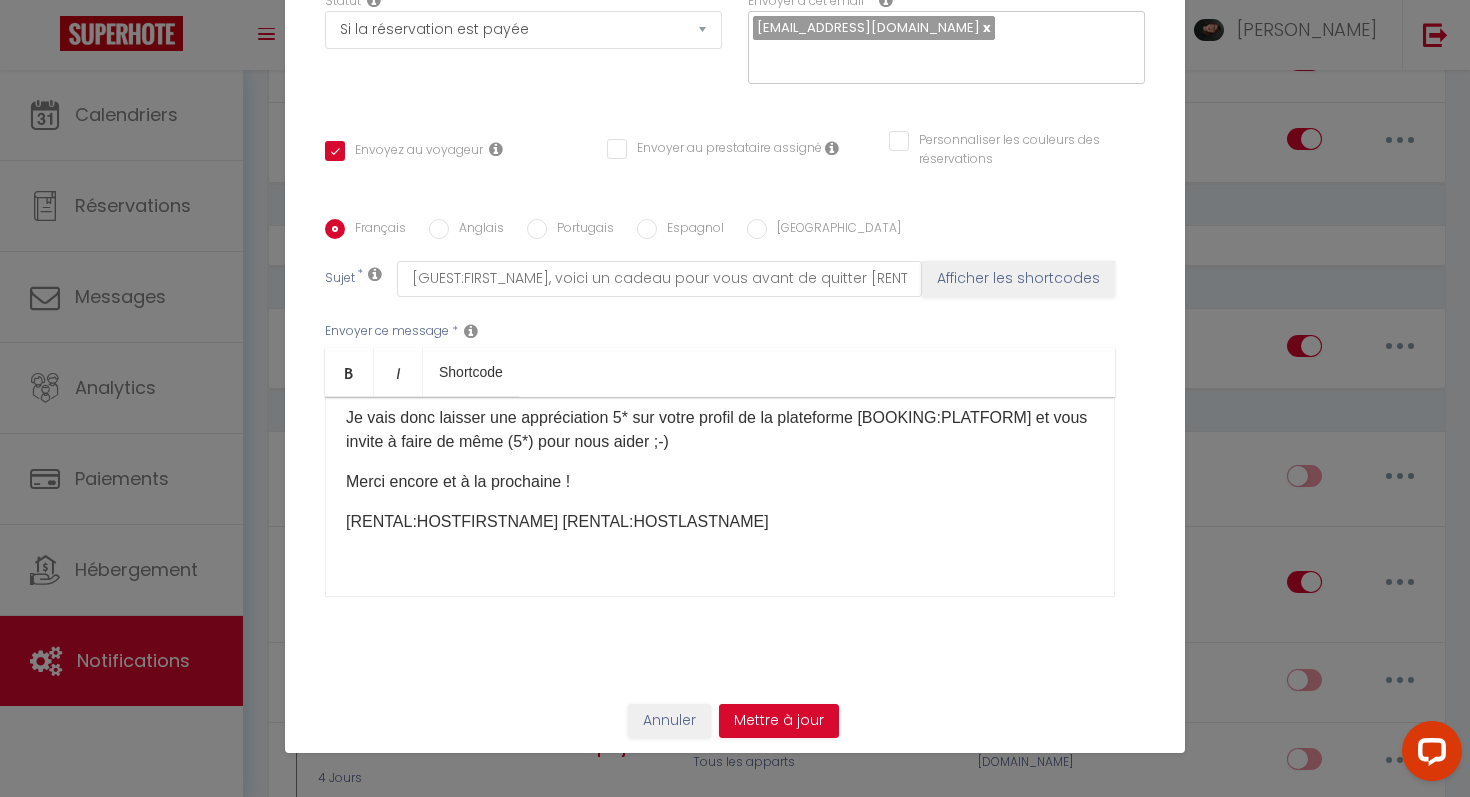 scroll, scrollTop: 169, scrollLeft: 0, axis: vertical 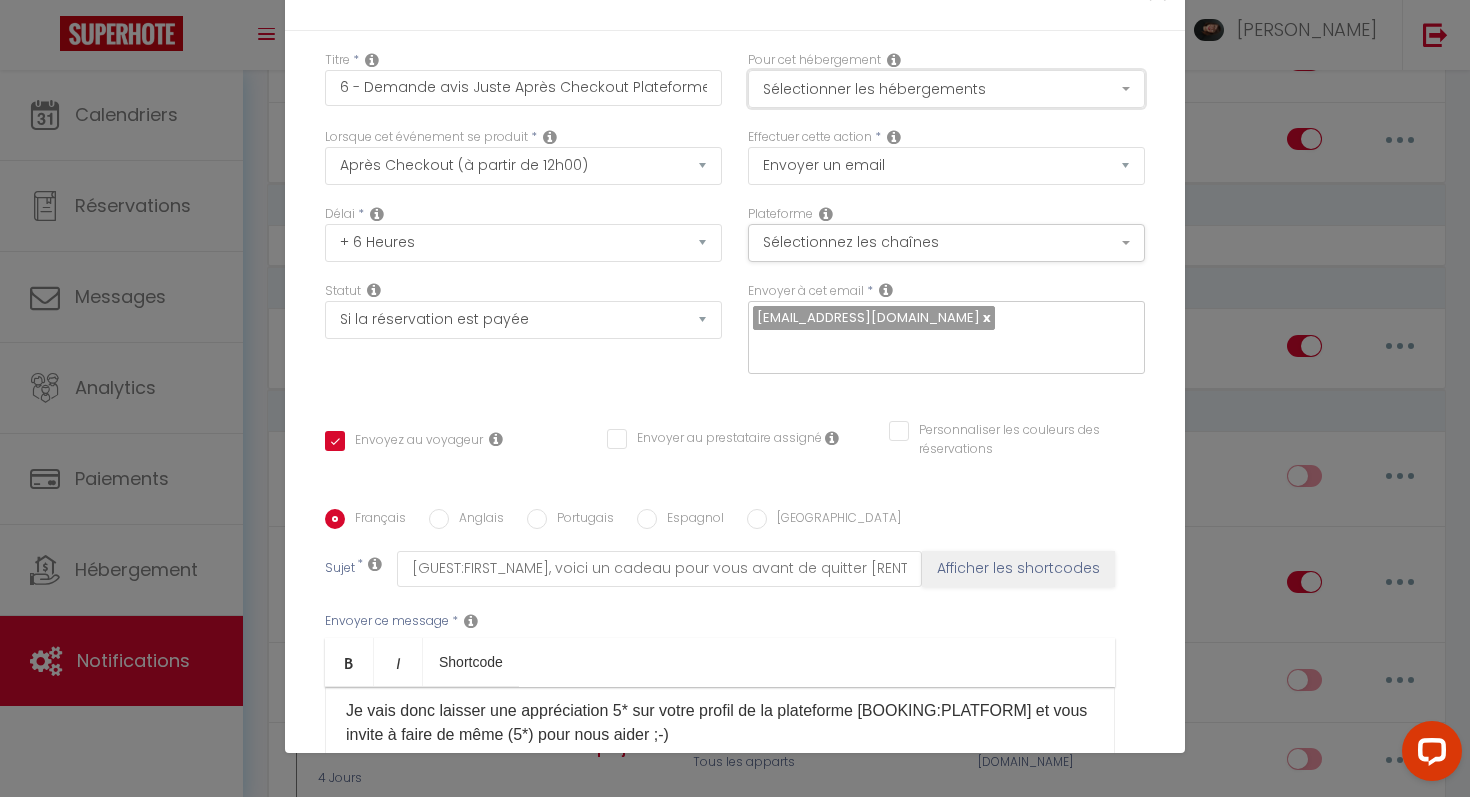 click on "Sélectionner les hébergements" at bounding box center [946, 89] 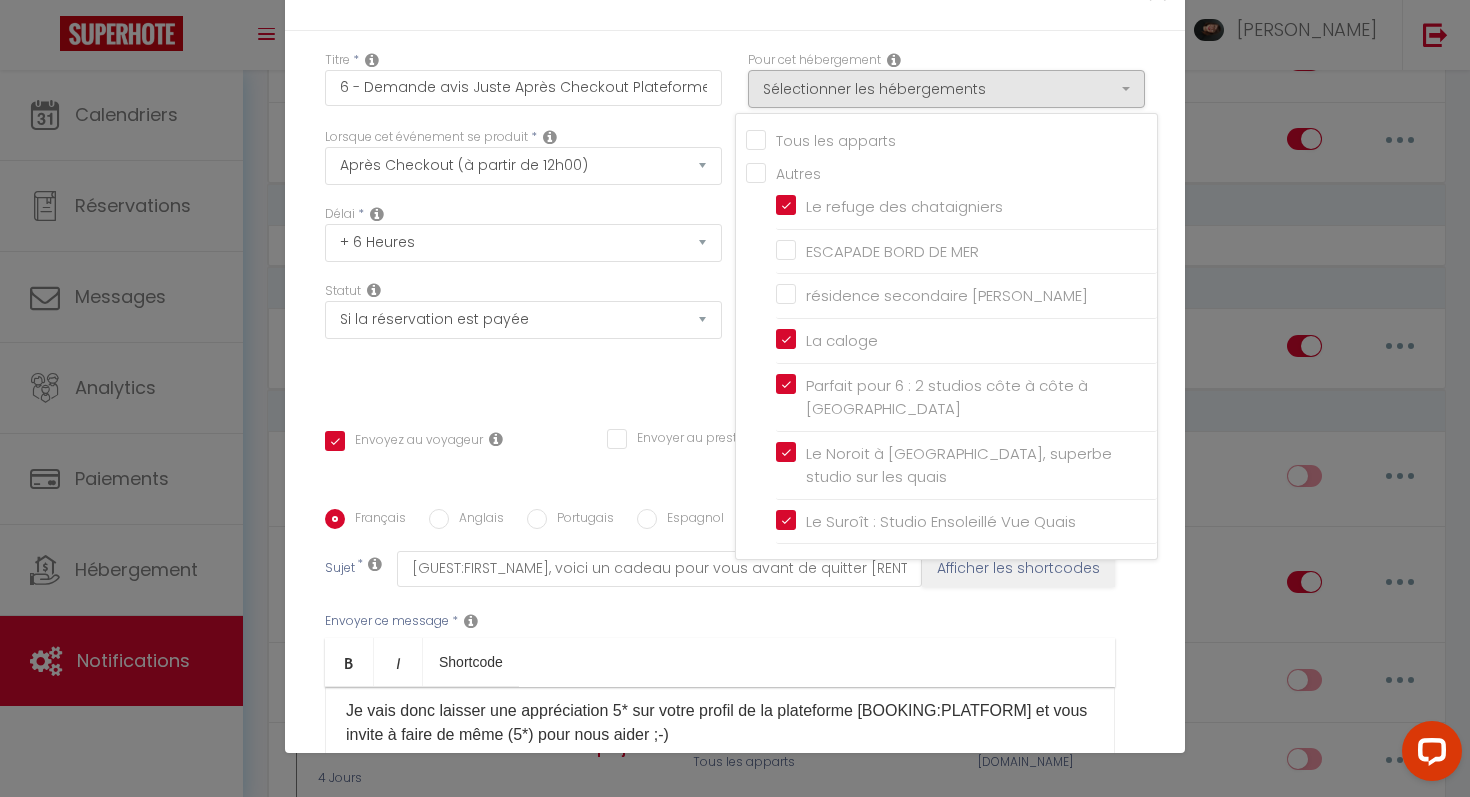 click on "Délai   *     Immédiat + 10 Minutes + 1 Heure + 2 Heures + 3 Heures + 4 Heures + 5 Heures + 6 Heures + 7 Heures + 8 Heures + 9 Heures + 10 Heures + 11 Heures + 12 Heures + 13 Heures + 14 Heures + 15 Heures + 16 Heures + 17 Heures + 18 Heures + 19 Heures + 20 Heures + 21 Heures + 22 Heures + 23 Heures   + 1 Jour + 2 Jours + 3 Jours + 4 Jours + 5 Jours + 6 Jours + 7 Jours + 8 Jours + 9 Jours + 10 Jours + 11 Jours + 12 Jours + 13 Jours + 14 Jours + 15 Jours + 16 Jours + 17 Jours + 18 Jours + 19 Jours + 20 Jours + 21 Jours + 22 Jours + 23 Jours + 24 Jours + 25 Jours + 26 Jours + 27 Jours + 28 Jours + 29 Jours + 30 Jours + 31 Jours + 32 Jours + 33 Jours + 34 Jours + 35 Jours + 36 Jours + 37 Jours + 38 Jours + 39 Jours + 40 Jours + 41 Jours + 42 Jours + 43 Jours + 44 Jours + 45 Jours + 46 Jours + 47 Jours + 48 Jours + 49 Jours + 50 Jours + 51 Jours + 52 Jours + 53 Jours + 54 Jours + 55 Jours + 56 Jours + 57 Jours + 58 Jours + 59 Jours + 60 Jours + 61 Jours + 62 Jours + 63 Jours + 64 Jours + 65 Jours + 66 Jours" at bounding box center (523, 233) 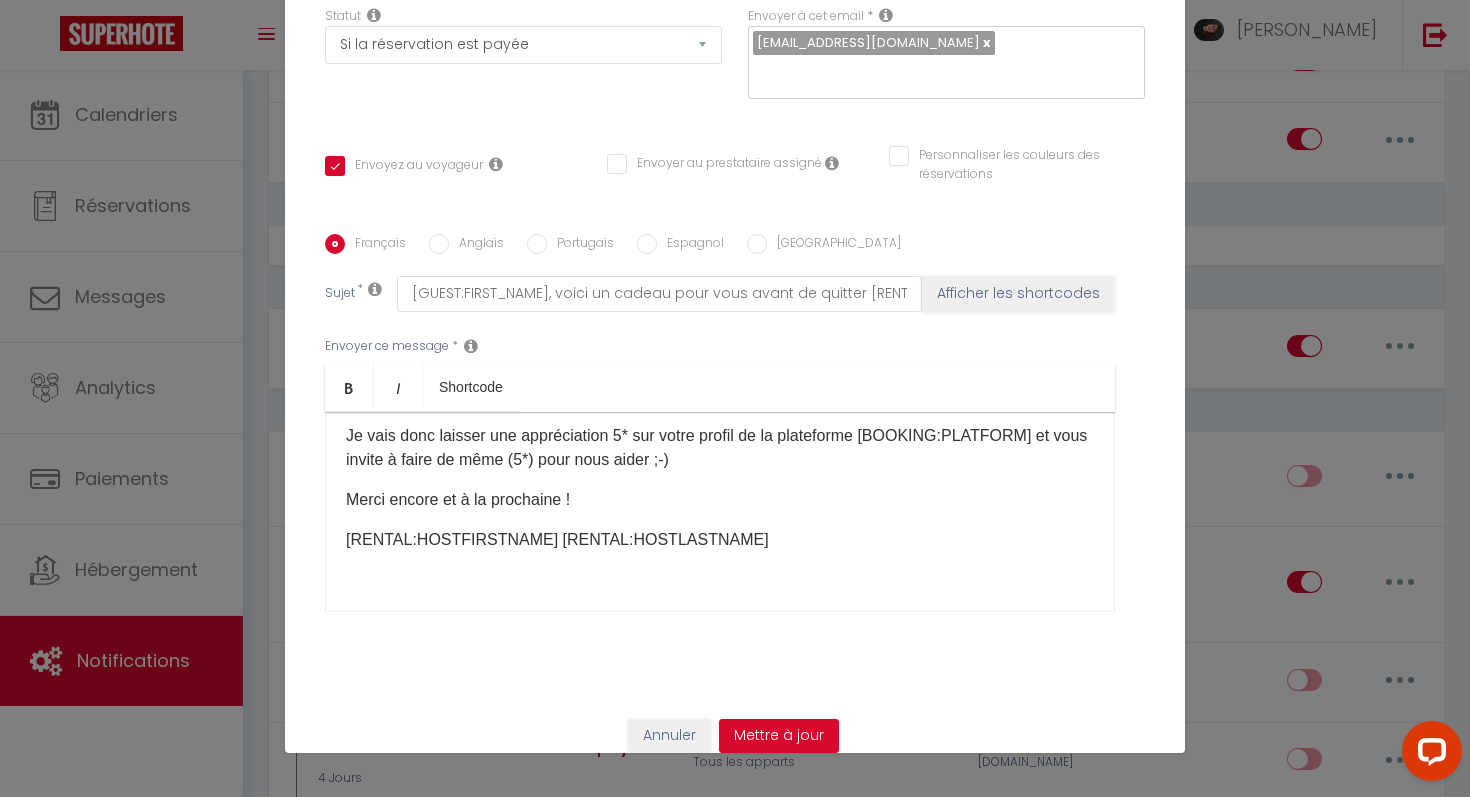 scroll, scrollTop: 296, scrollLeft: 0, axis: vertical 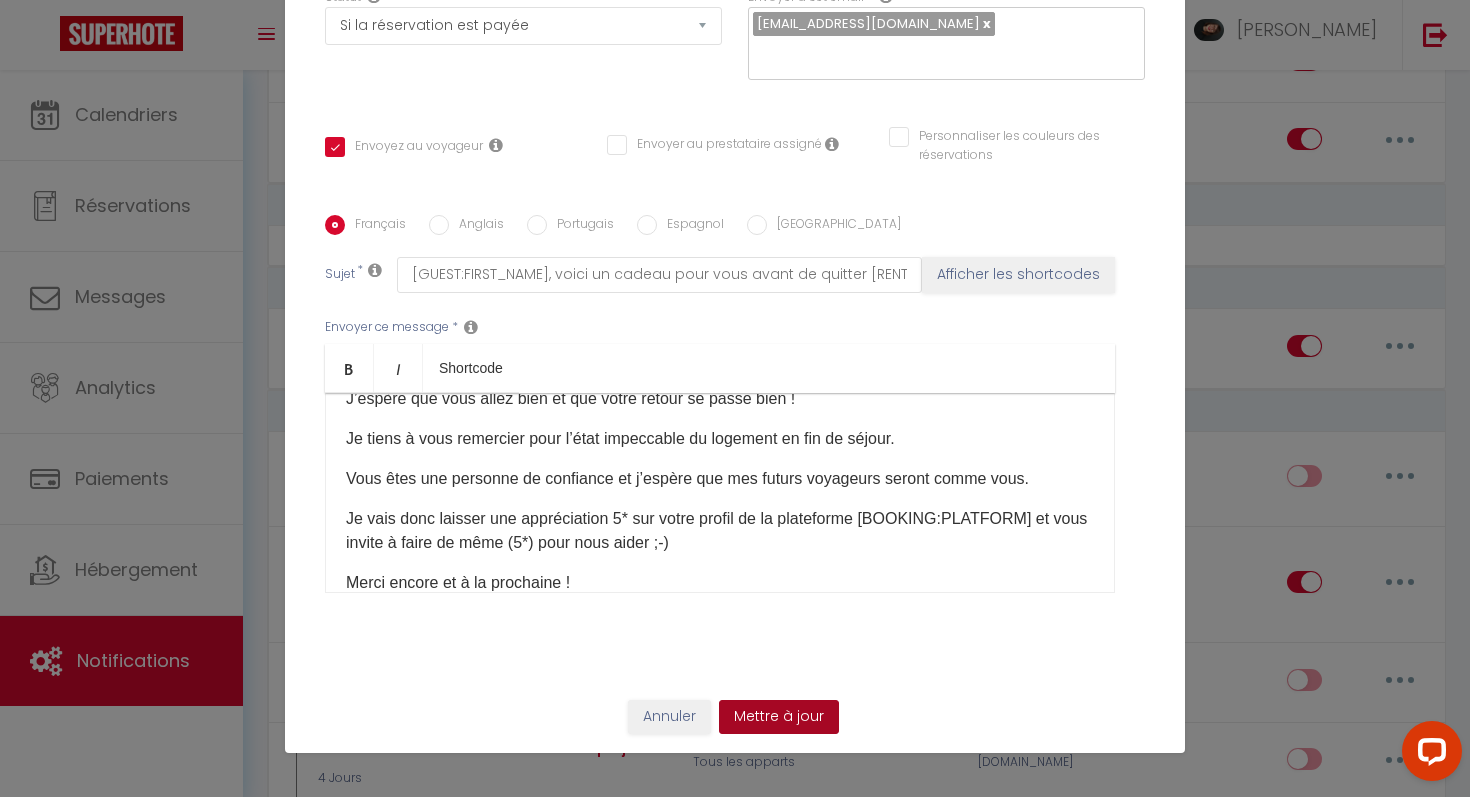 click on "Mettre à jour" at bounding box center [779, 717] 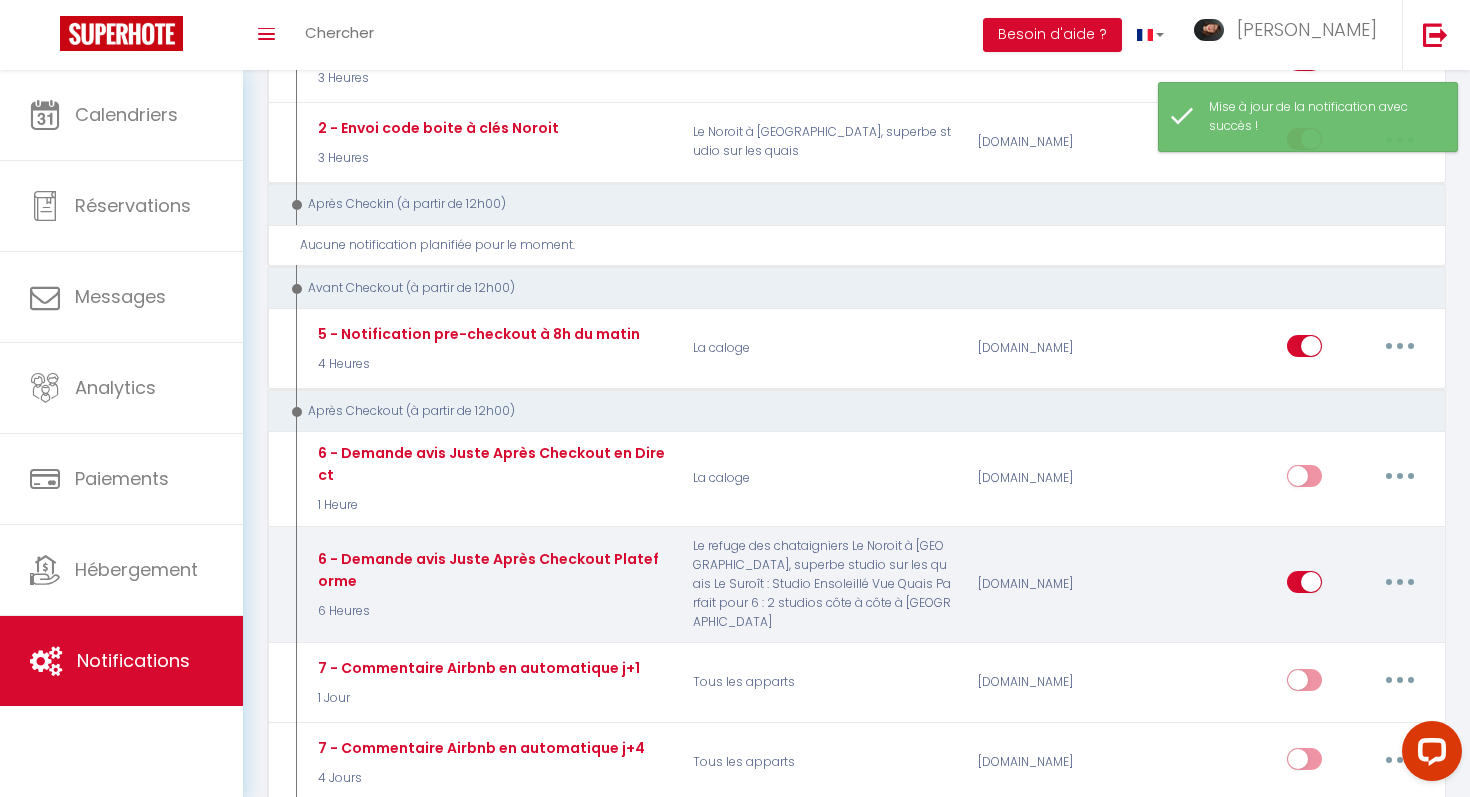 click at bounding box center (1400, 582) 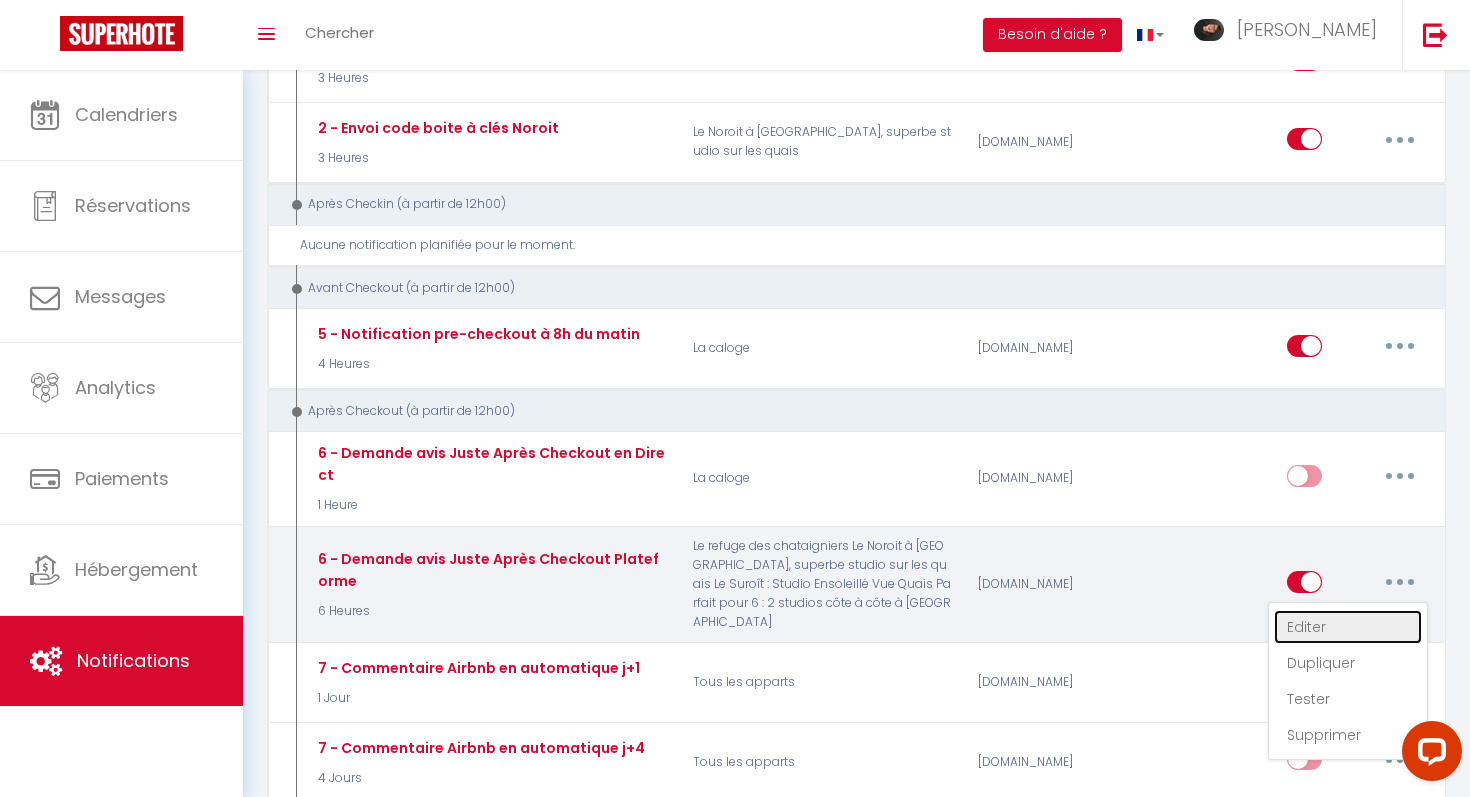 click on "Editer" at bounding box center (1348, 627) 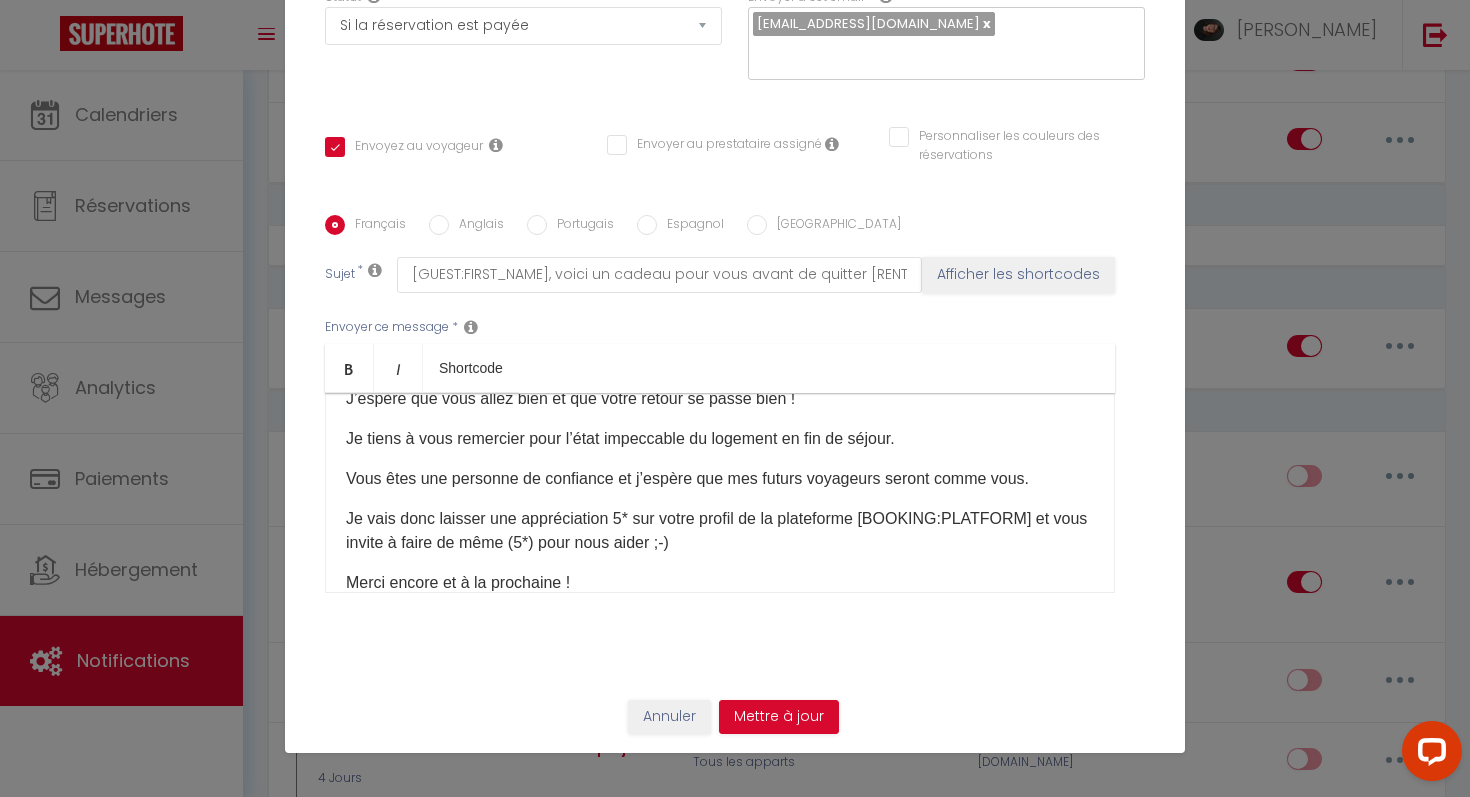 scroll, scrollTop: 0, scrollLeft: 0, axis: both 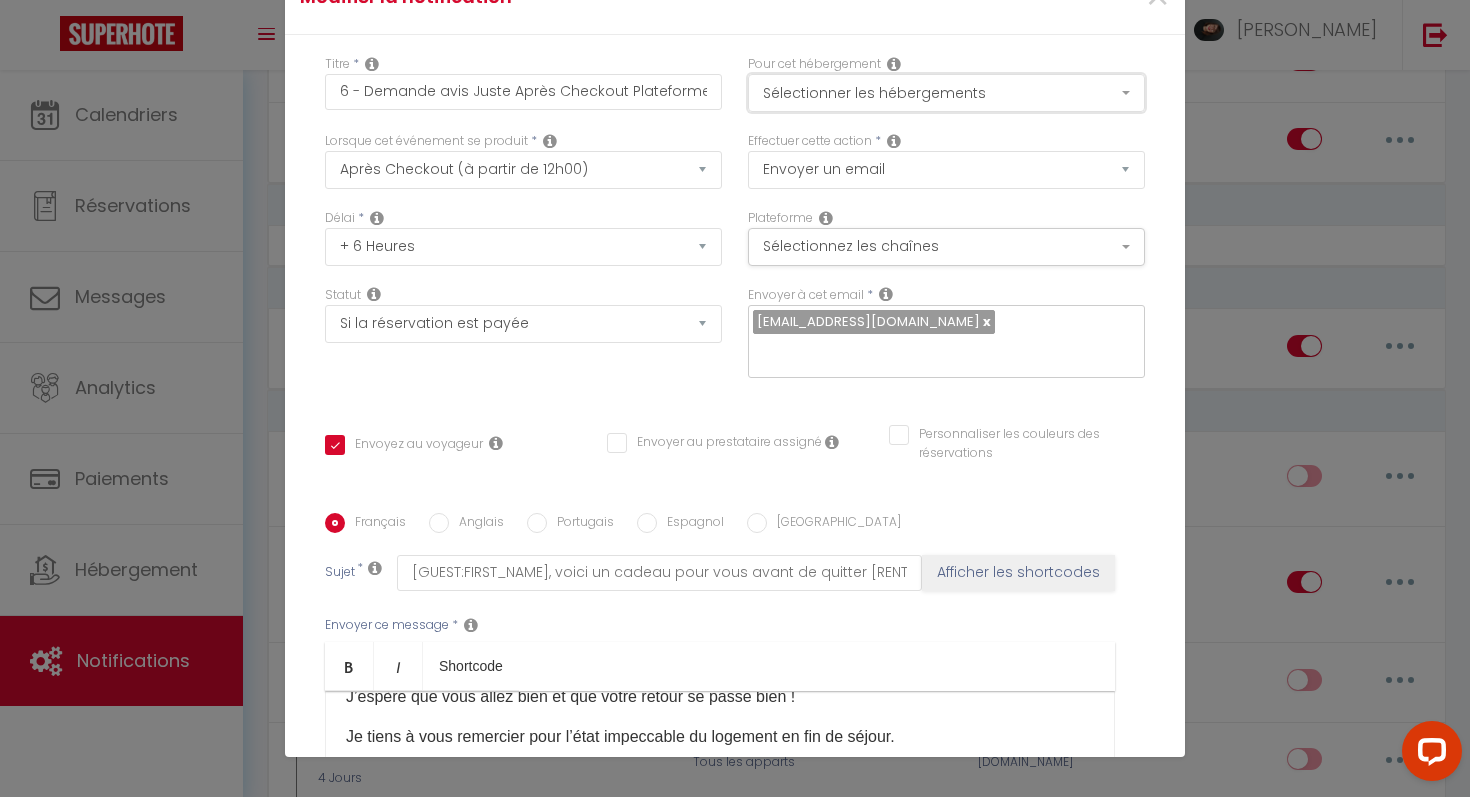 click on "Sélectionner les hébergements" at bounding box center (946, 93) 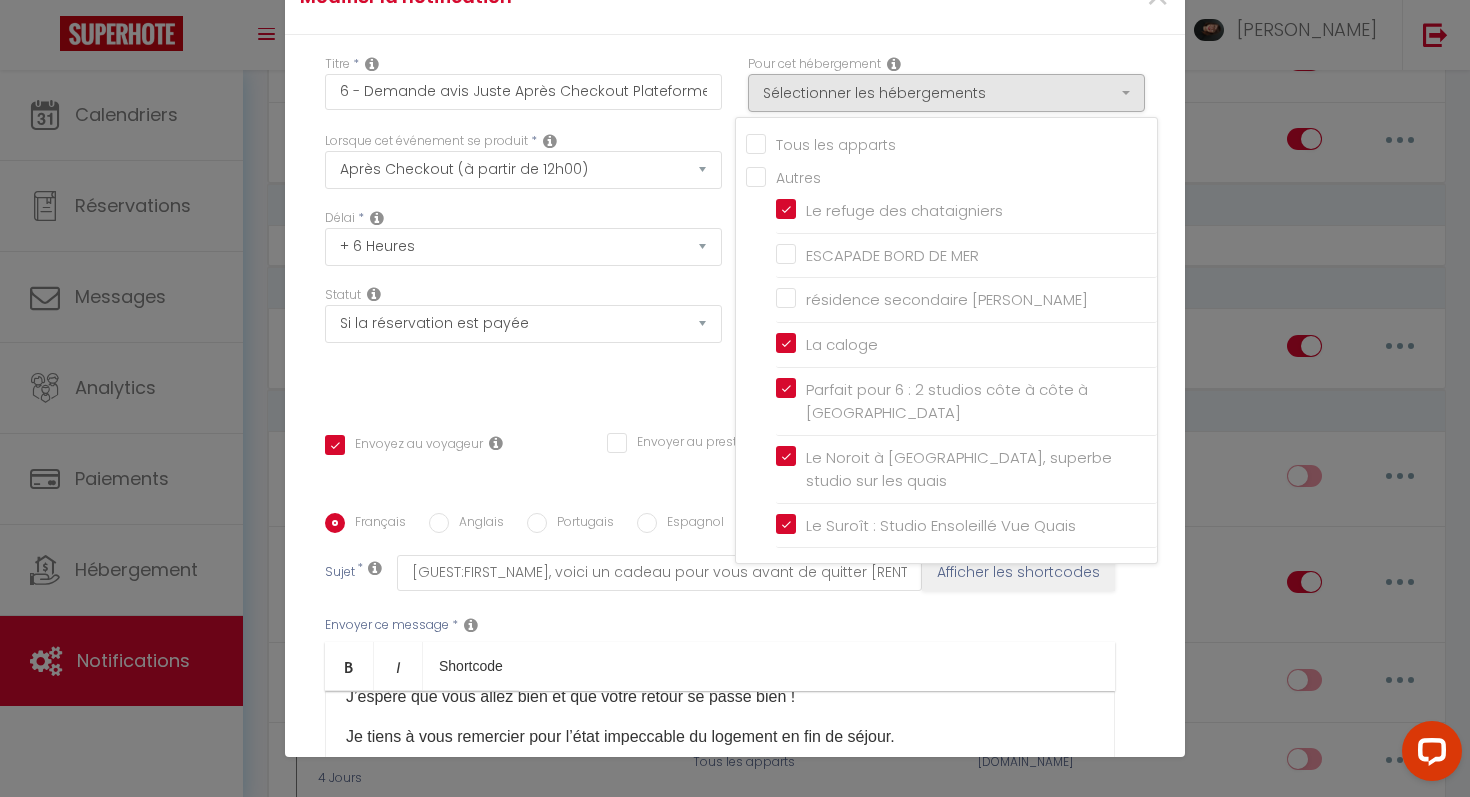 click on "Envoyer ce message   *     Bold Italic Shortcode Rich text editor Bonjour [GUEST:FIRST_NAME],
J’espère que vous allez bien et que votre retour se passe bien !
Je tiens à vous remercier pour l’état impeccable du logement en fin de séjour.
Vous êtes une personne de confiance et j’espère que mes futurs voyageurs seront comme vous.
Je vais donc laisser une appréciation 5* sur votre profil de la plateforme [BOOKING:PLATFORM]​ et vous invite à faire de même (5*) pour nous aider ;-)
Merci encore et à la prochaine !
[RENTAL:HOSTFIRSTNAME] [RENTAL:HOSTLASTNAME]" at bounding box center [735, 753] 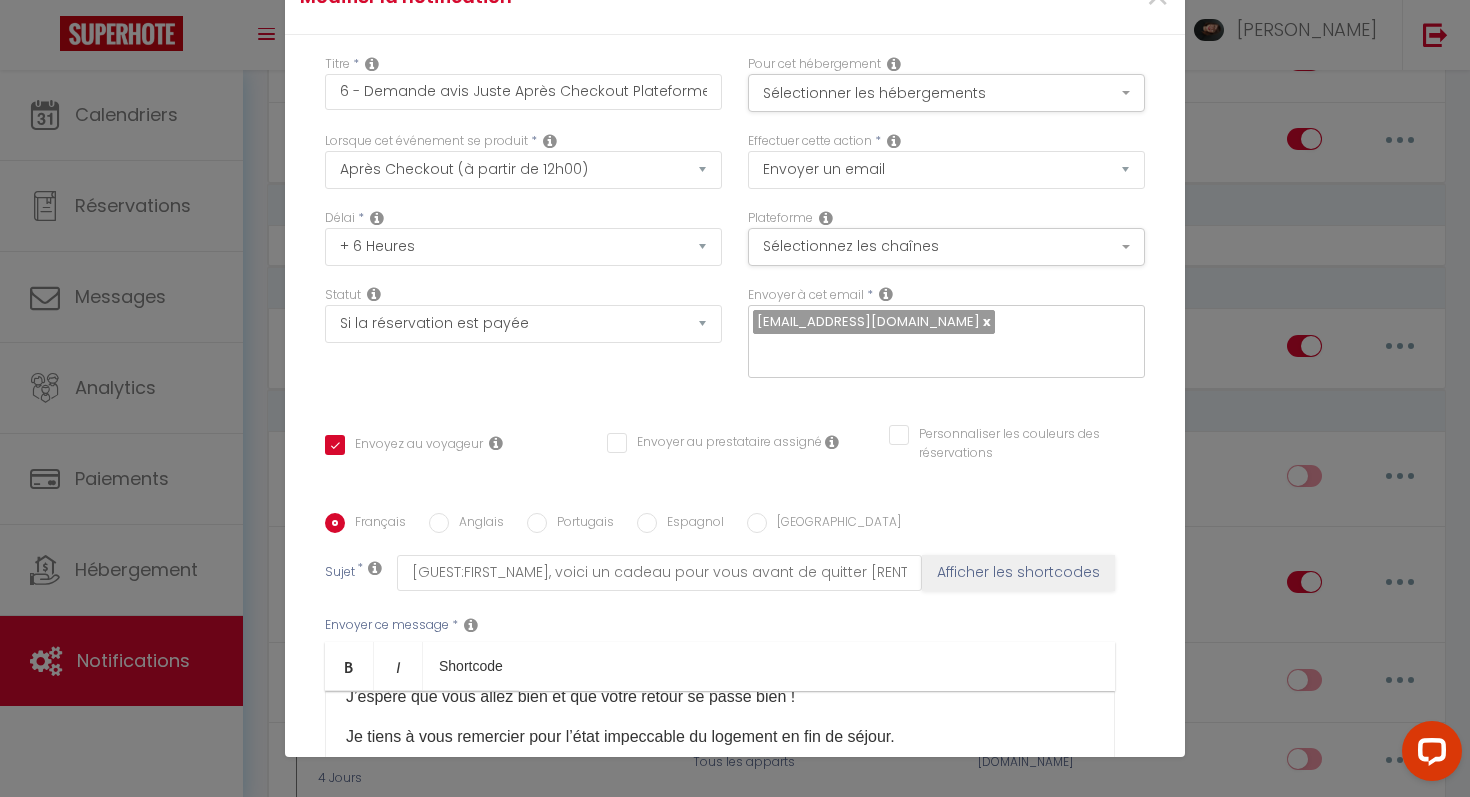 scroll, scrollTop: 78, scrollLeft: 0, axis: vertical 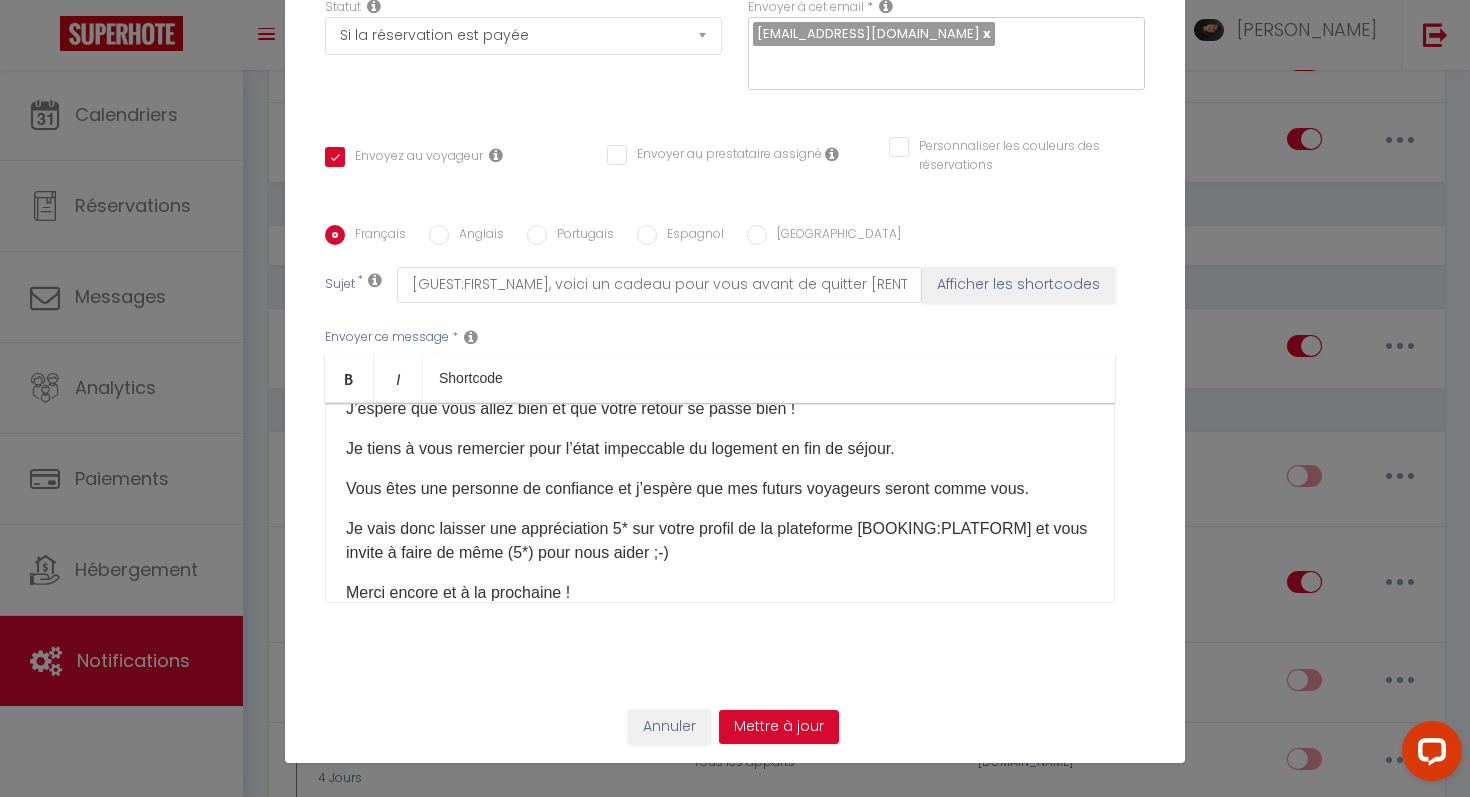 click on "Modifier la notification   ×   Titre   *     6 - Demande avis Juste Après Checkout Plateforme   Pour cet hébergement
Sélectionner les hébergements
Tous les apparts
Autres
Le refuge des chataigniers
ESCAPADE BORD DE MER
résidence secondaire [PERSON_NAME]
La caloge
Parfait pour 6 : 2 studios côte à côte à [GEOGRAPHIC_DATA]
Le Noroit à [GEOGRAPHIC_DATA], superbe studio sur les quais
*" at bounding box center [735, 398] 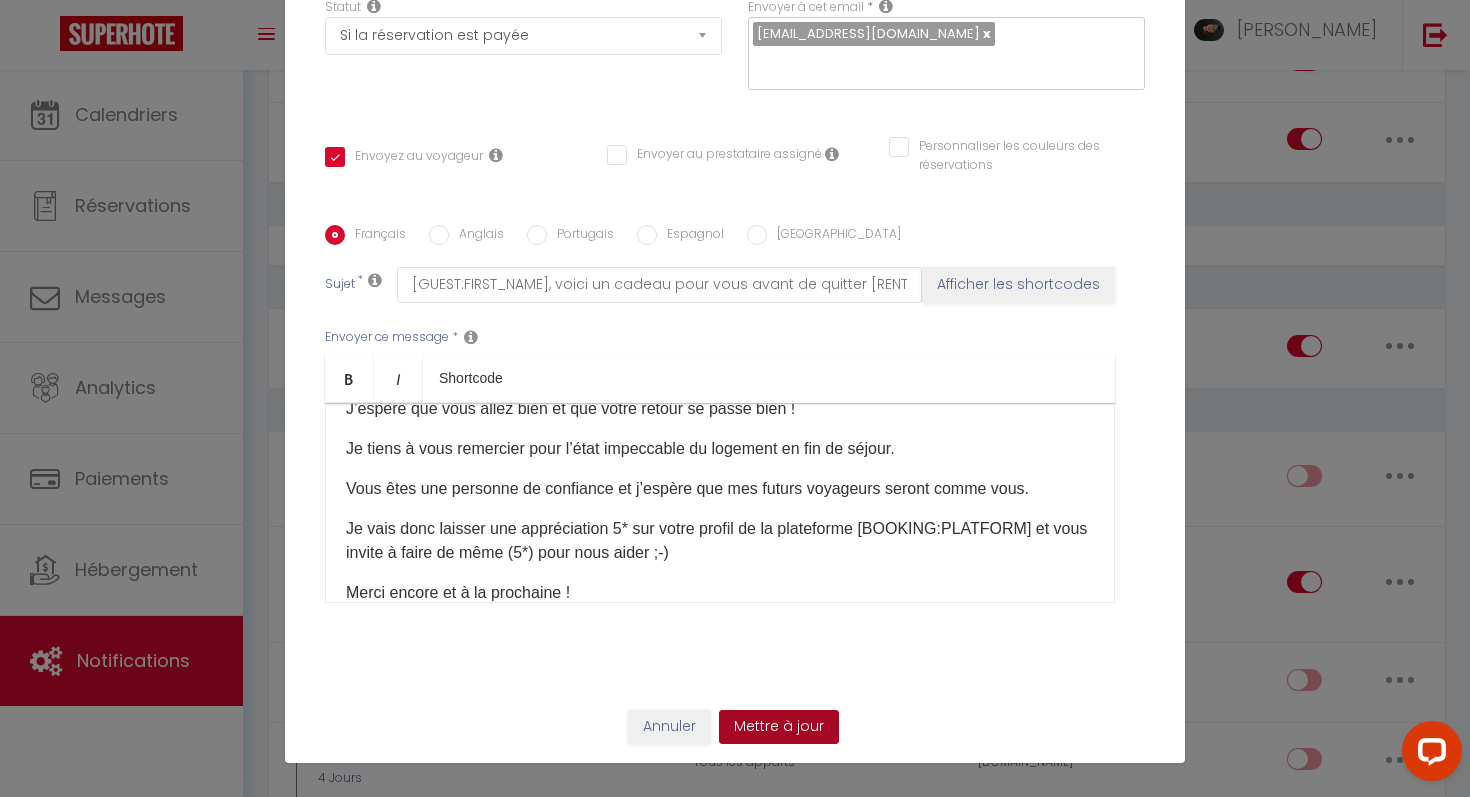 click on "Mettre à jour" at bounding box center (779, 727) 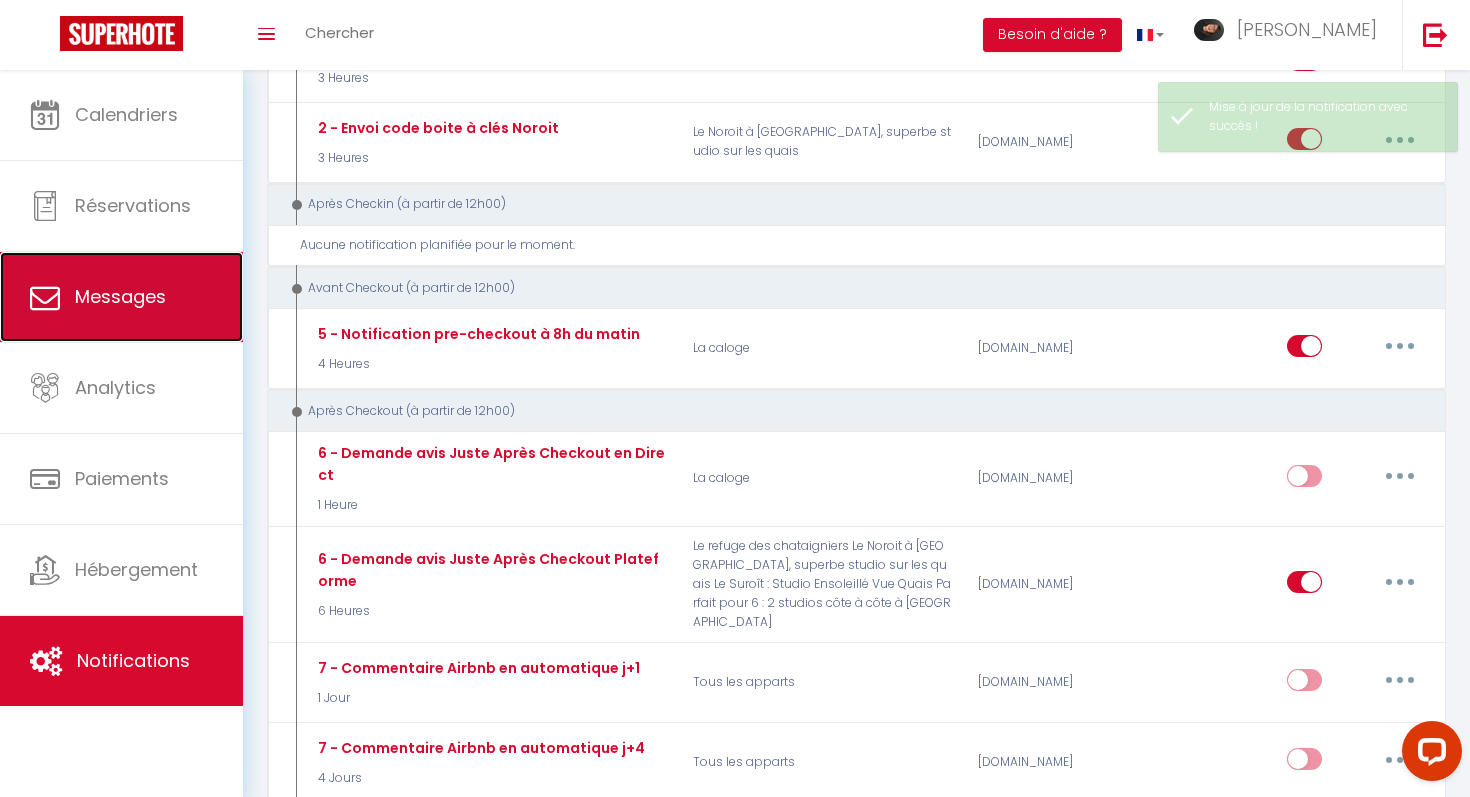click on "Messages" at bounding box center (121, 297) 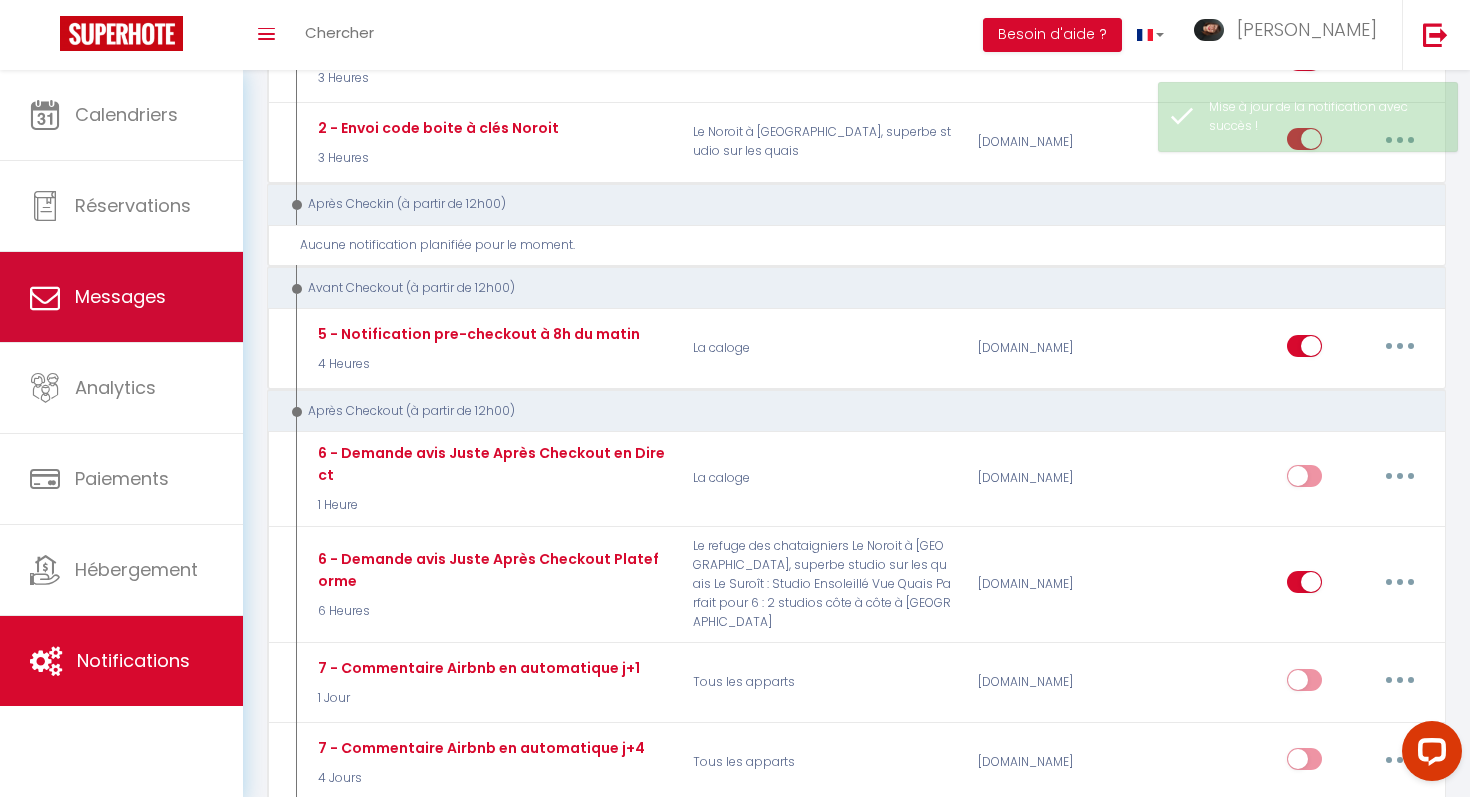 select on "message" 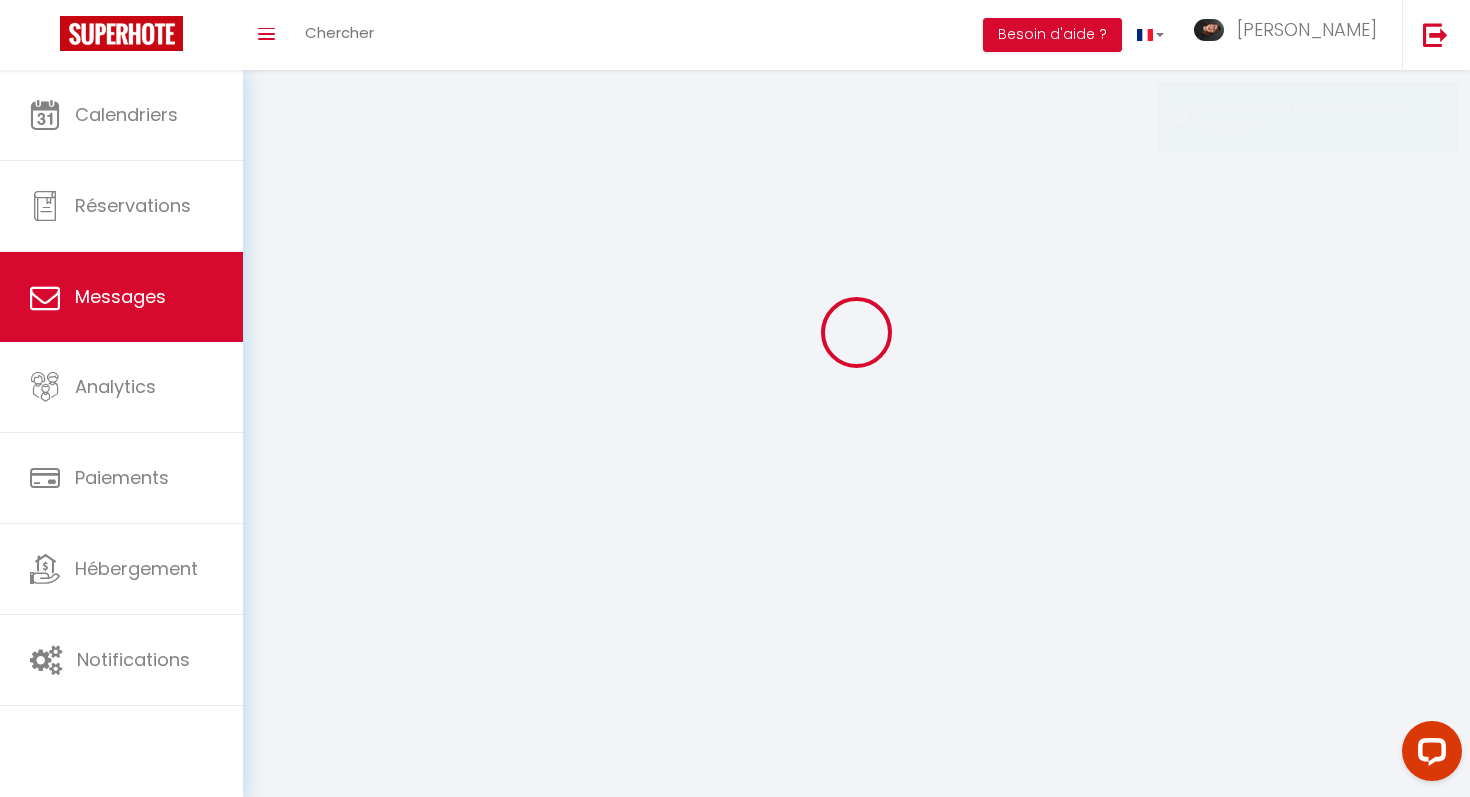 scroll, scrollTop: 0, scrollLeft: 0, axis: both 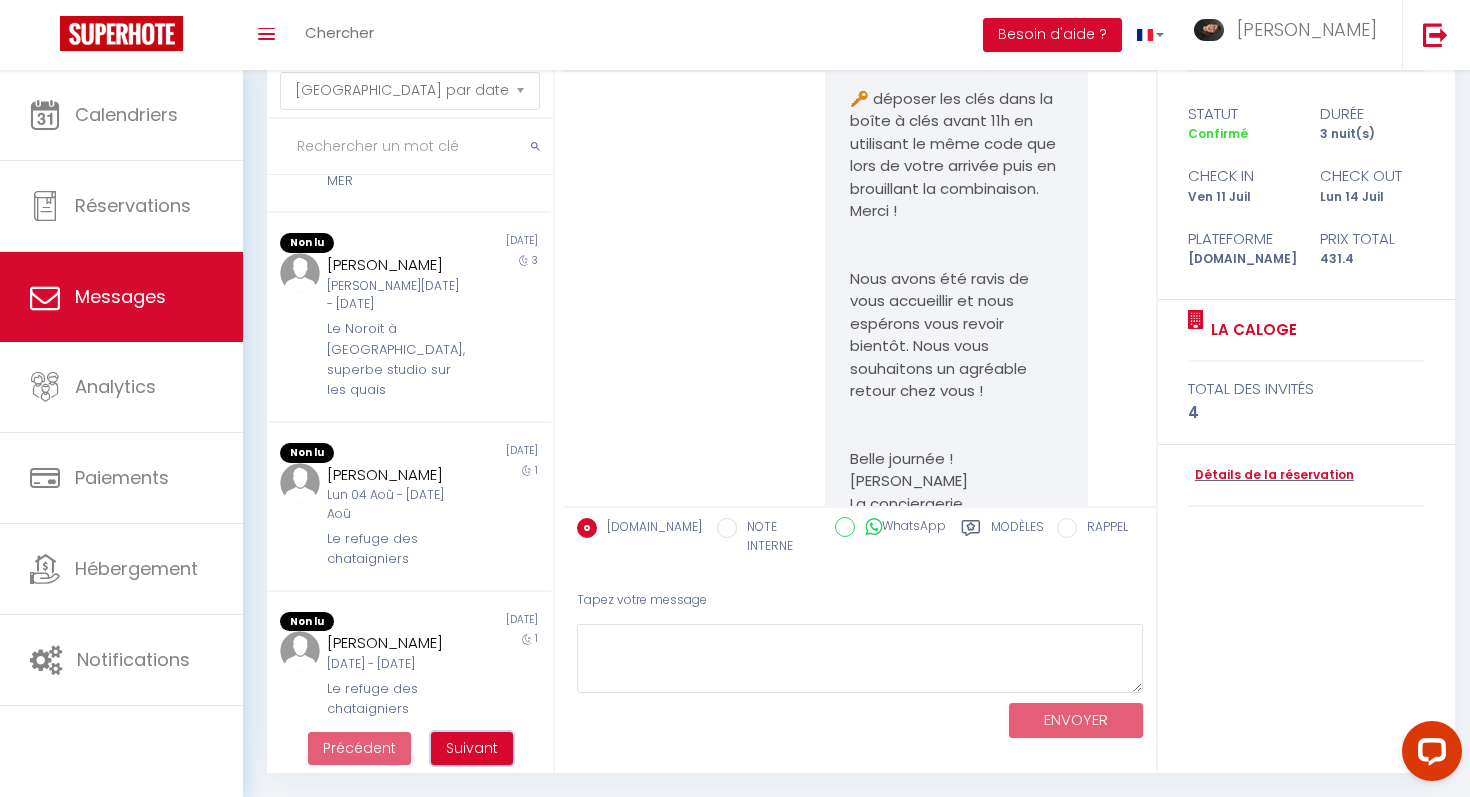 click on "Suivant" at bounding box center (472, 748) 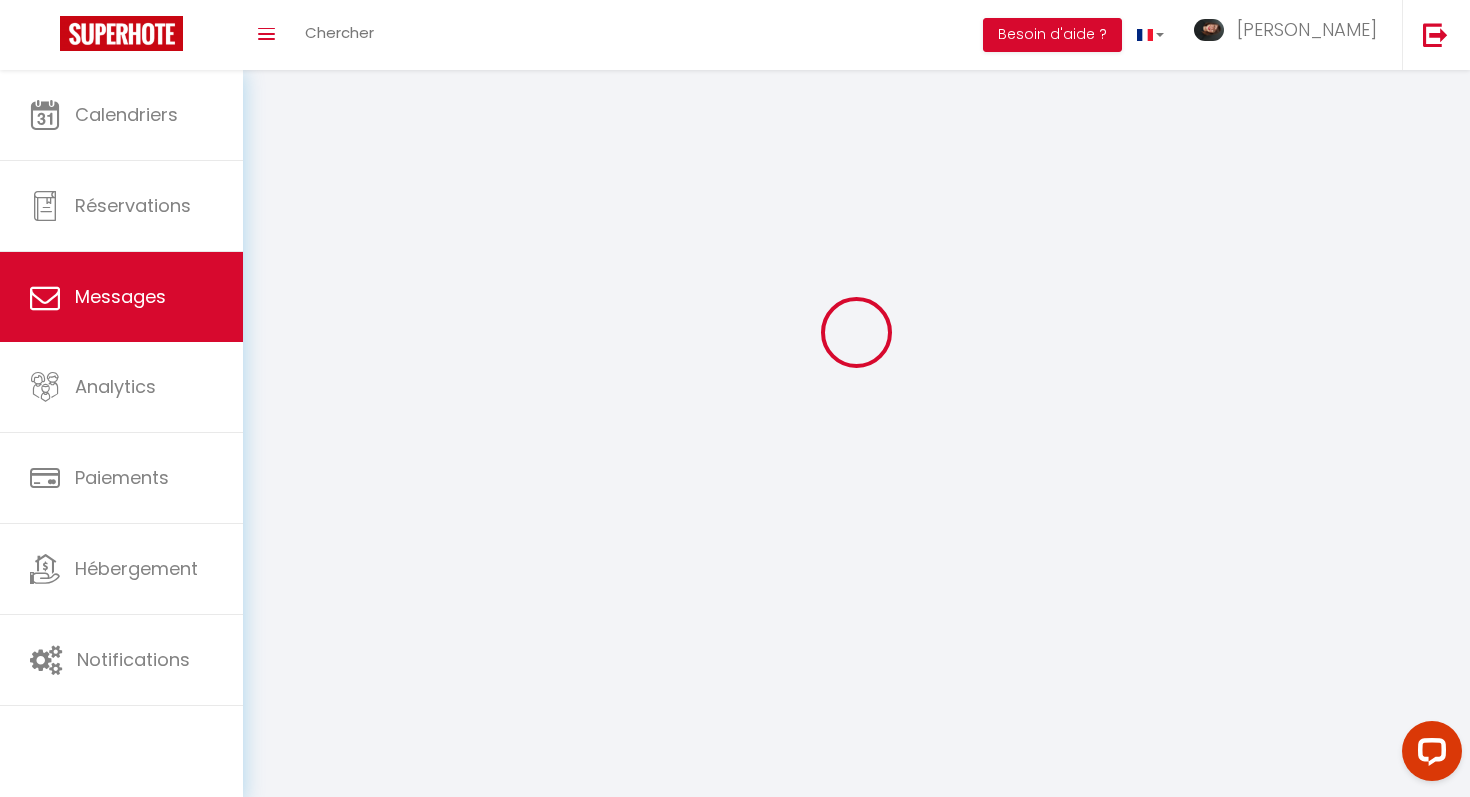 scroll, scrollTop: 70, scrollLeft: 0, axis: vertical 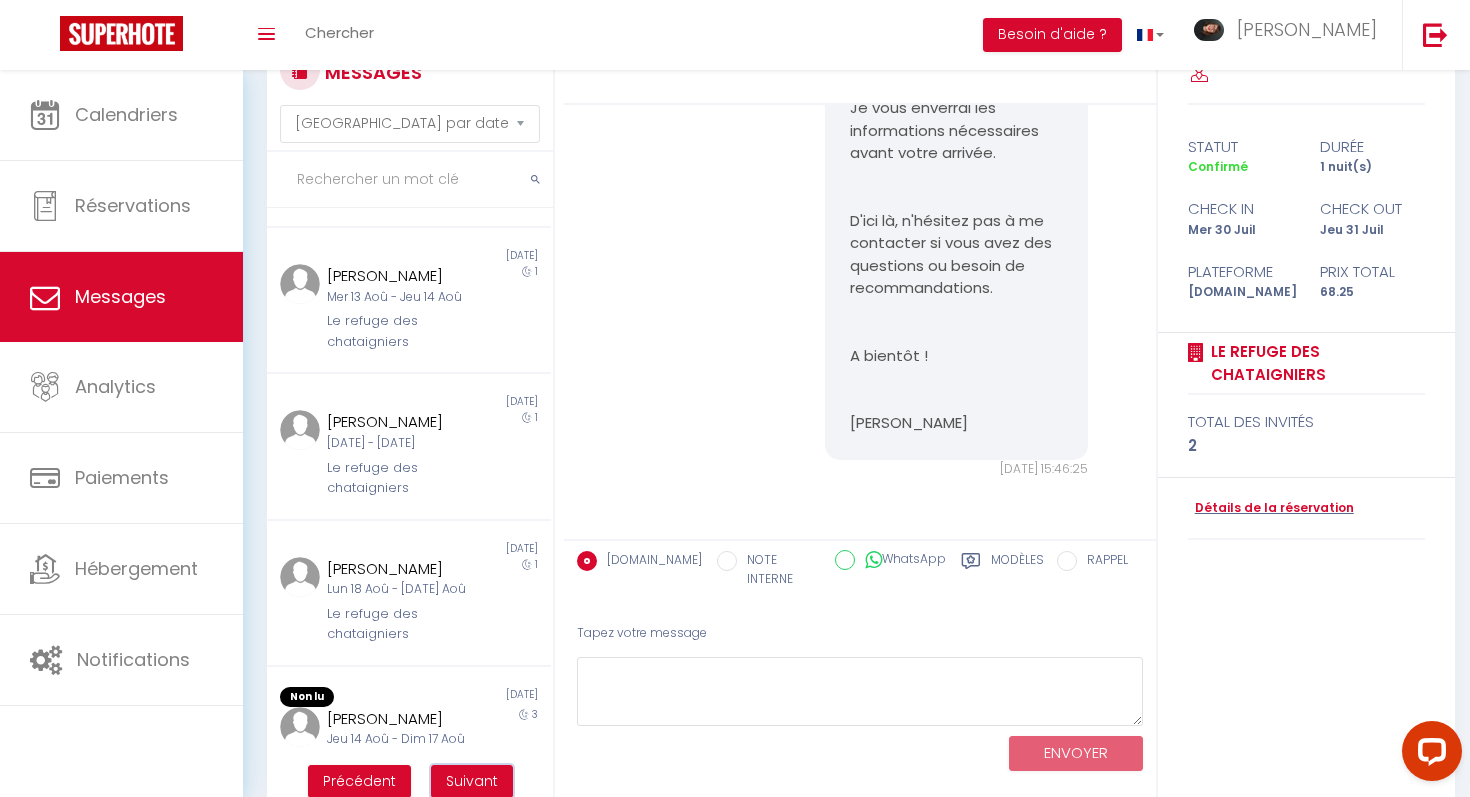 click on "Suivant" at bounding box center [472, 781] 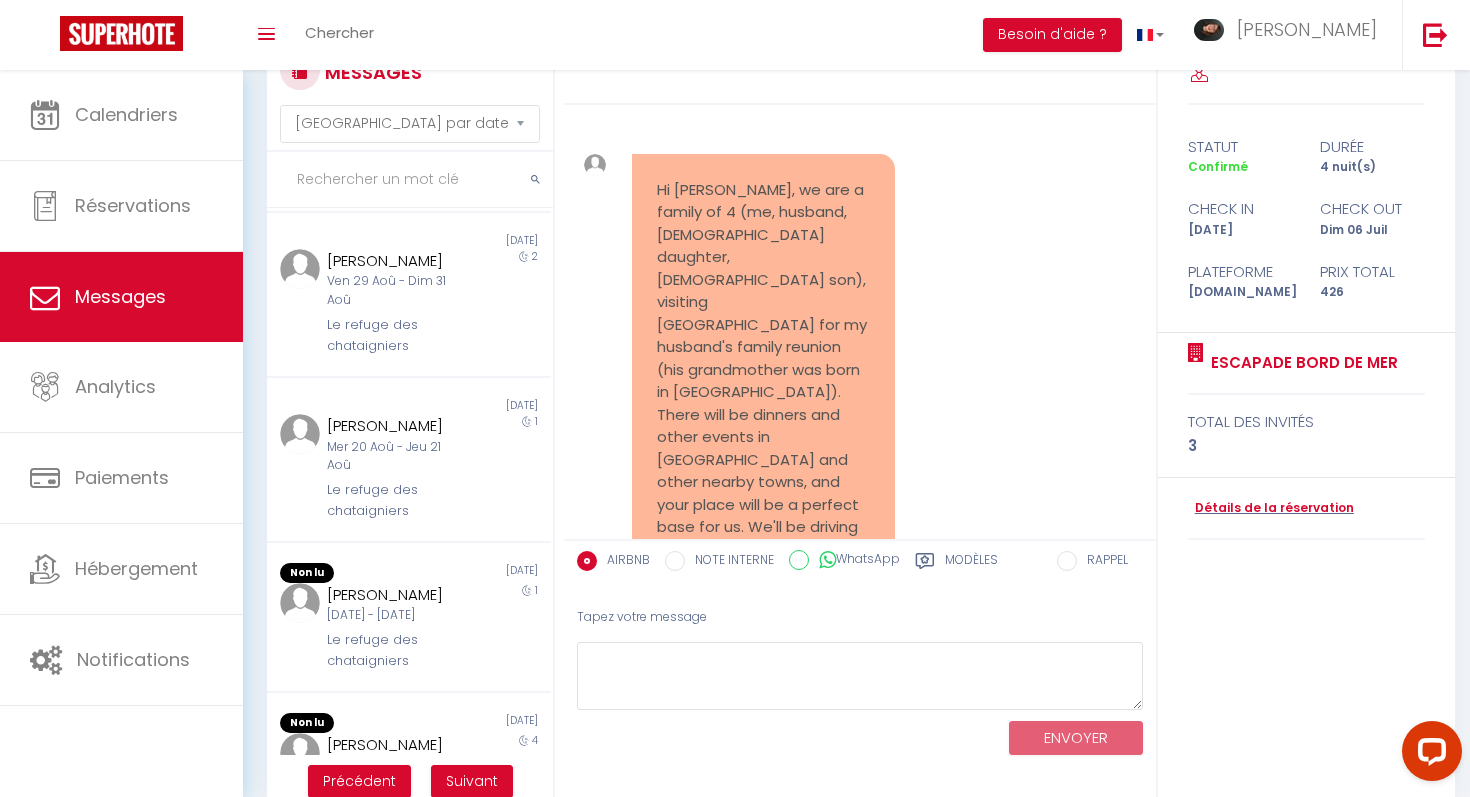 scroll, scrollTop: 7695, scrollLeft: 0, axis: vertical 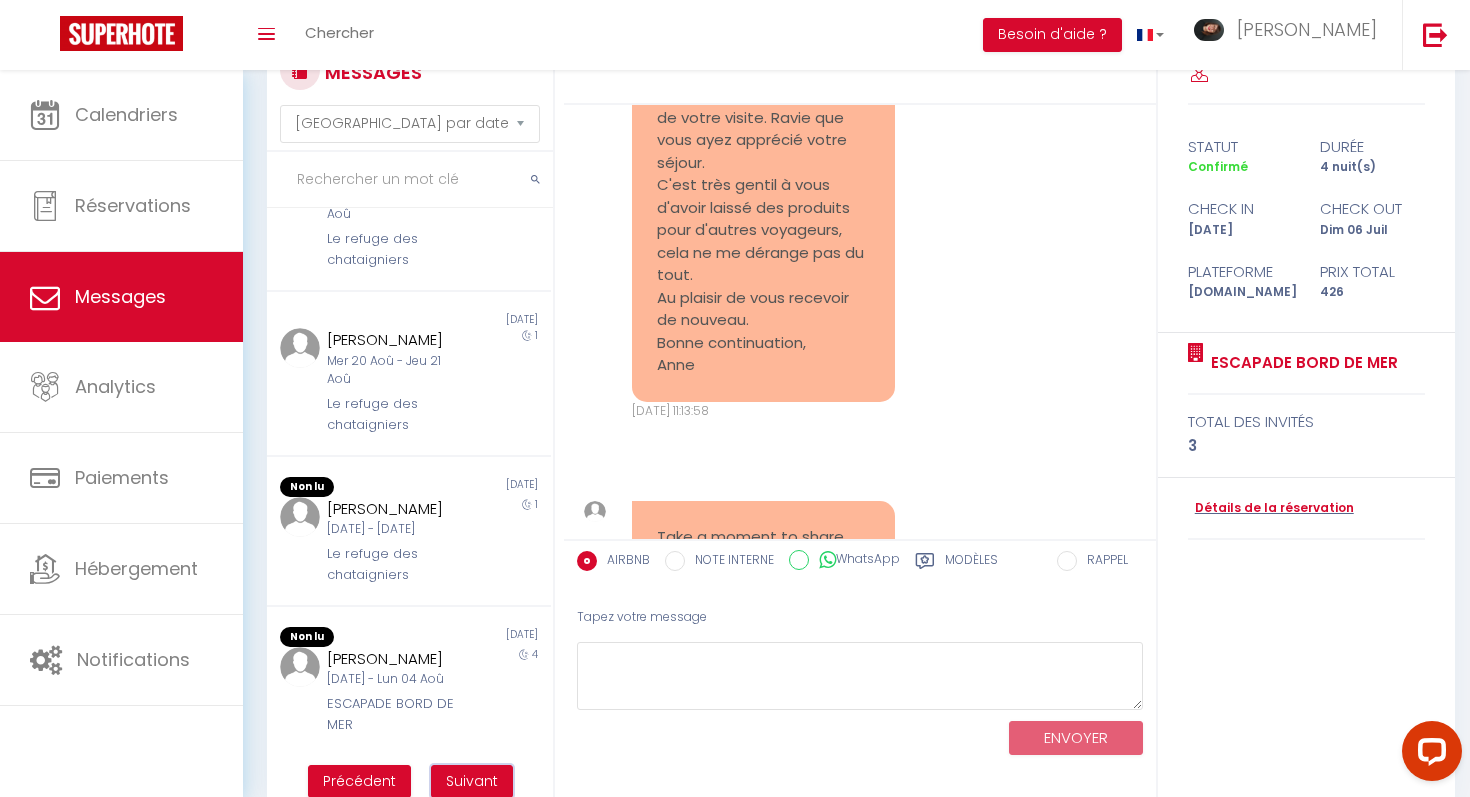 click on "Suivant" at bounding box center (472, 781) 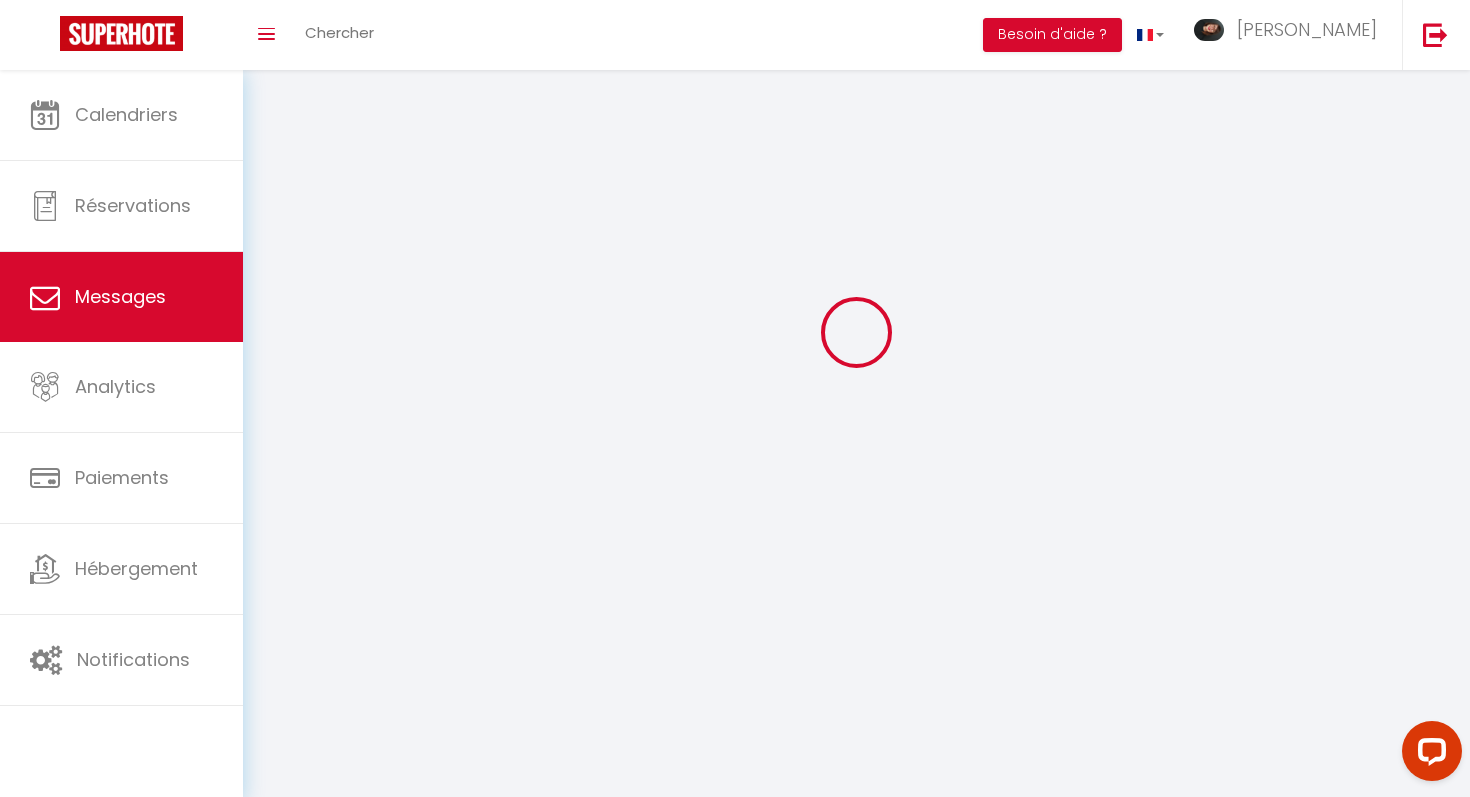 scroll, scrollTop: 5670, scrollLeft: 0, axis: vertical 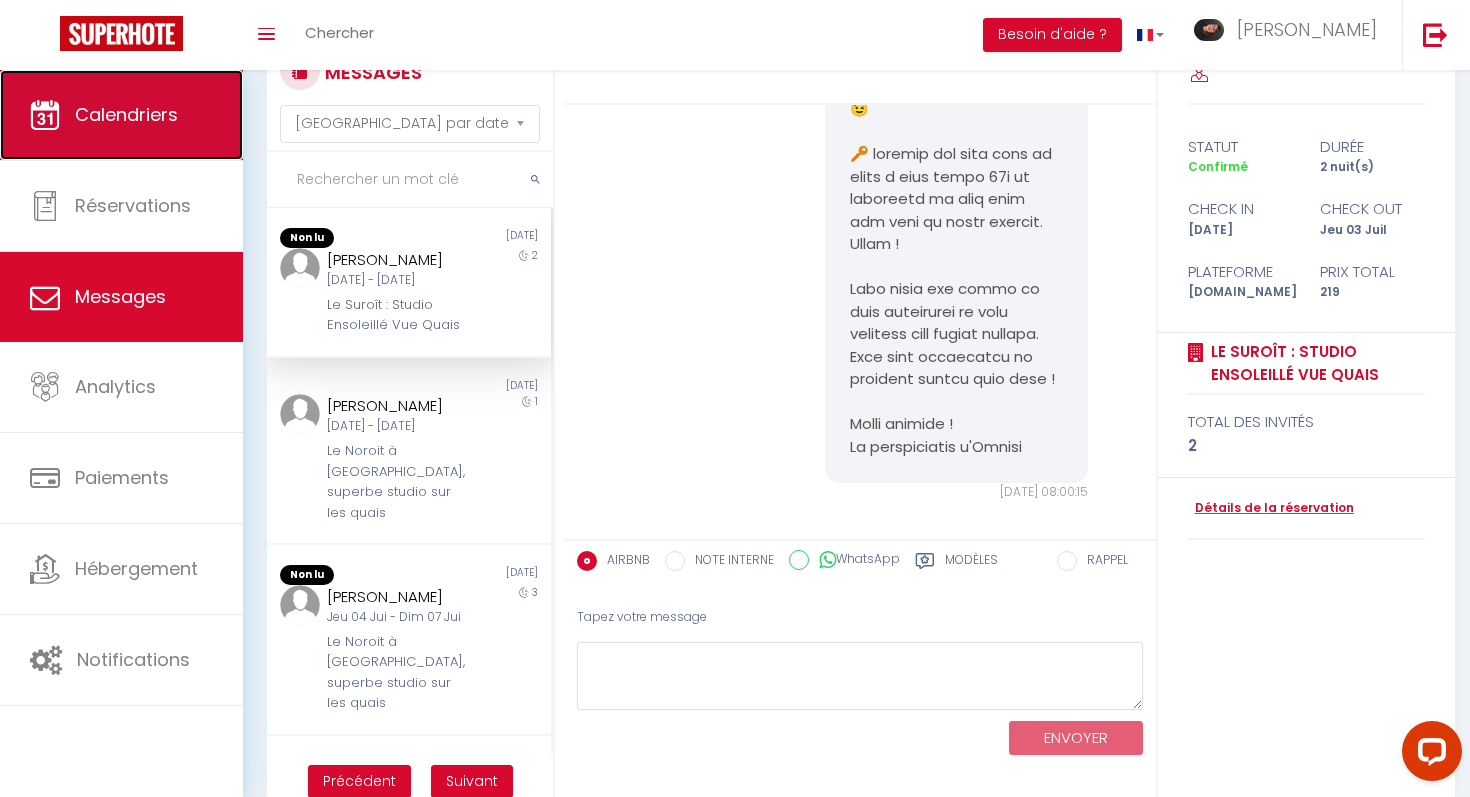 click on "Calendriers" at bounding box center [121, 115] 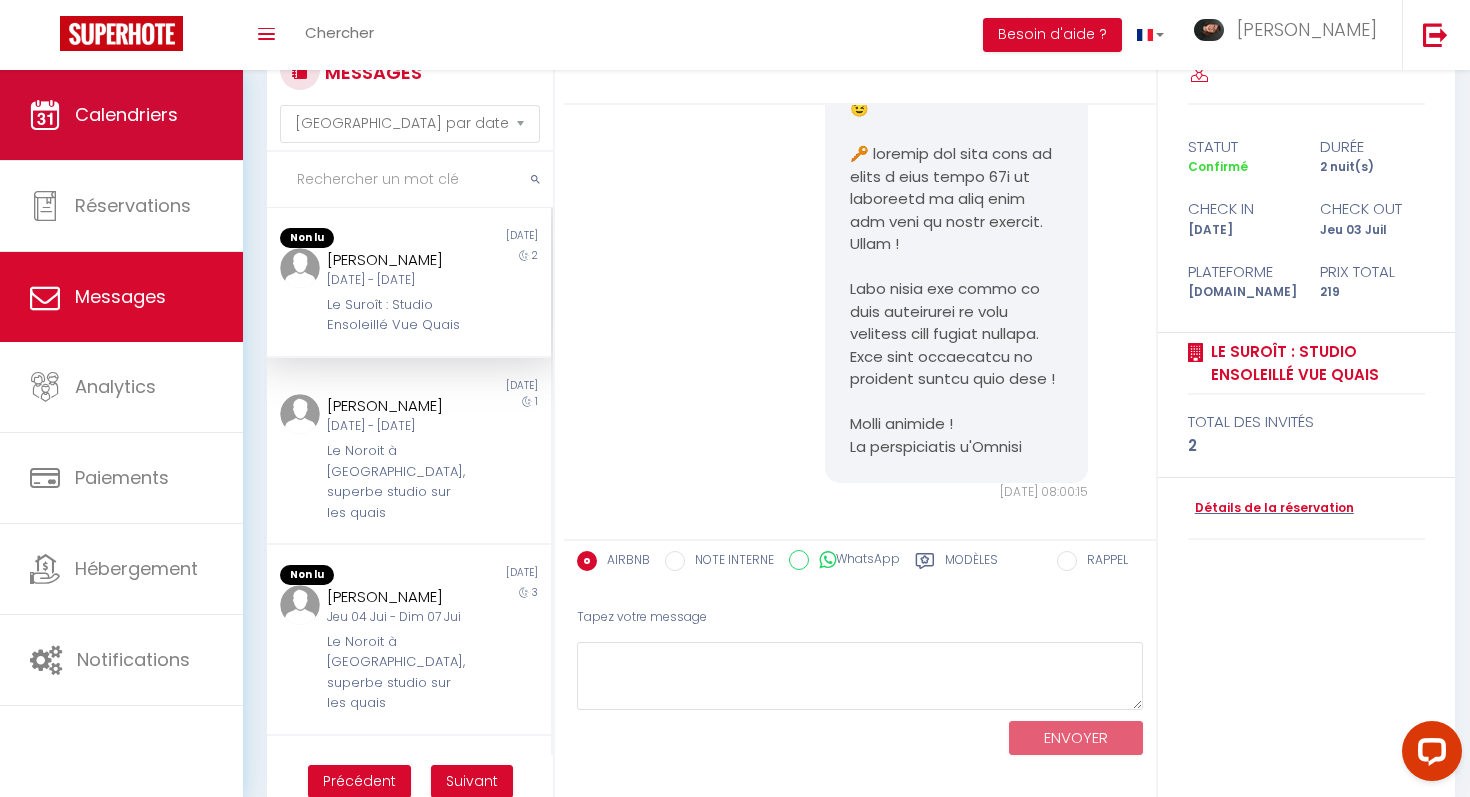scroll, scrollTop: 0, scrollLeft: 0, axis: both 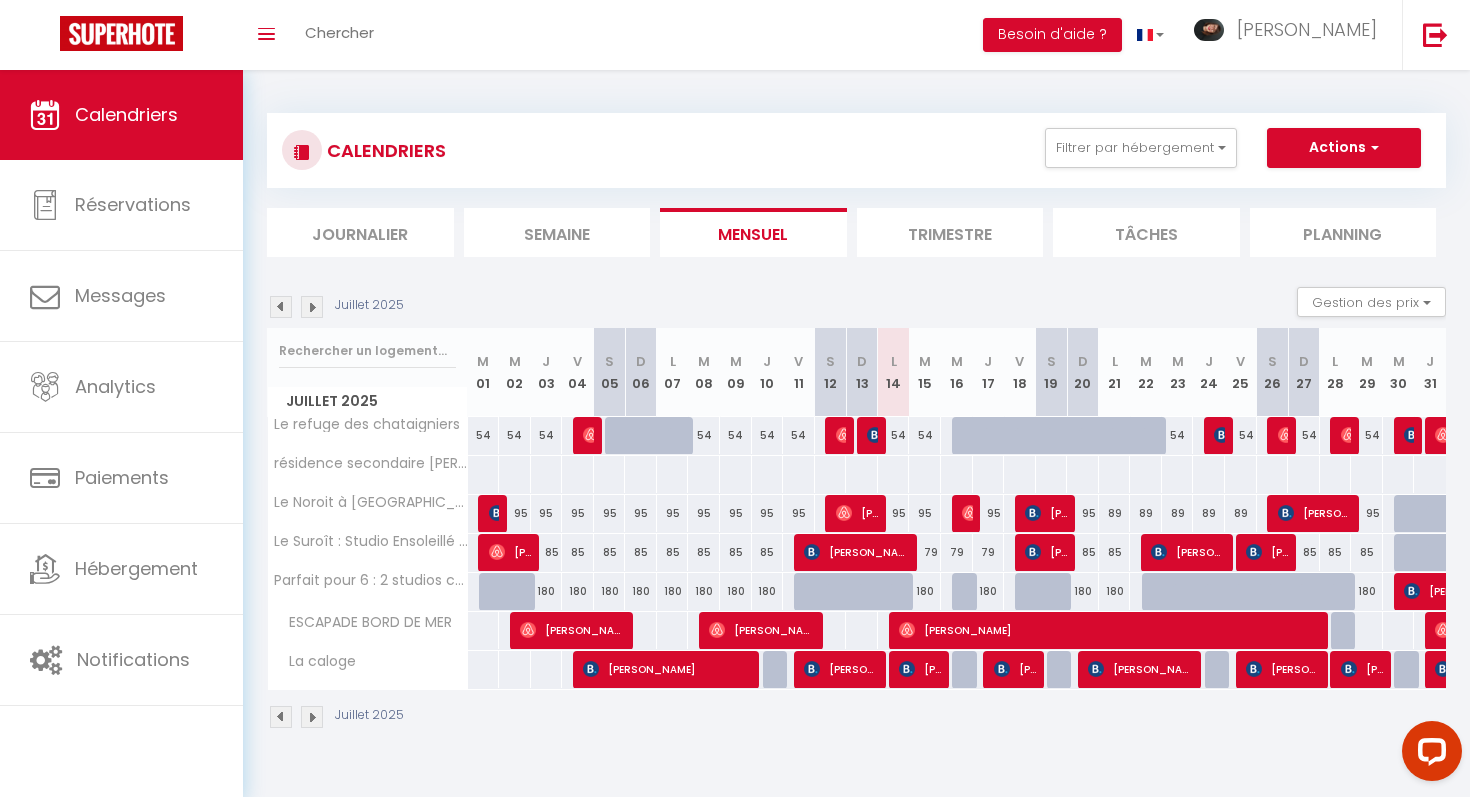 click on "La caloge" at bounding box center [371, 662] 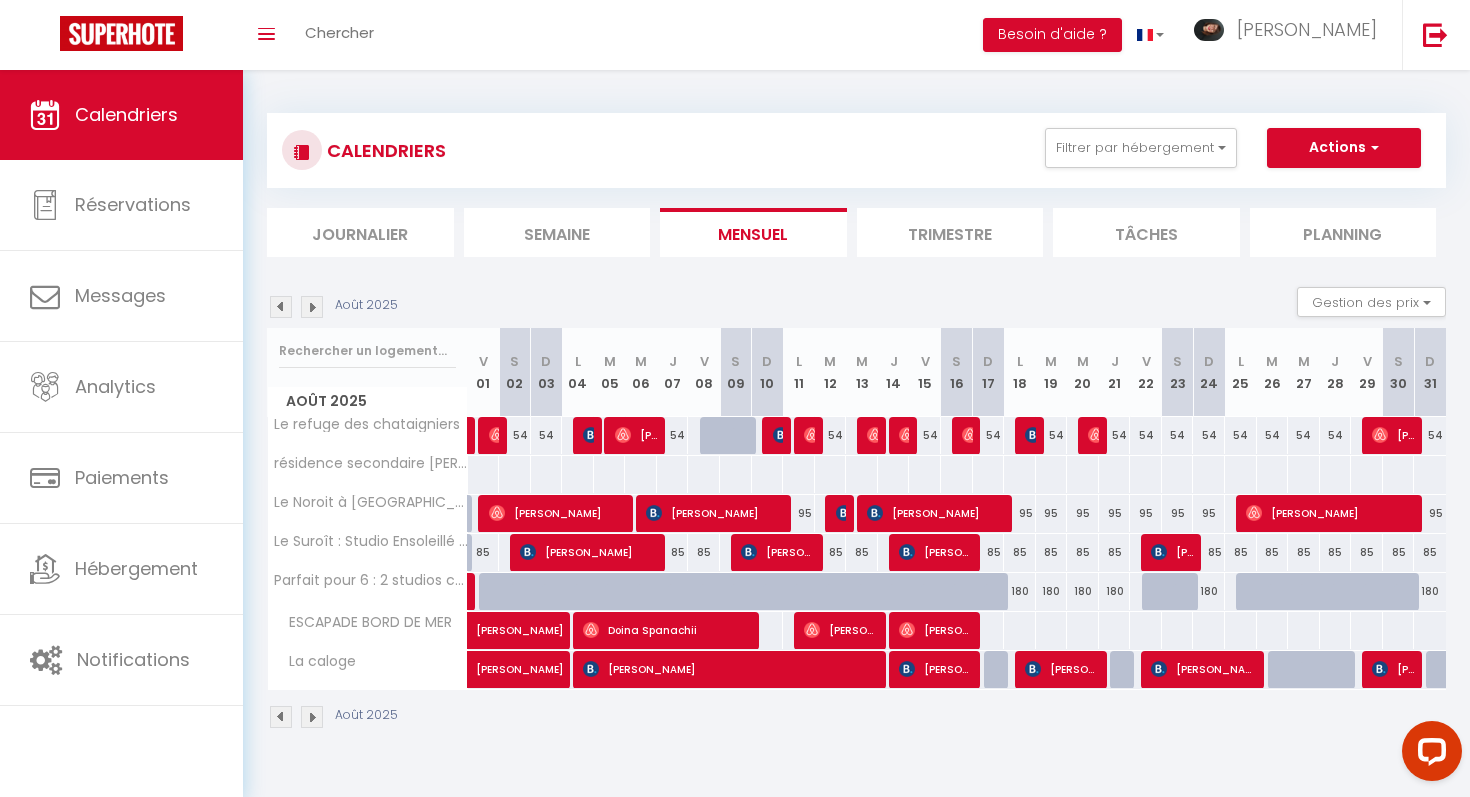 click at bounding box center (312, 717) 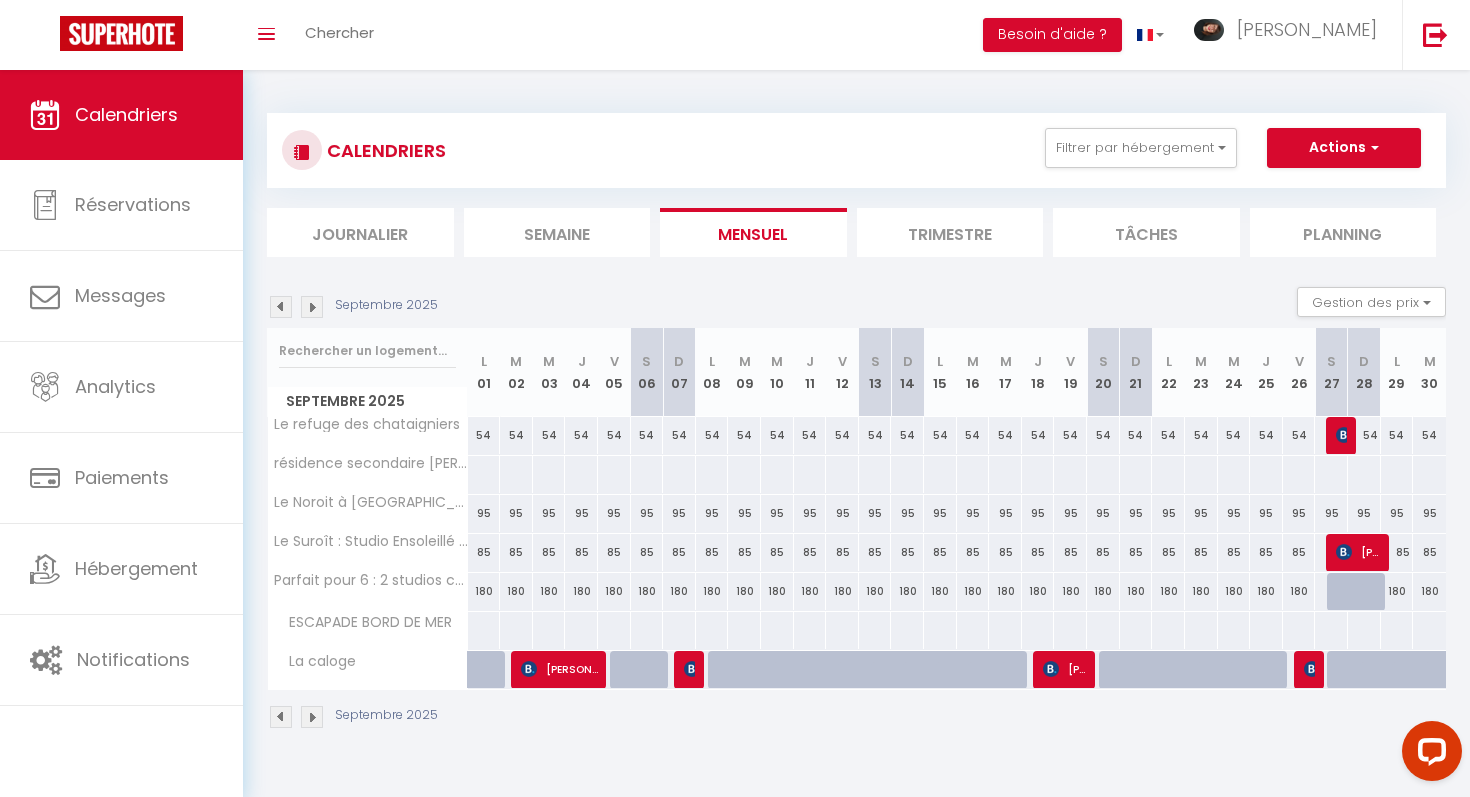 click at bounding box center [281, 717] 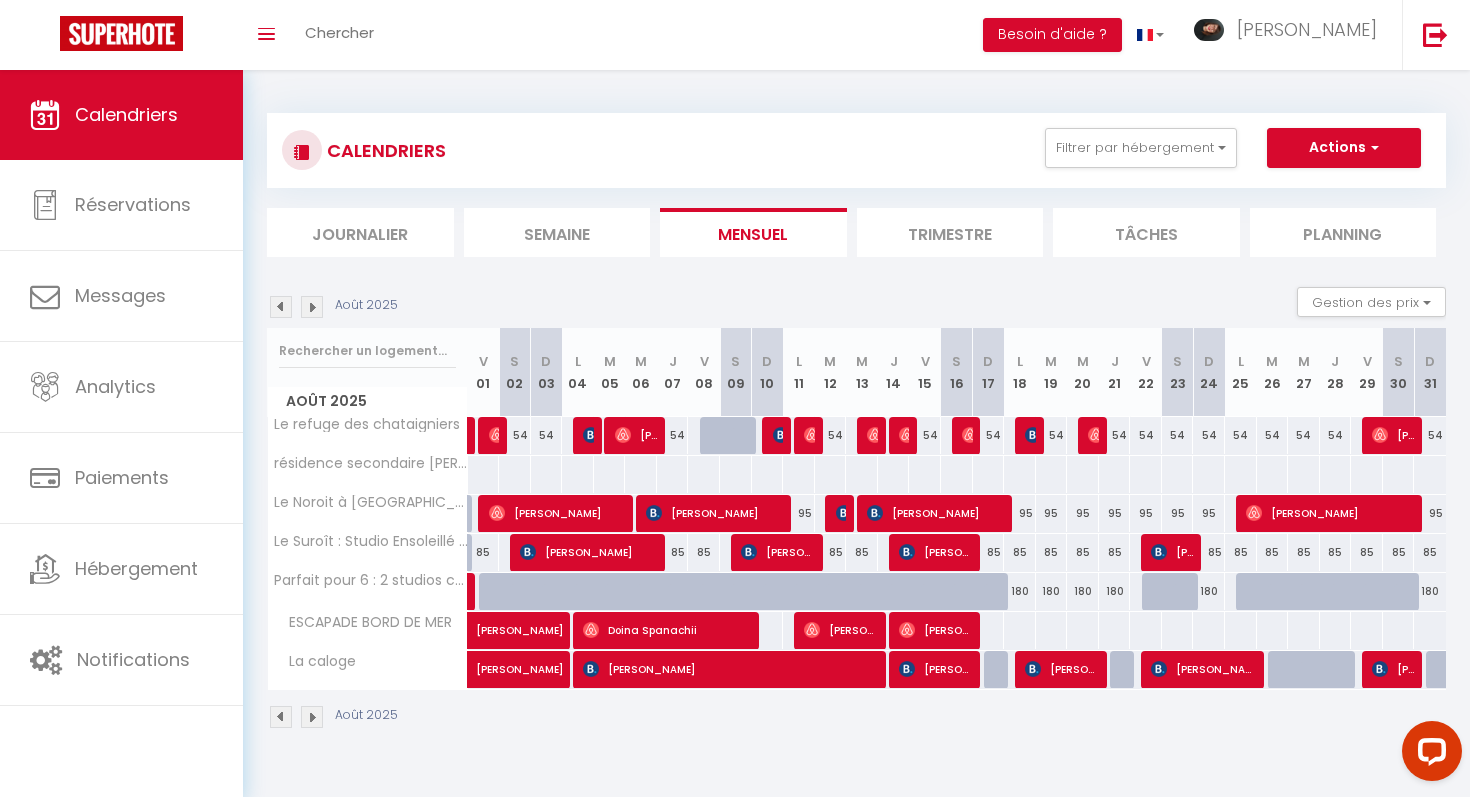click at bounding box center [1284, 670] 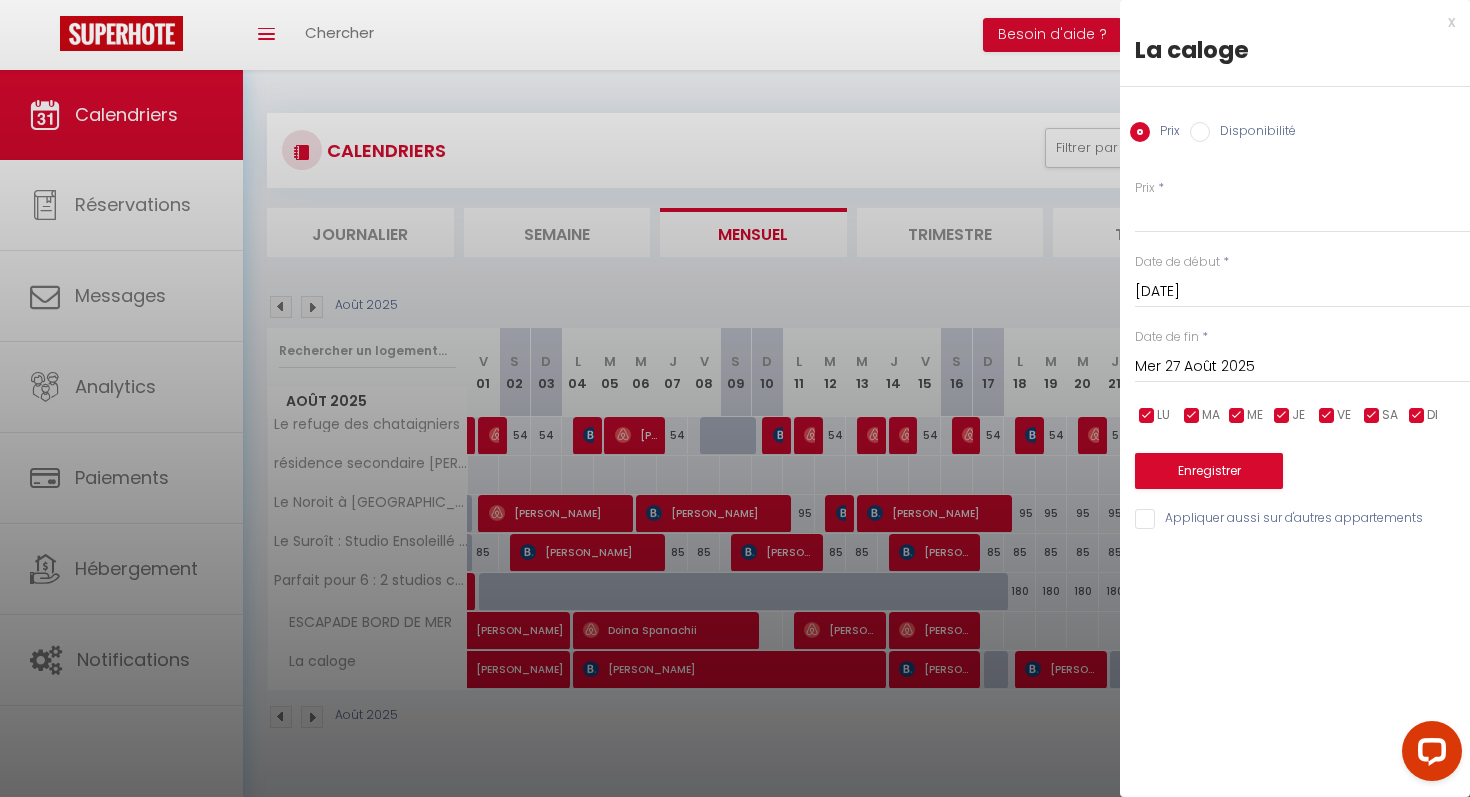click on "Disponibilité" at bounding box center [1253, 133] 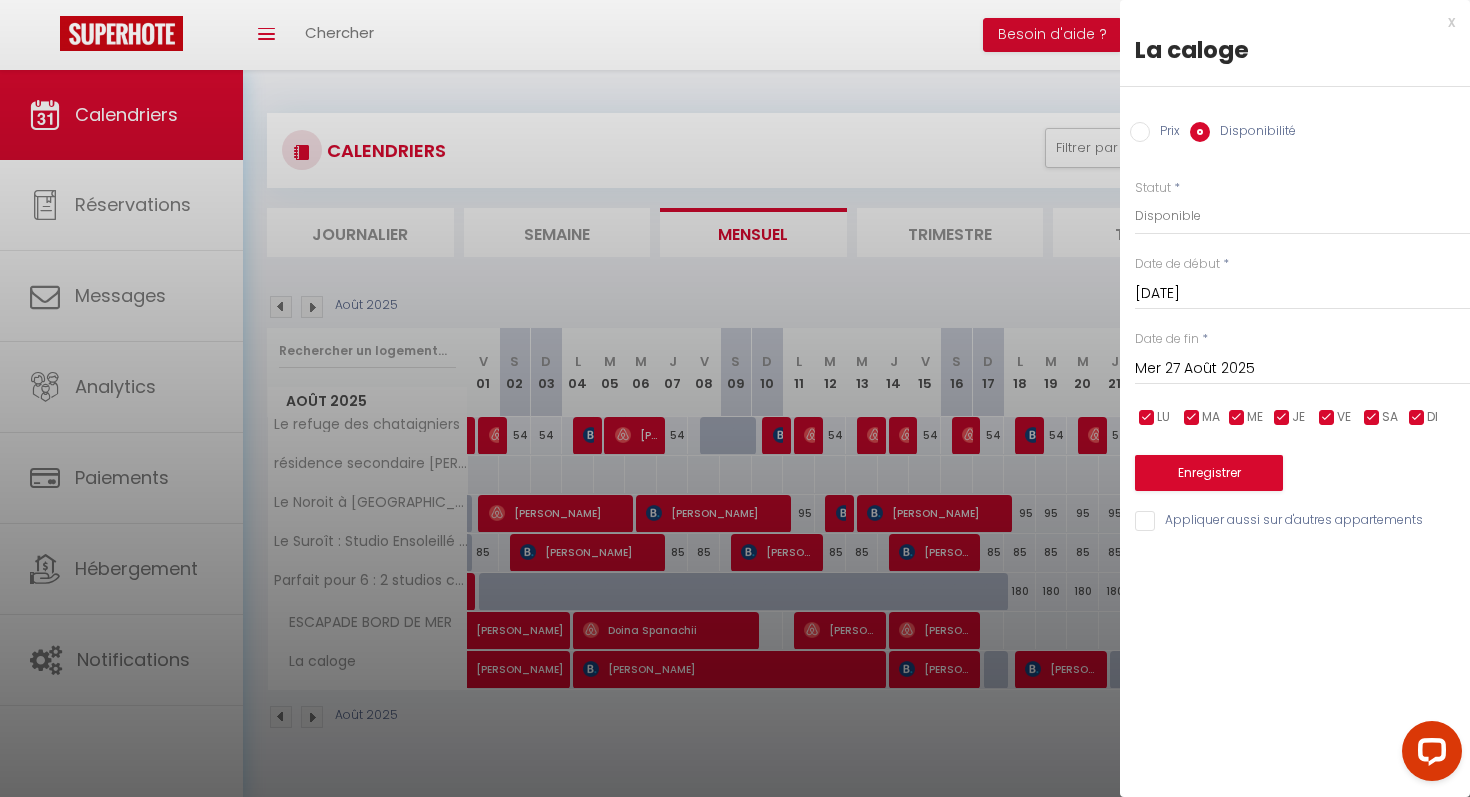 click on "Mer 27 Août 2025" at bounding box center [1302, 369] 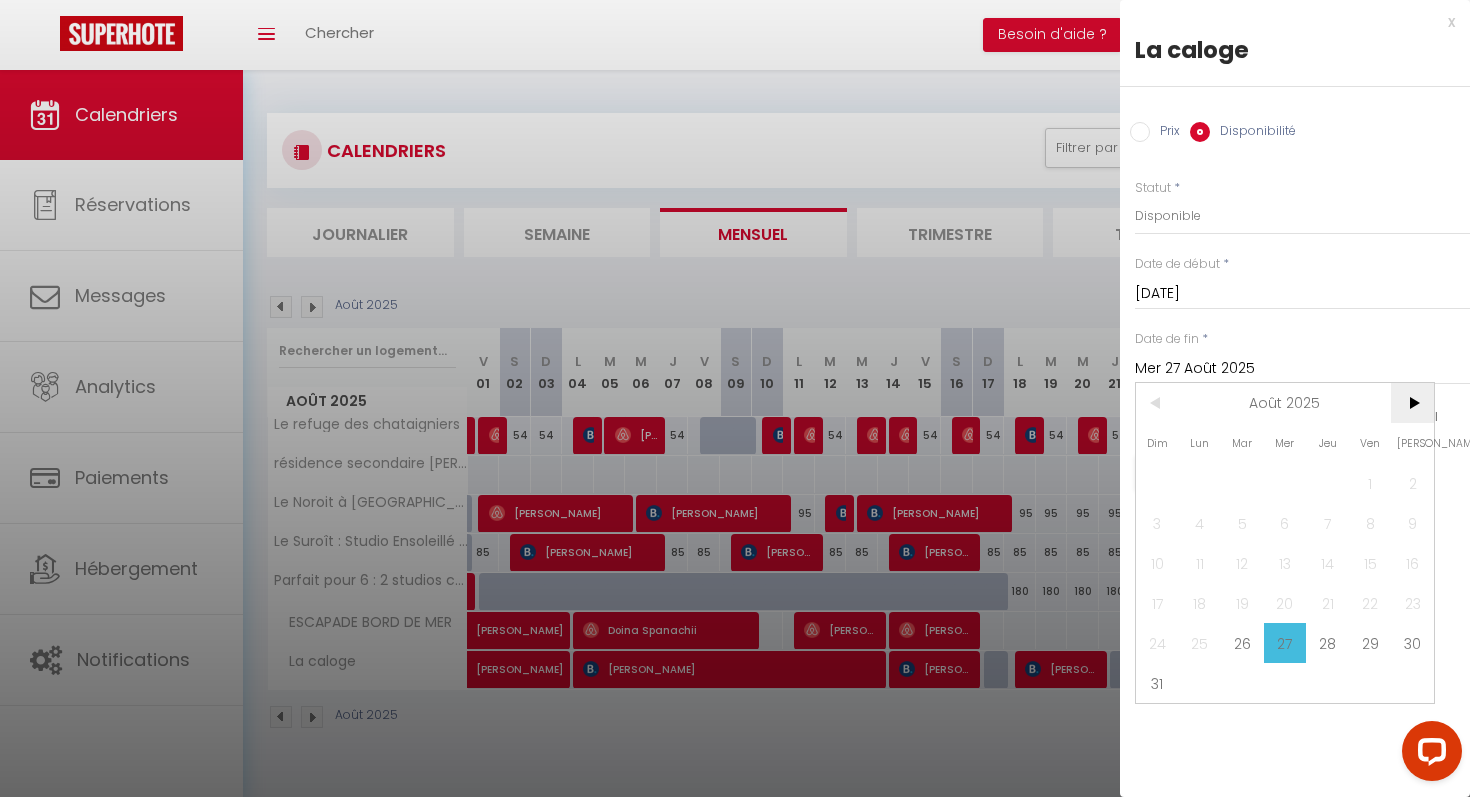 click on ">" at bounding box center (1412, 403) 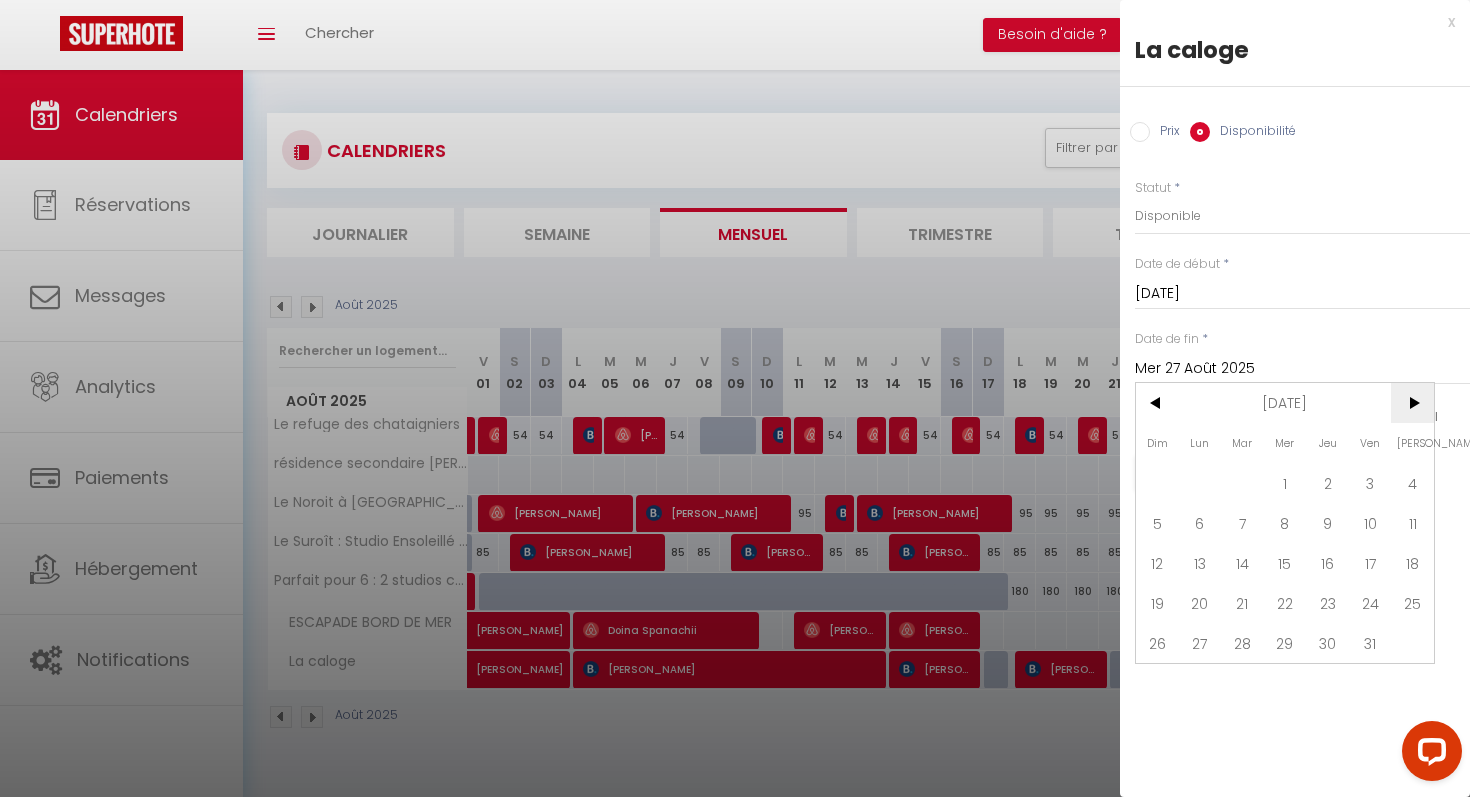 click on ">" at bounding box center (1412, 403) 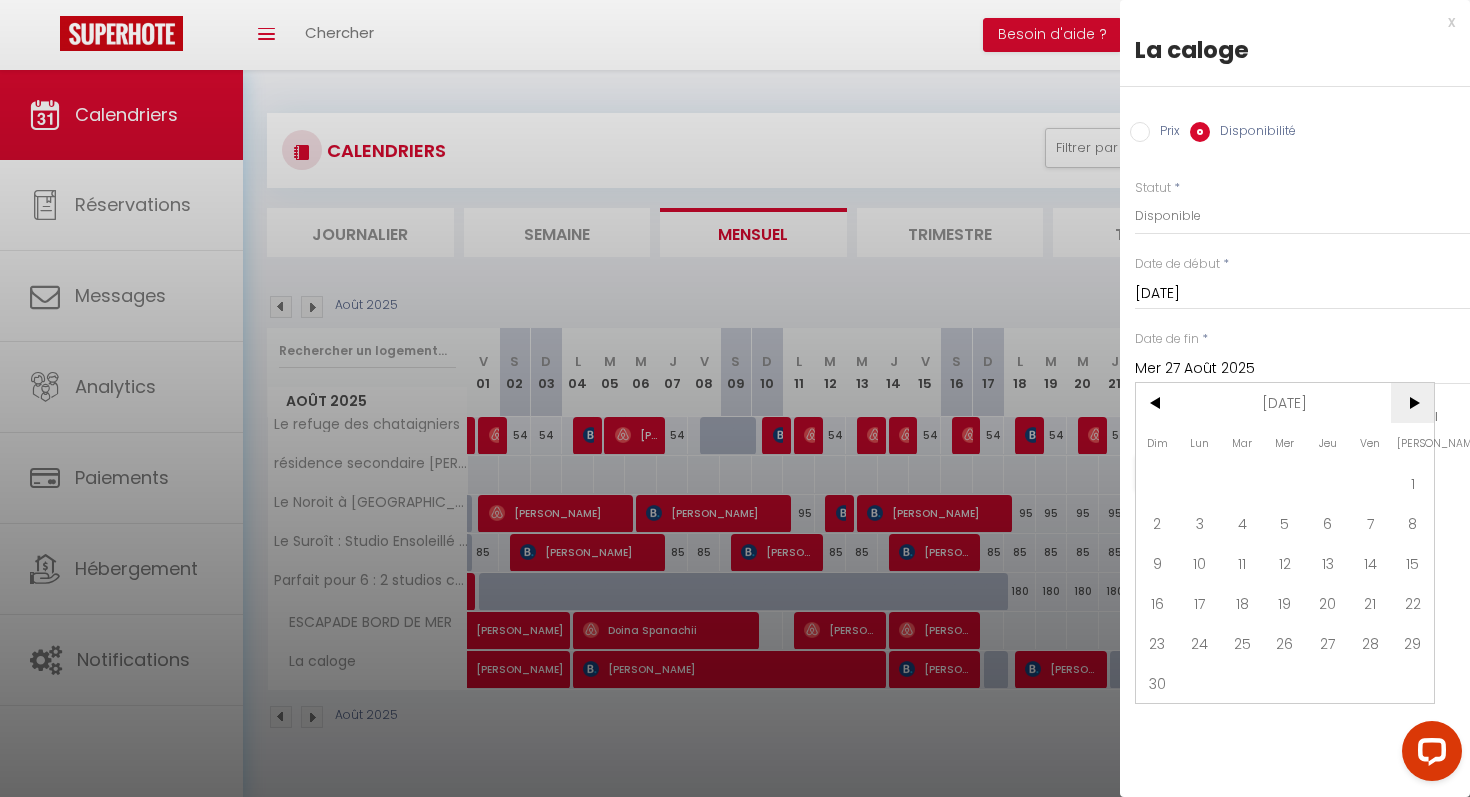 click on ">" at bounding box center [1412, 403] 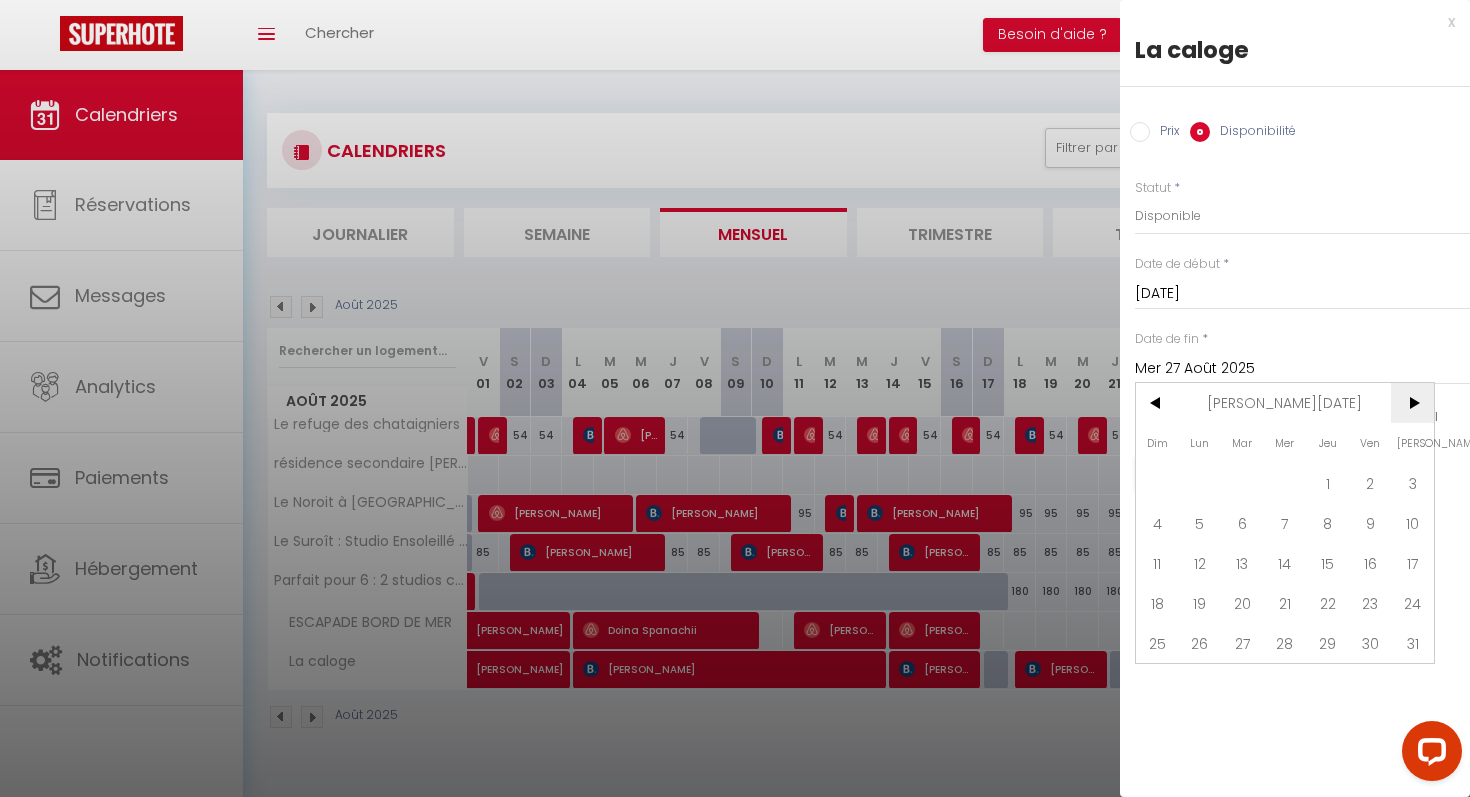 click on ">" at bounding box center (1412, 403) 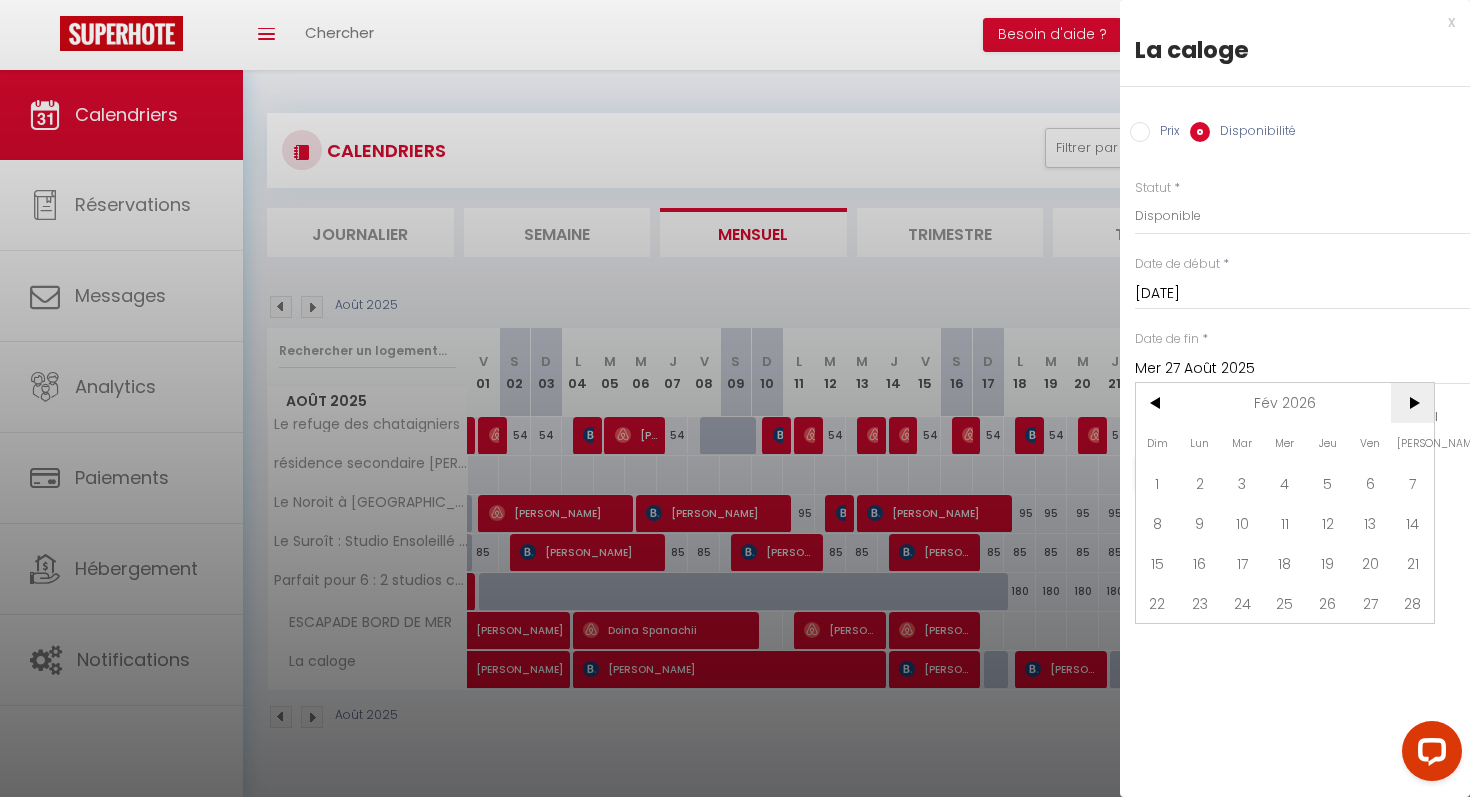 click on ">" at bounding box center (1412, 403) 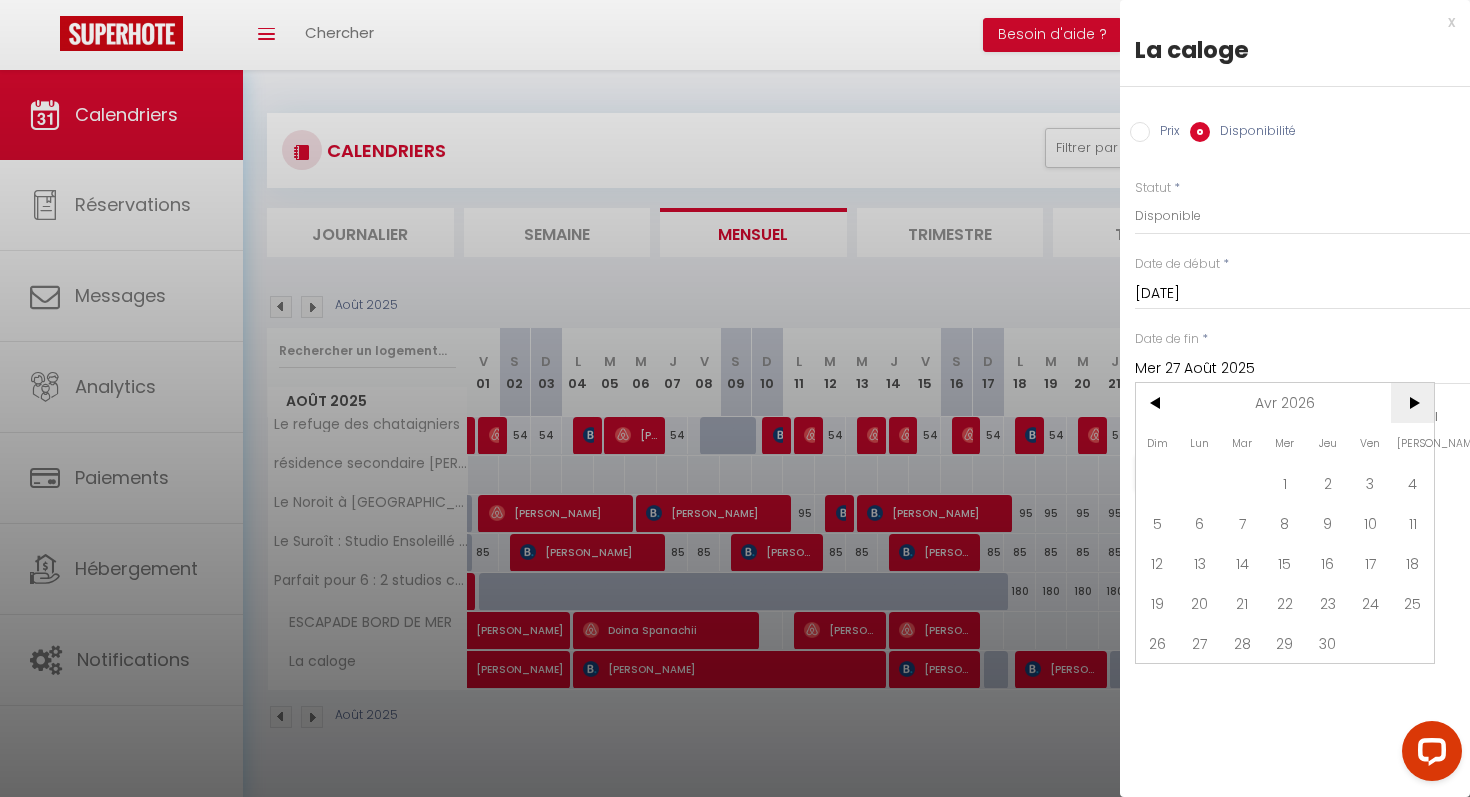 click on ">" at bounding box center (1412, 403) 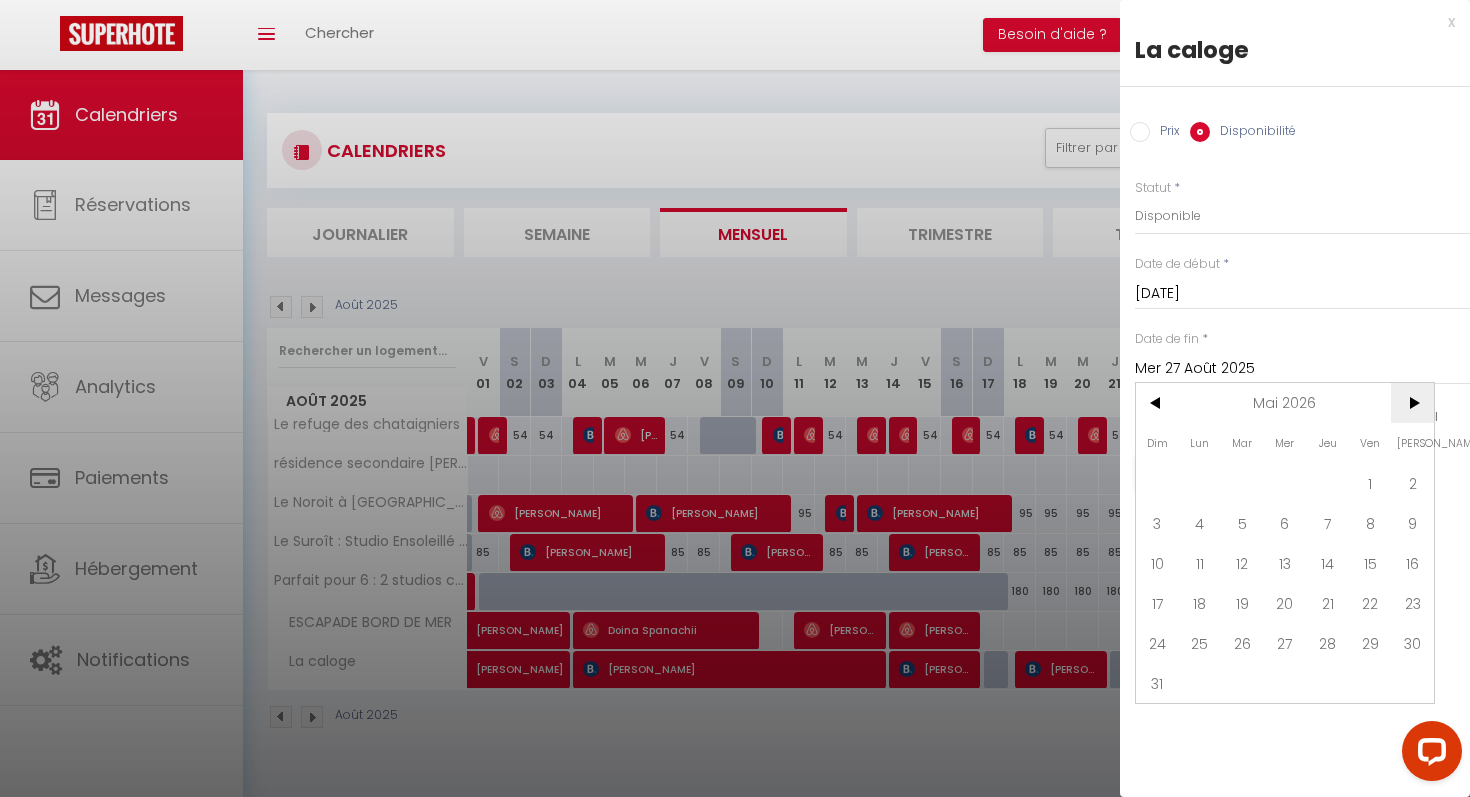 click on ">" at bounding box center (1412, 403) 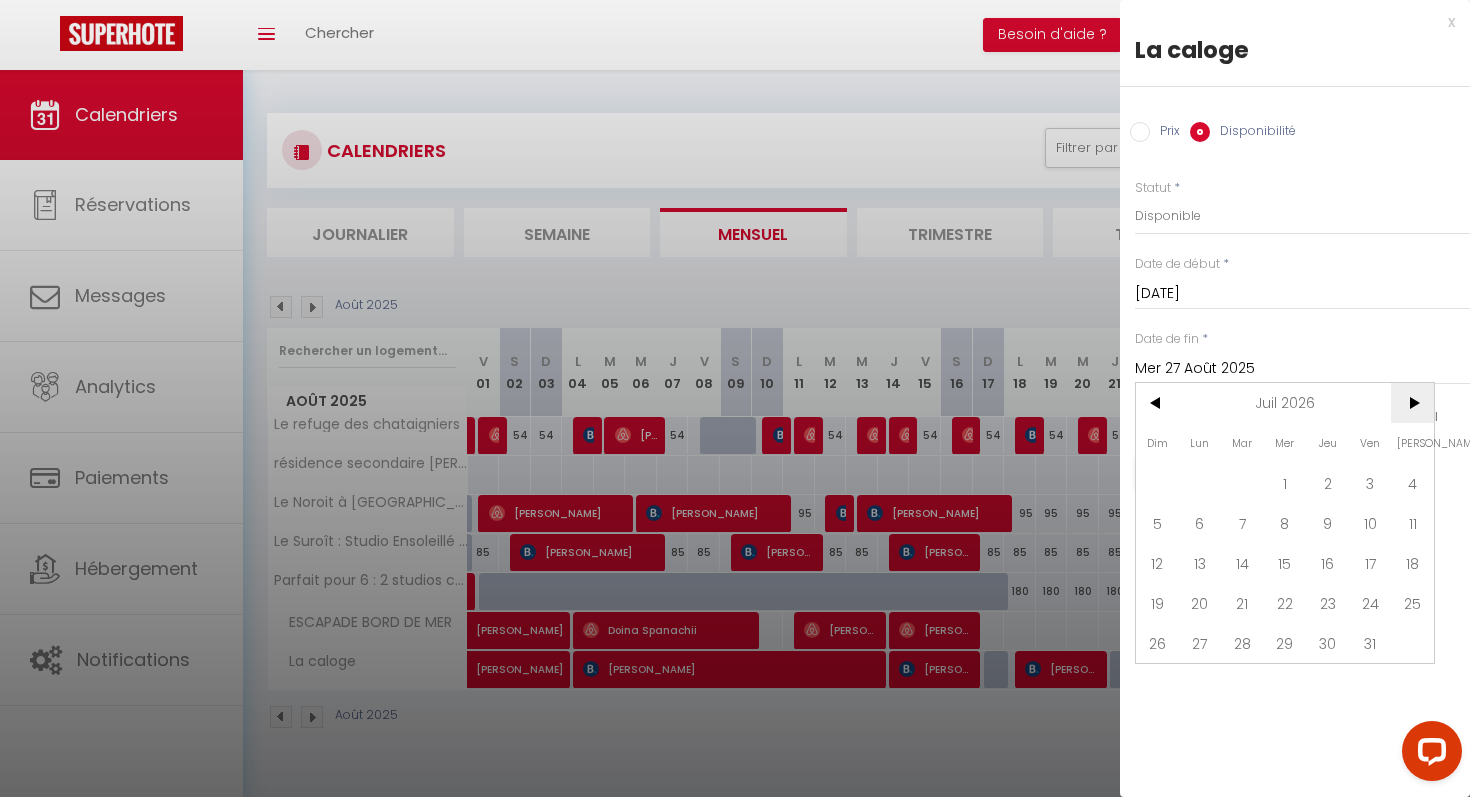 click on ">" at bounding box center [1412, 403] 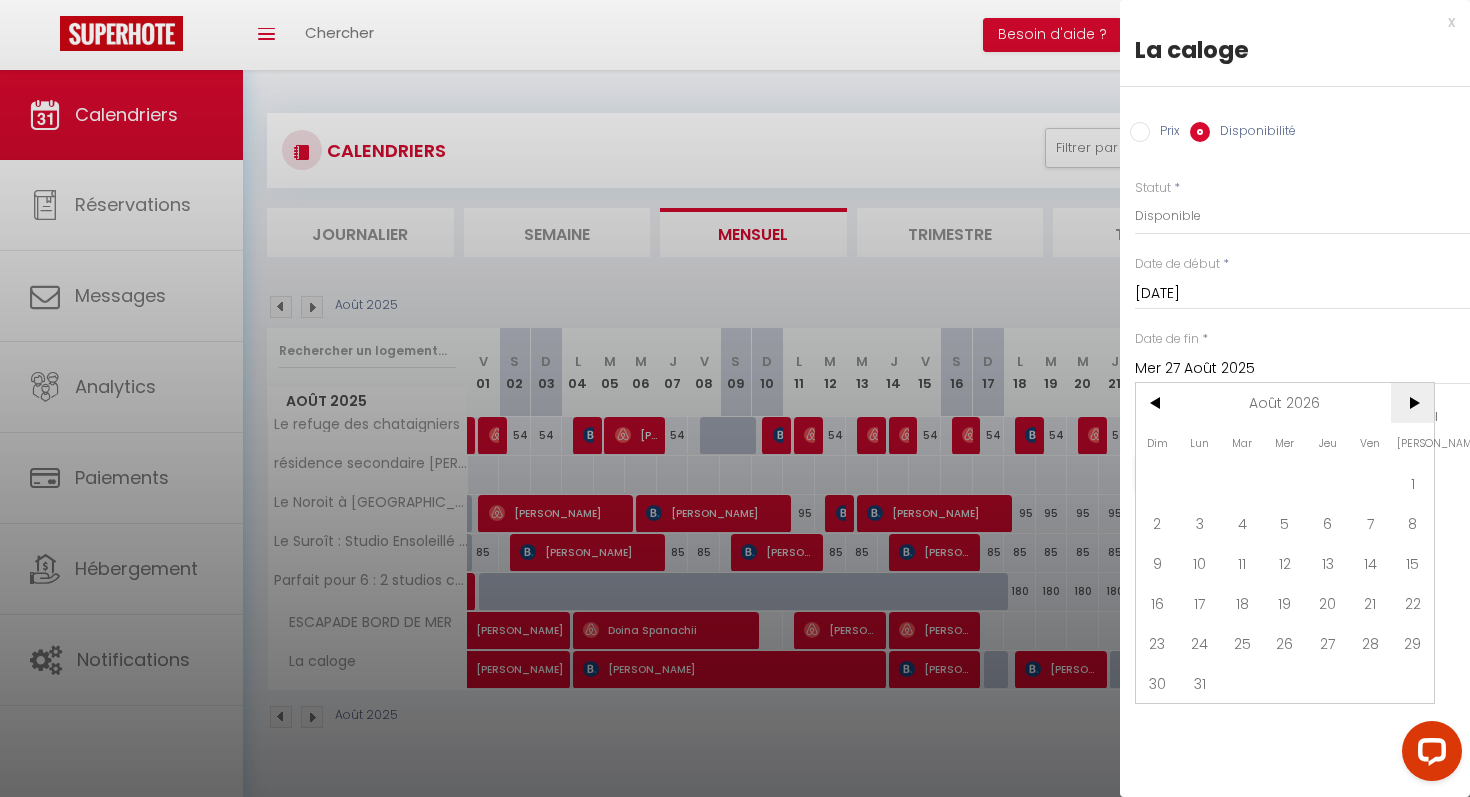 click on ">" at bounding box center (1412, 403) 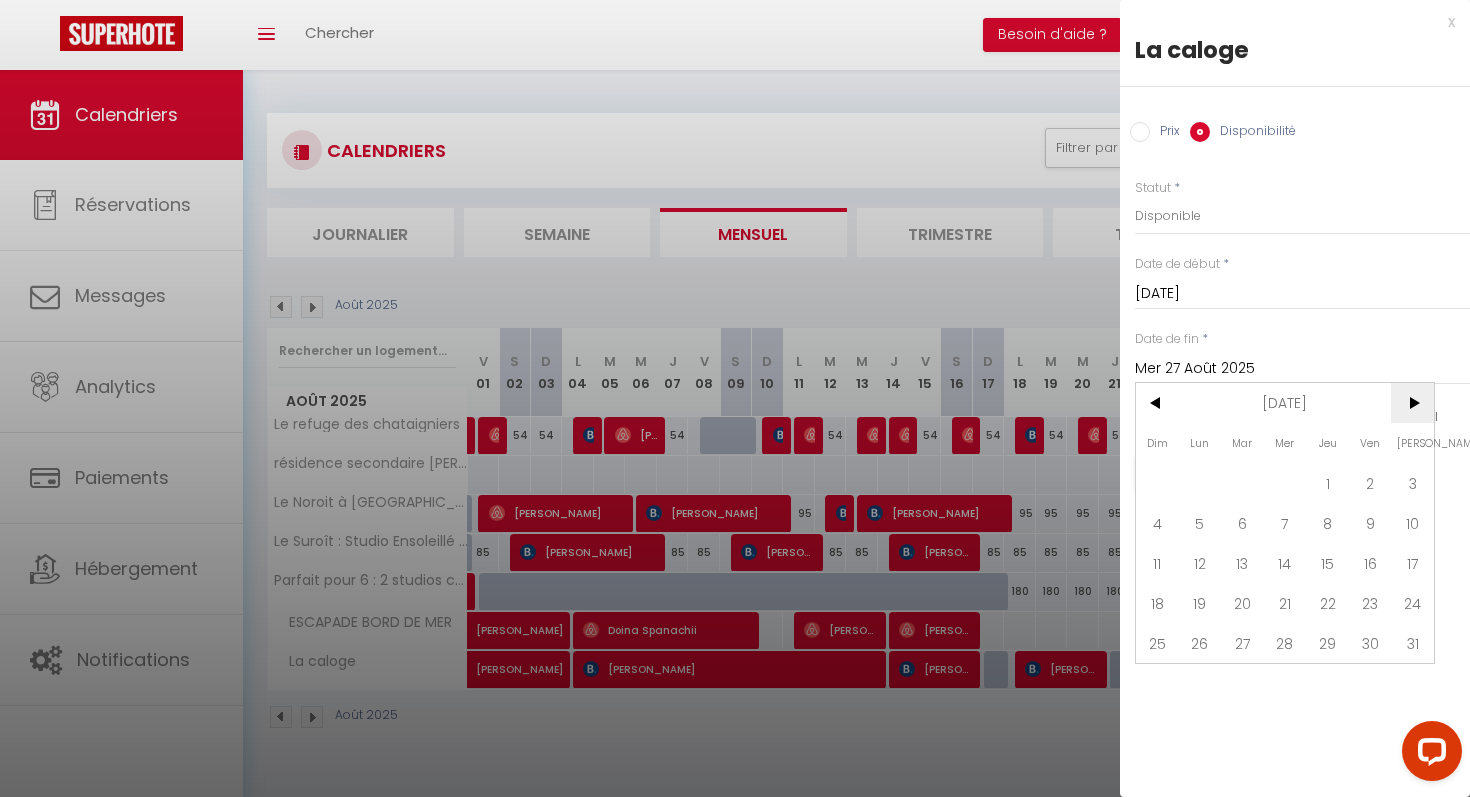 click on ">" at bounding box center [1412, 403] 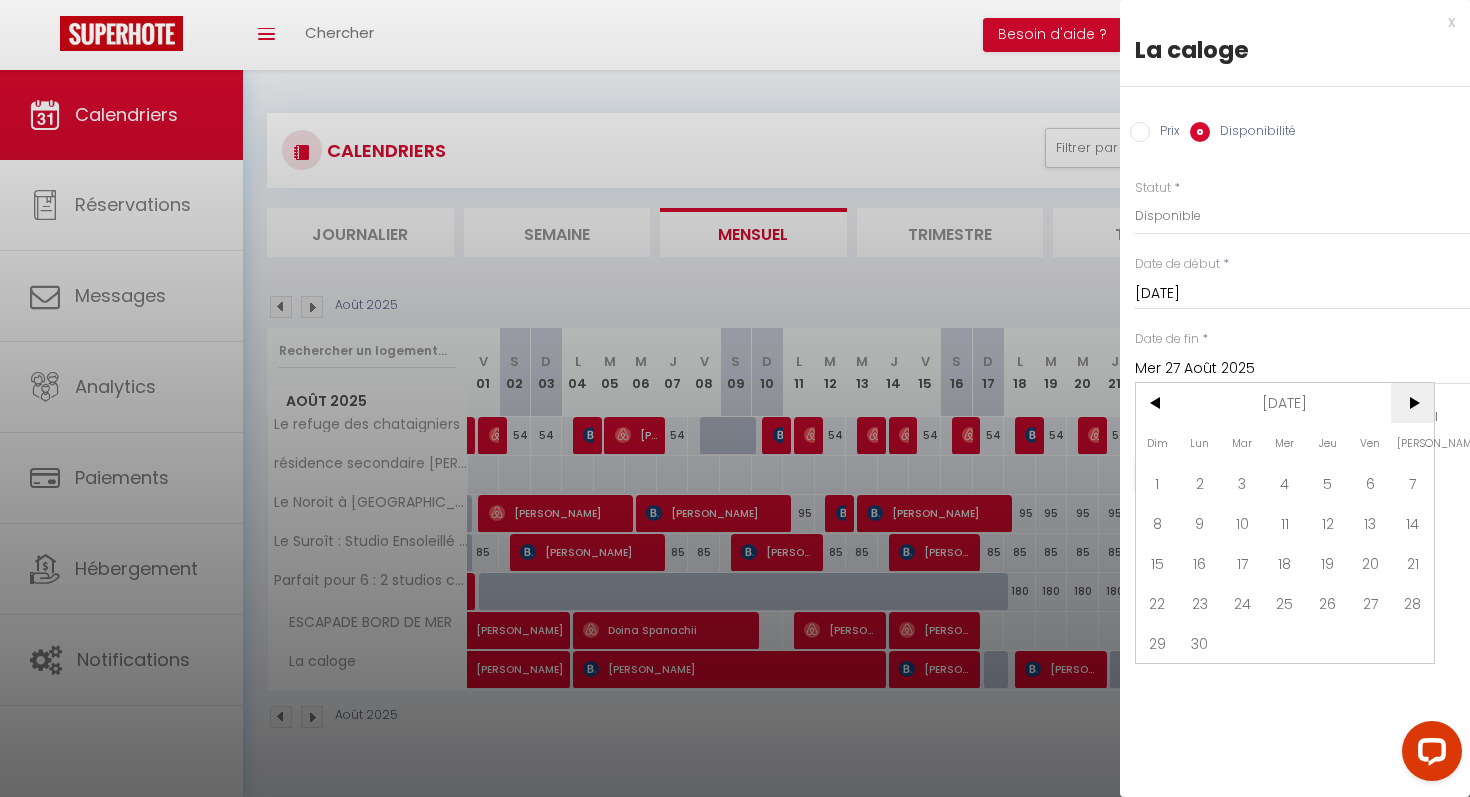 click on ">" at bounding box center (1412, 403) 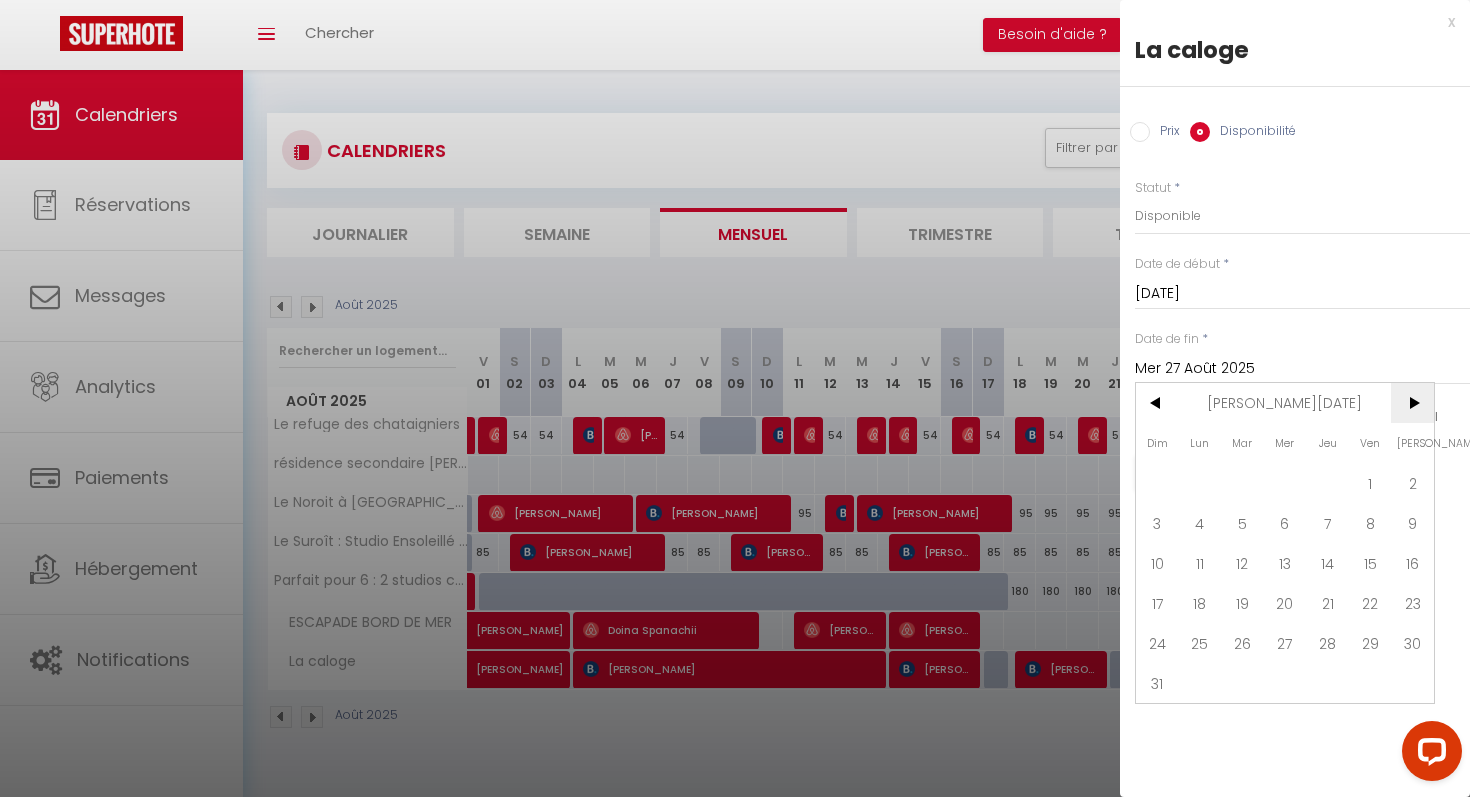 click on ">" at bounding box center (1412, 403) 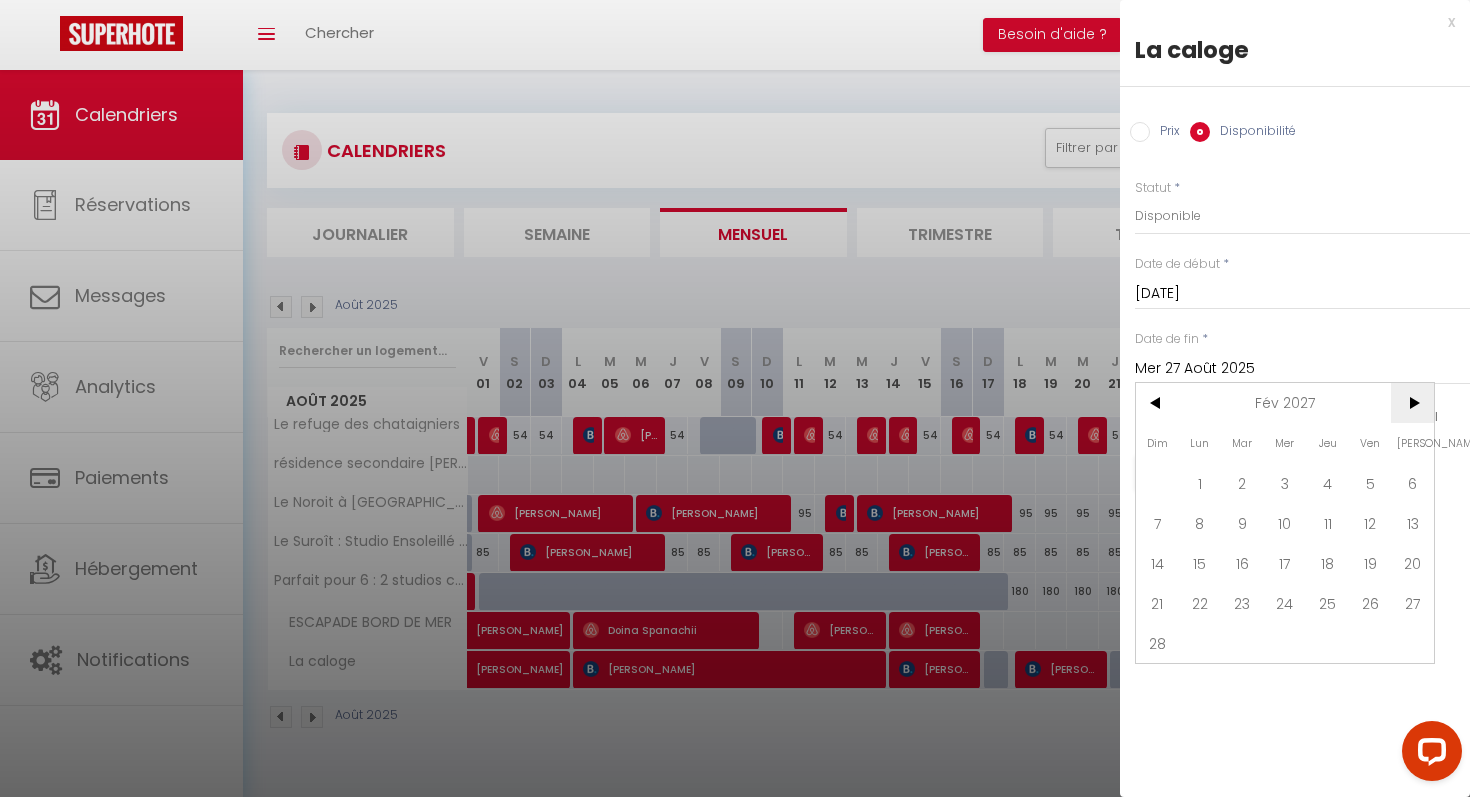 click on ">" at bounding box center [1412, 403] 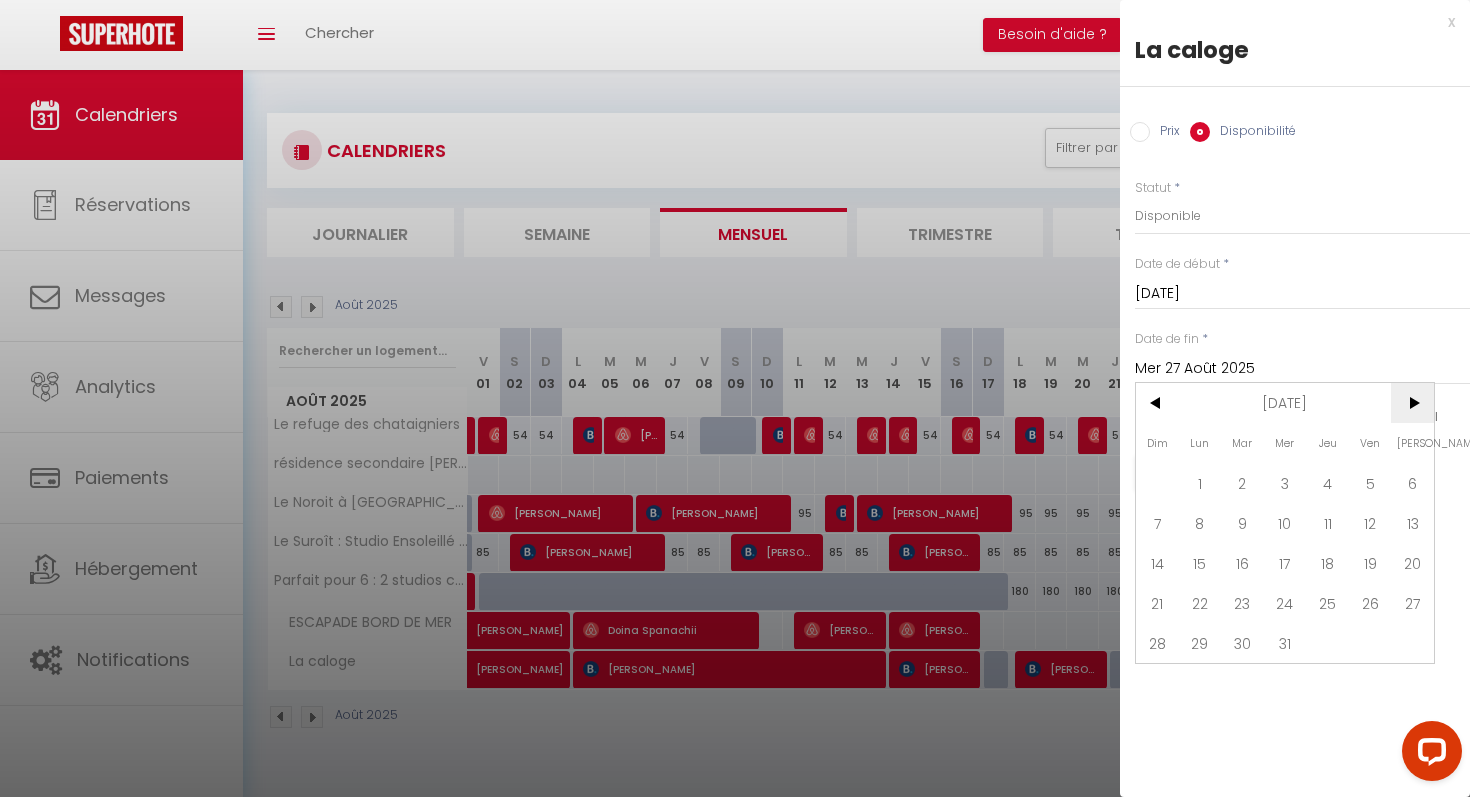 click on ">" at bounding box center [1412, 403] 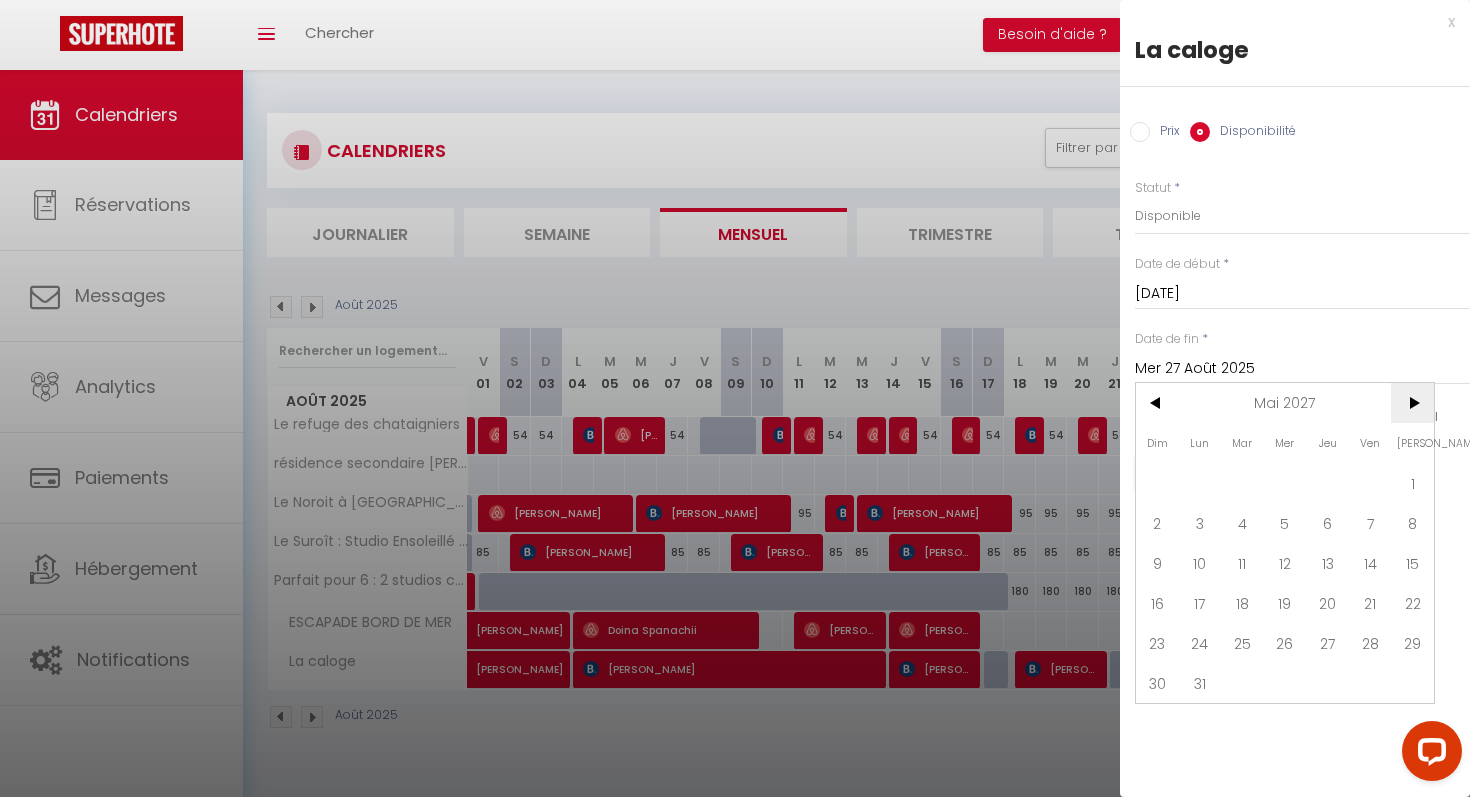 click on ">" at bounding box center (1412, 403) 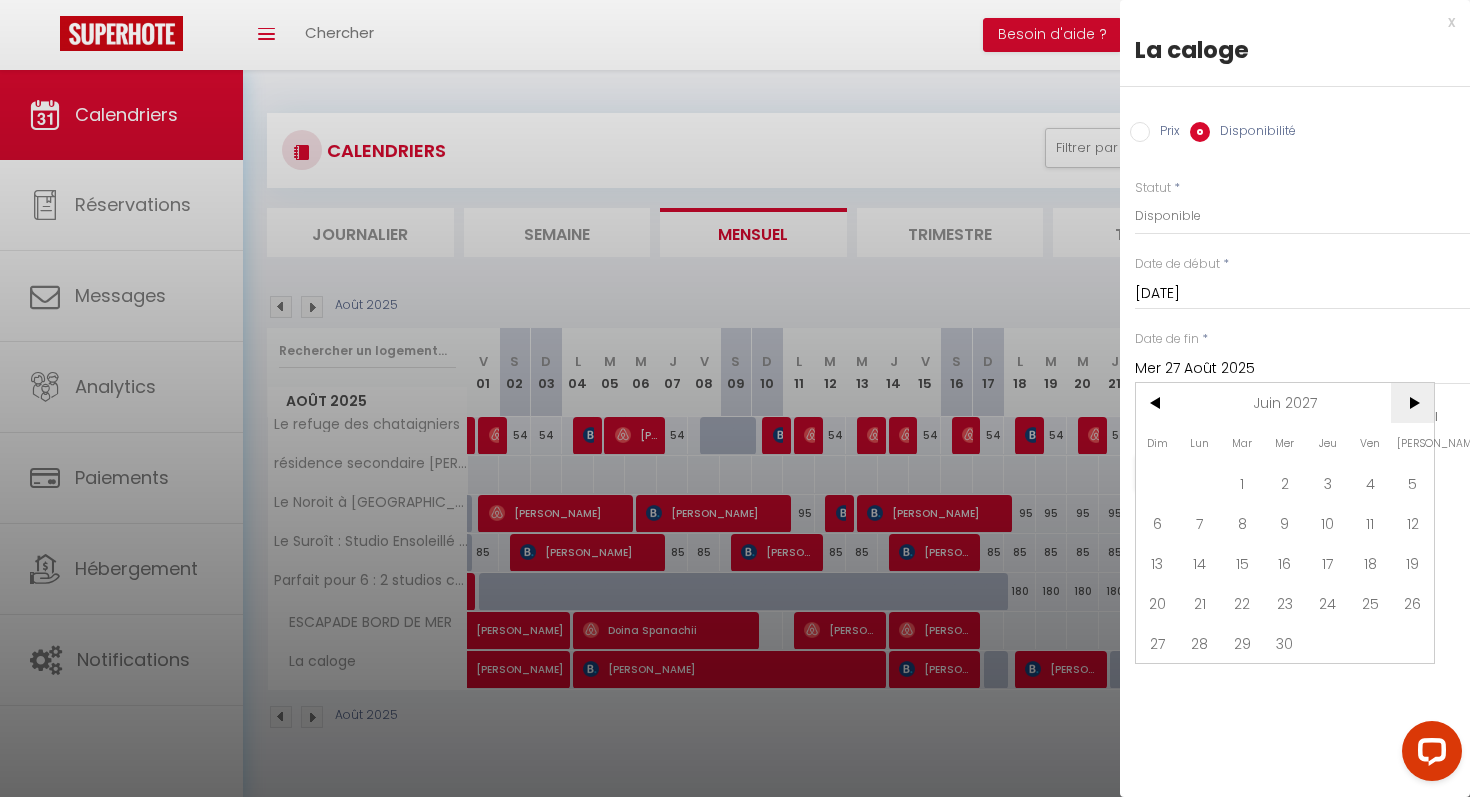 click on ">" at bounding box center (1412, 403) 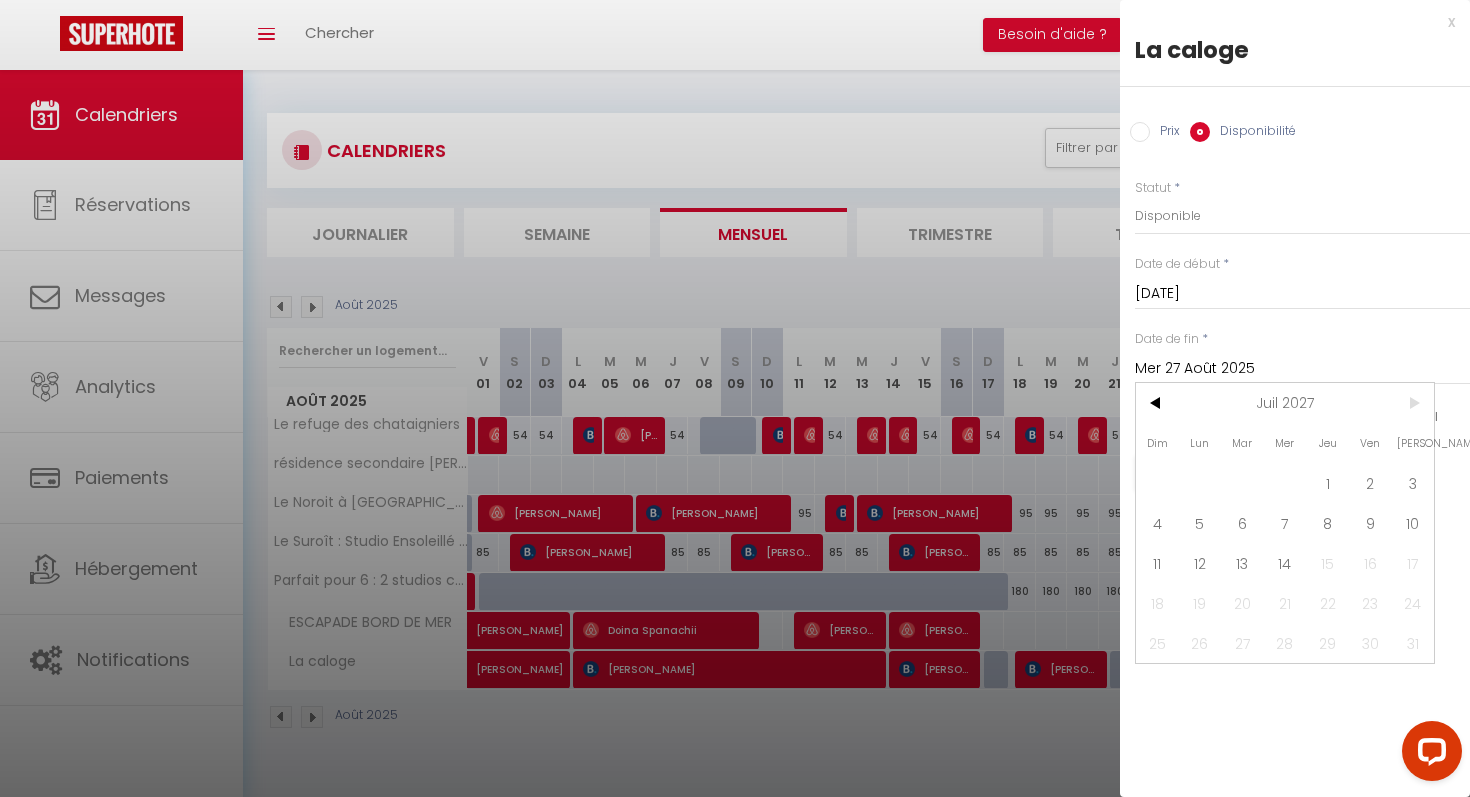click on ">" at bounding box center [1412, 403] 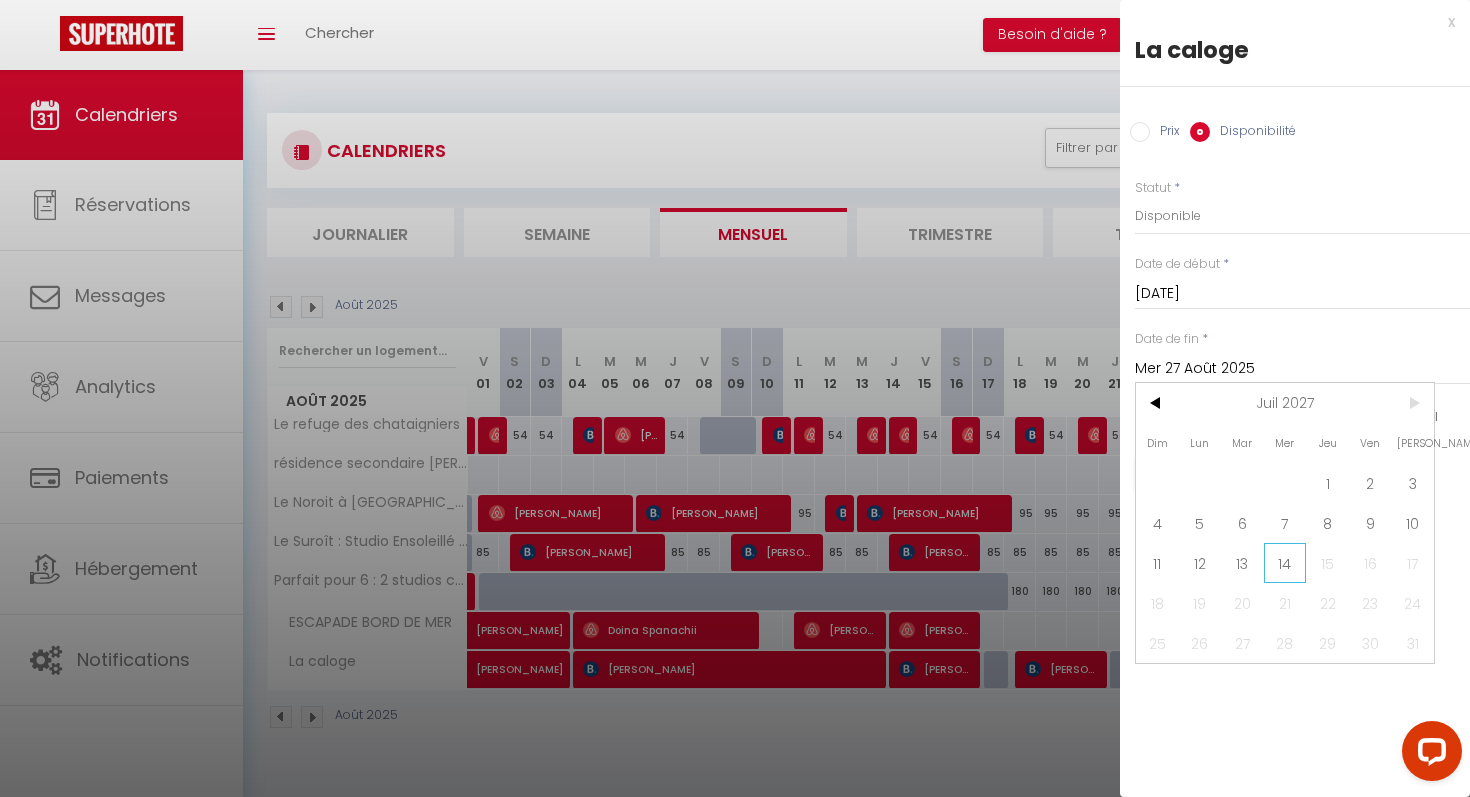 click on "14" at bounding box center (1285, 563) 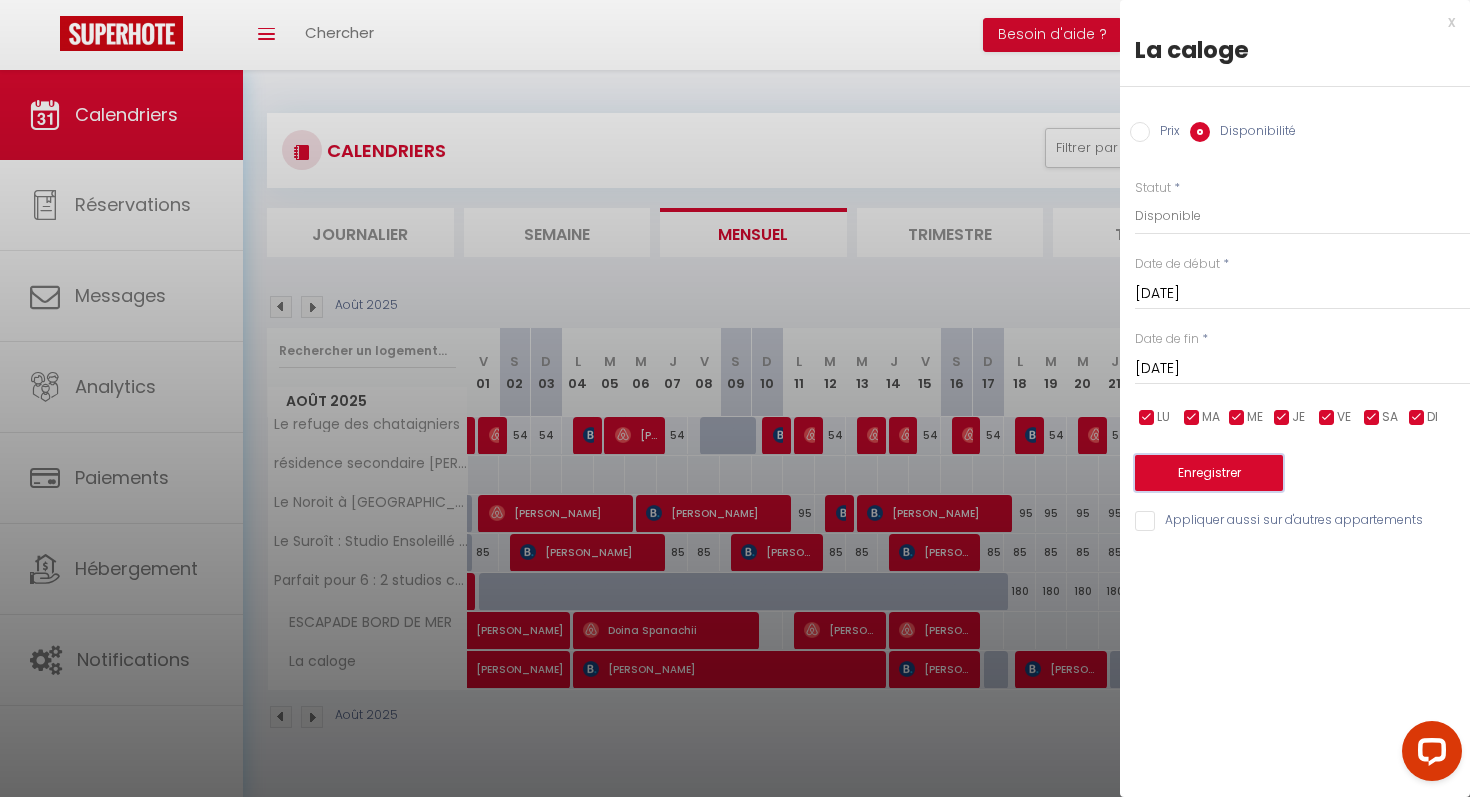 click on "Enregistrer" at bounding box center [1209, 473] 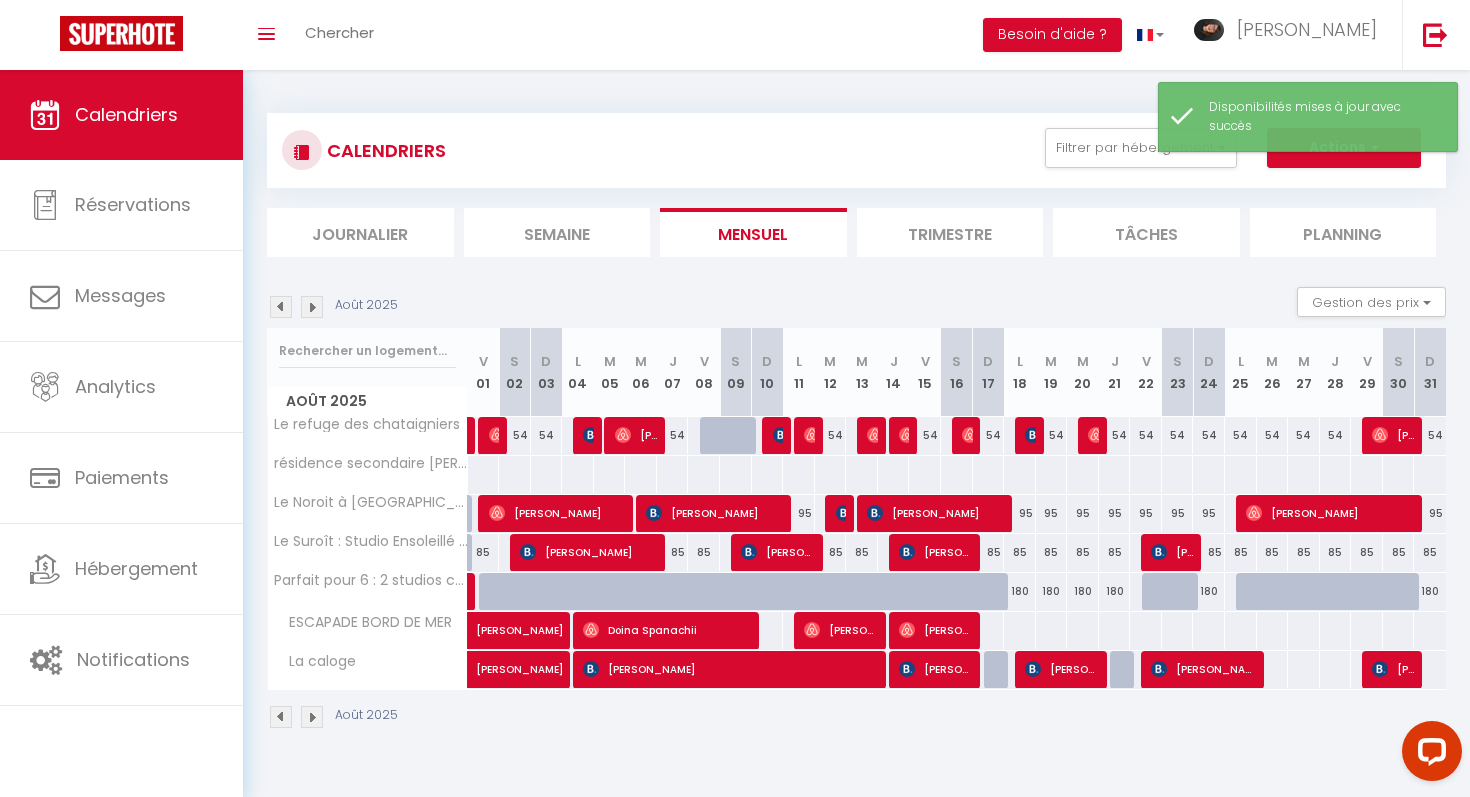 click at bounding box center [281, 717] 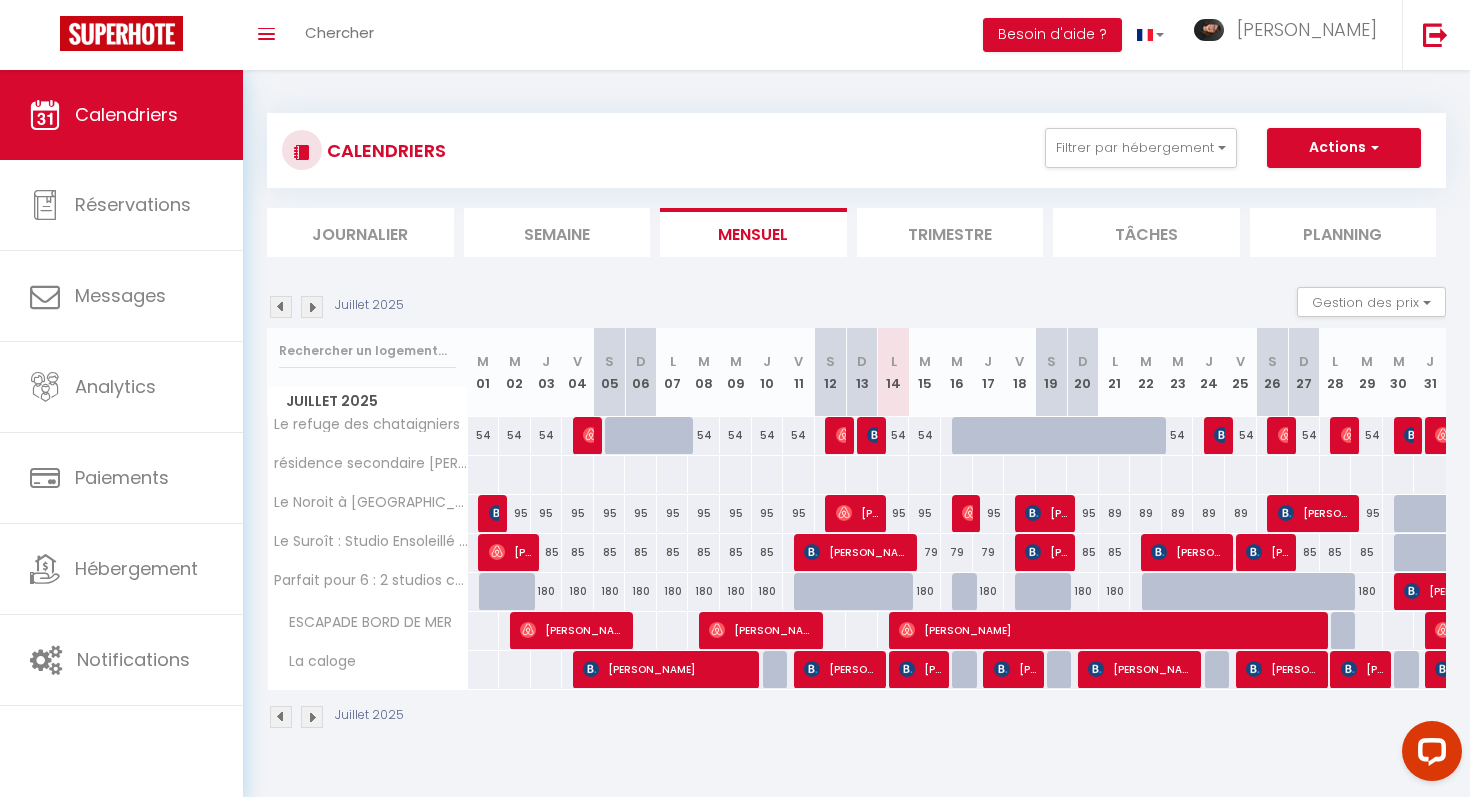 click at bounding box center (312, 717) 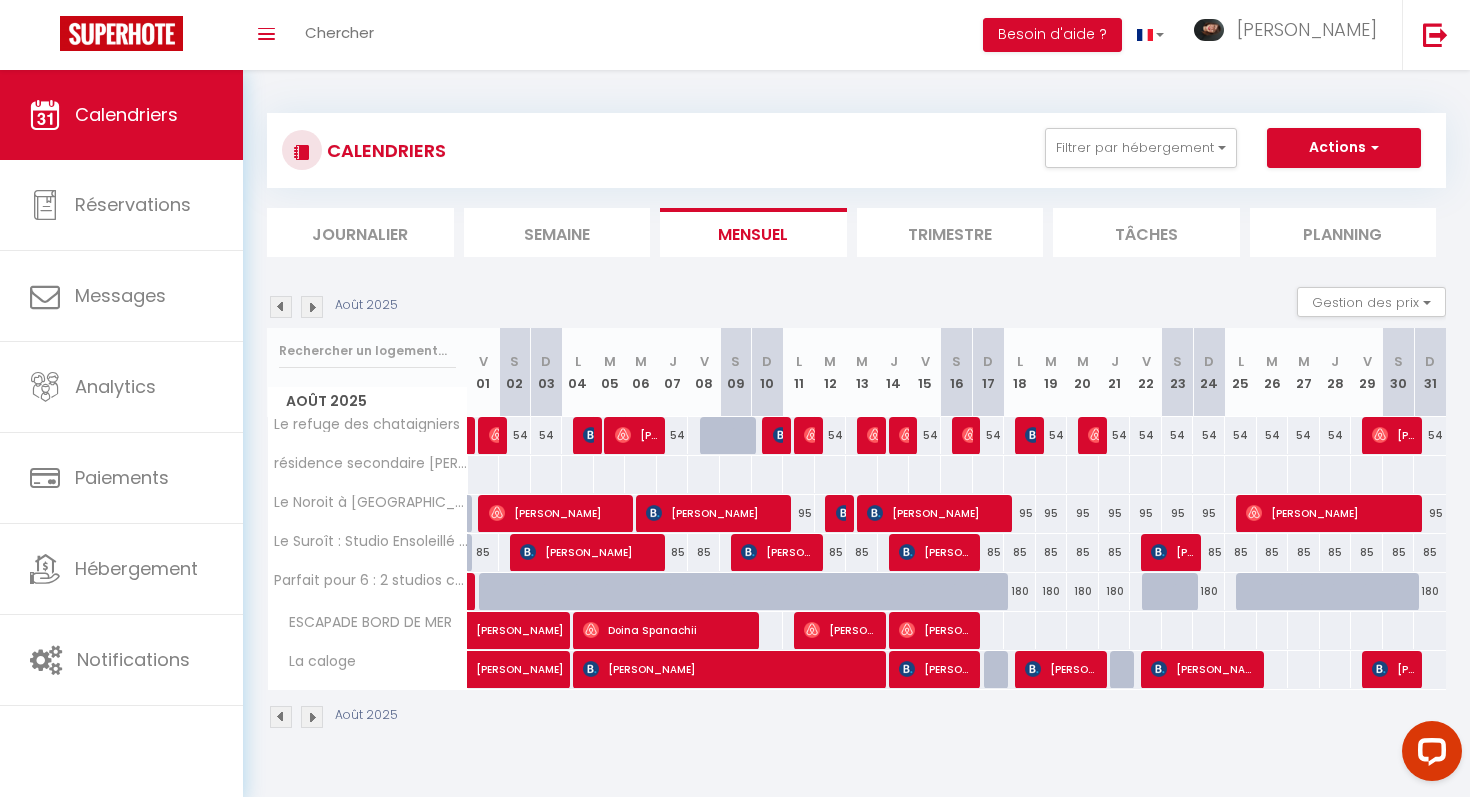 click at bounding box center (1272, 669) 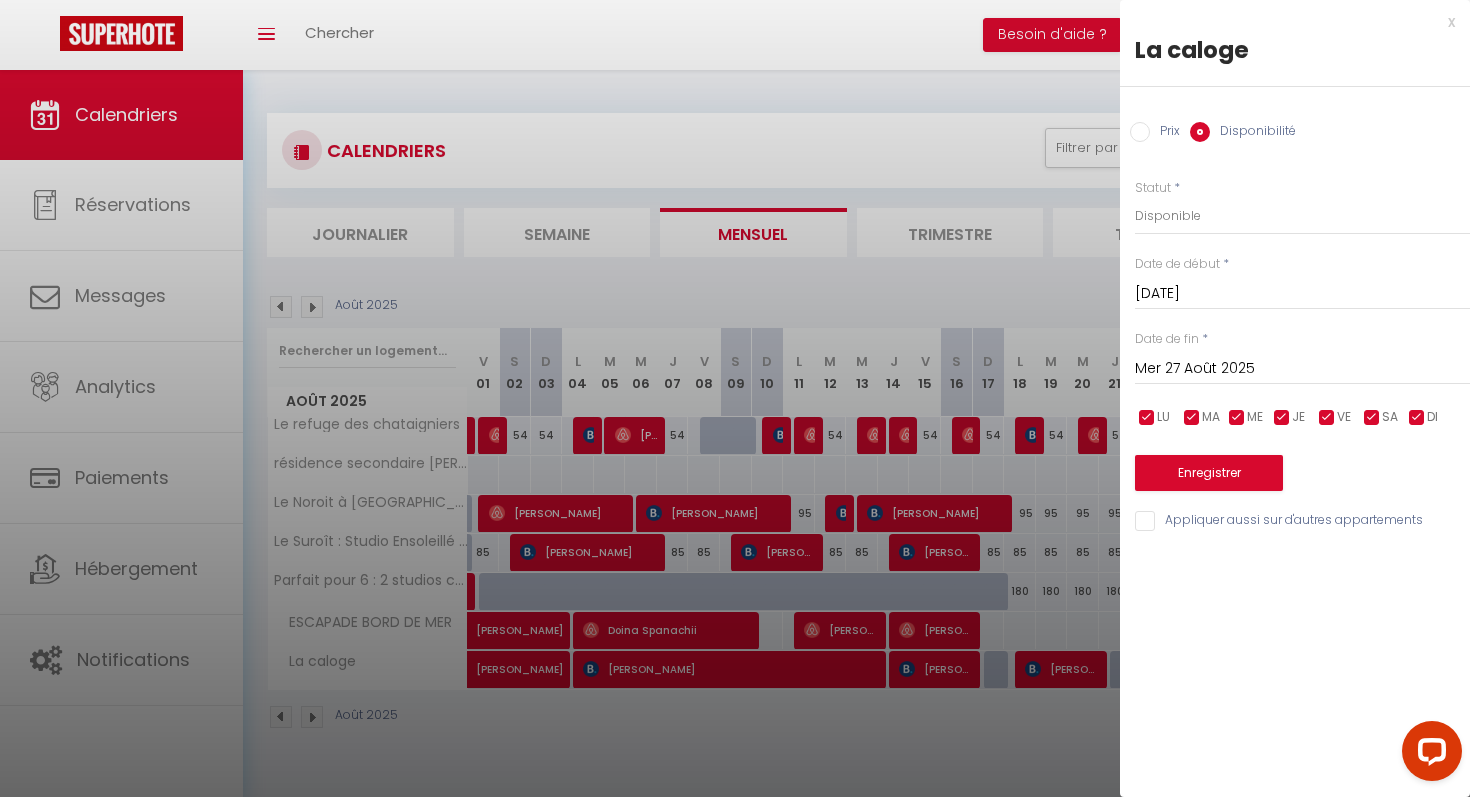 click on "Prix" at bounding box center [1140, 132] 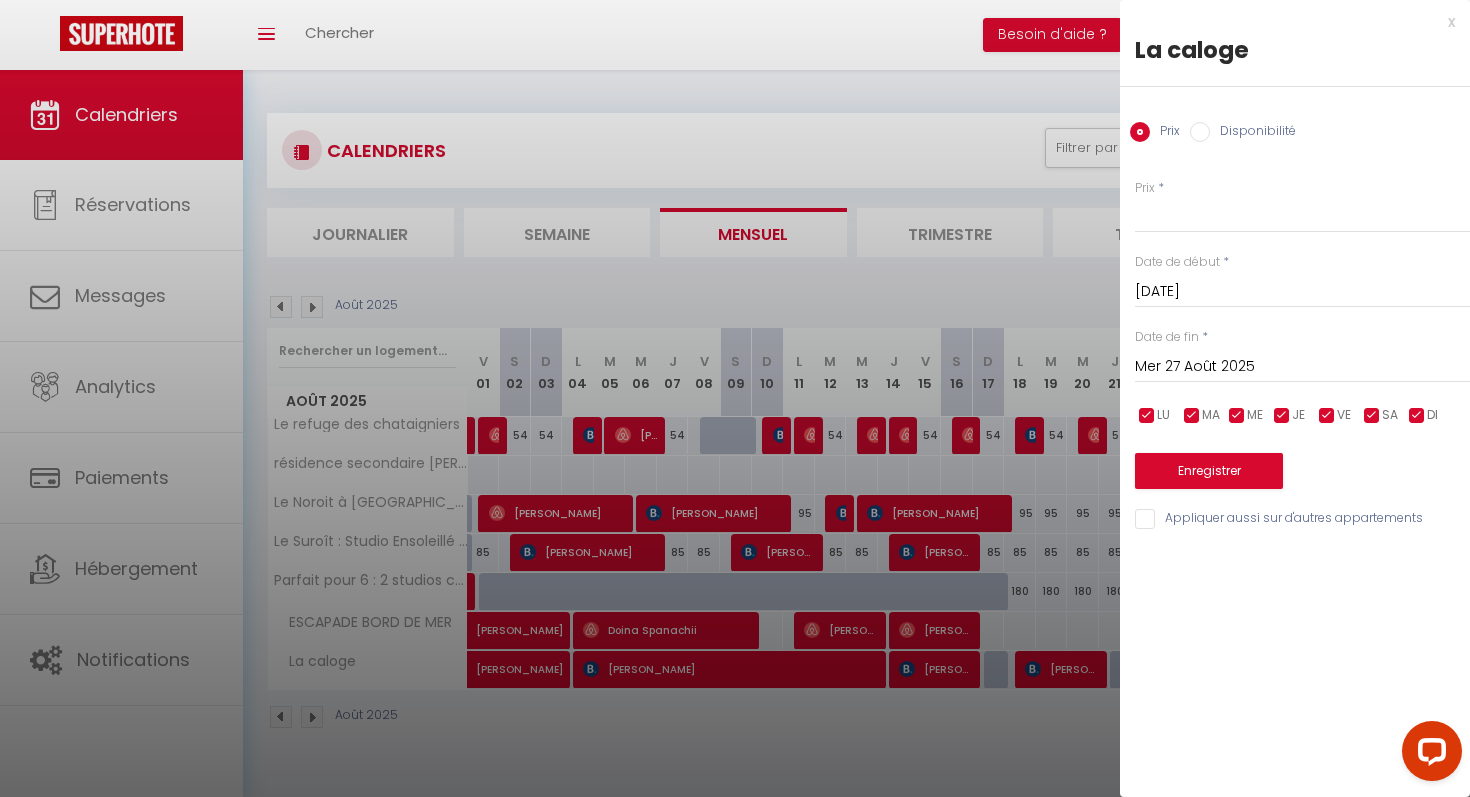 click at bounding box center (735, 398) 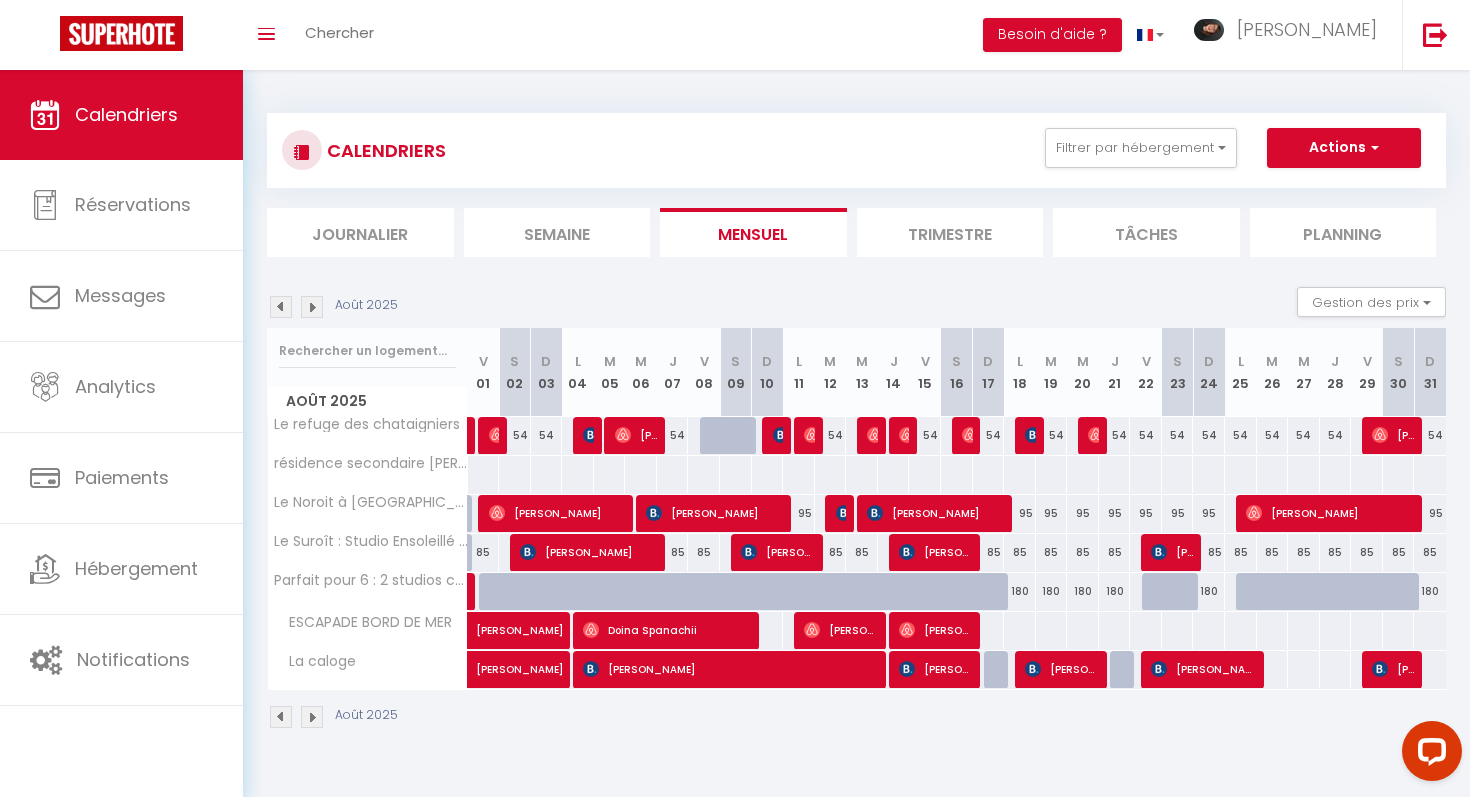 click at bounding box center (1272, 669) 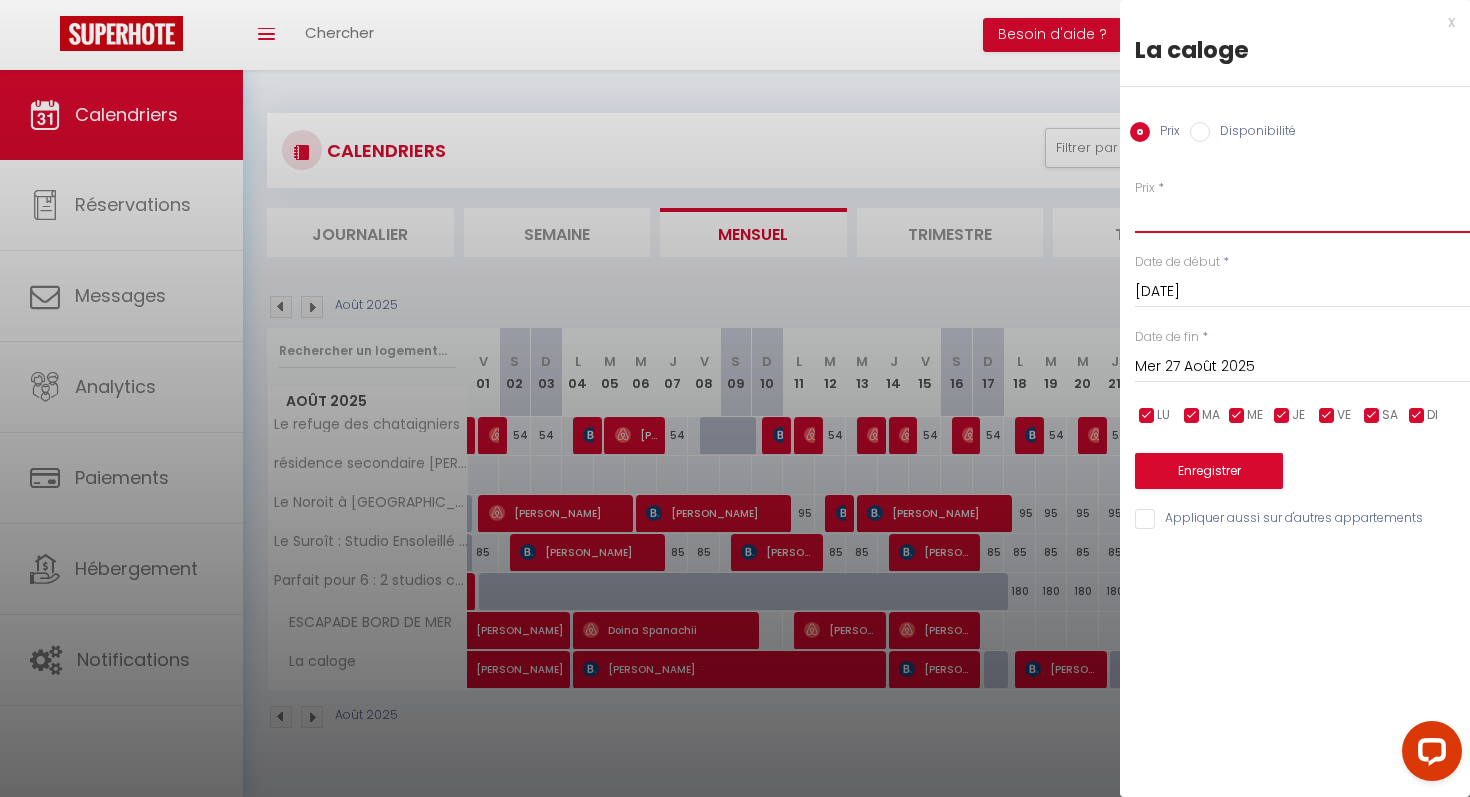 click on "Prix" at bounding box center [1302, 215] 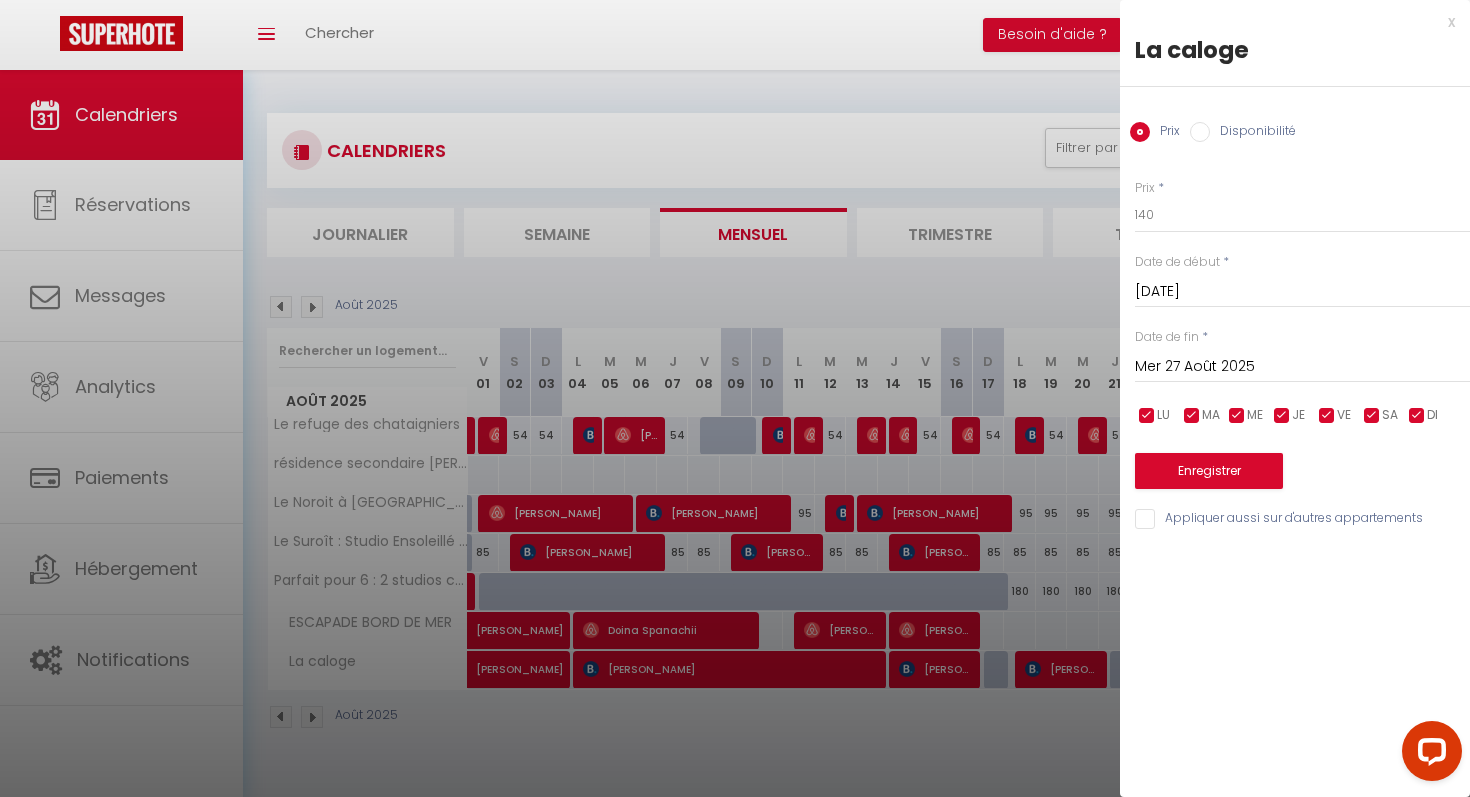 click on "Mer 27 Août 2025" at bounding box center (1302, 367) 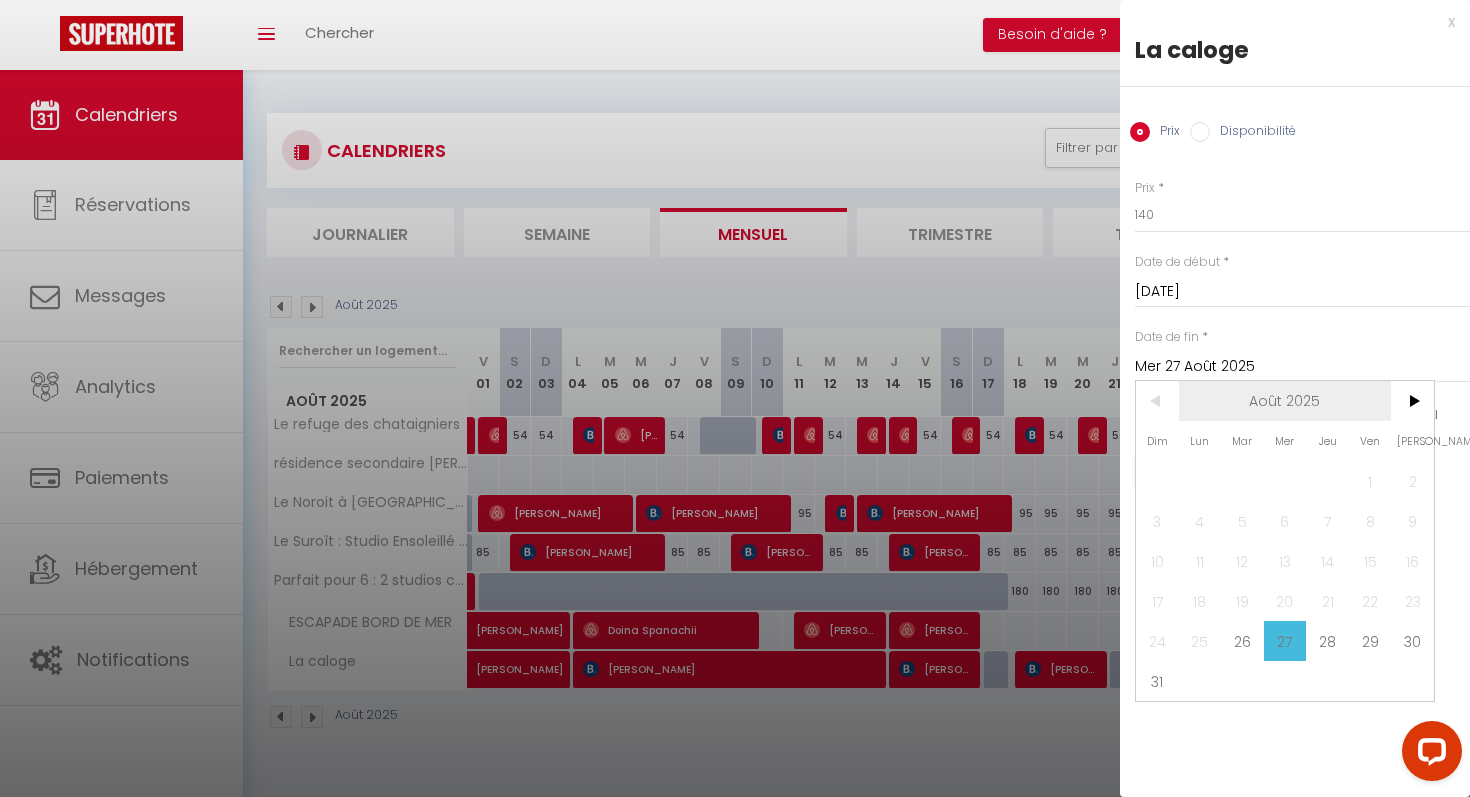 click on "Août 2025" at bounding box center (1285, 401) 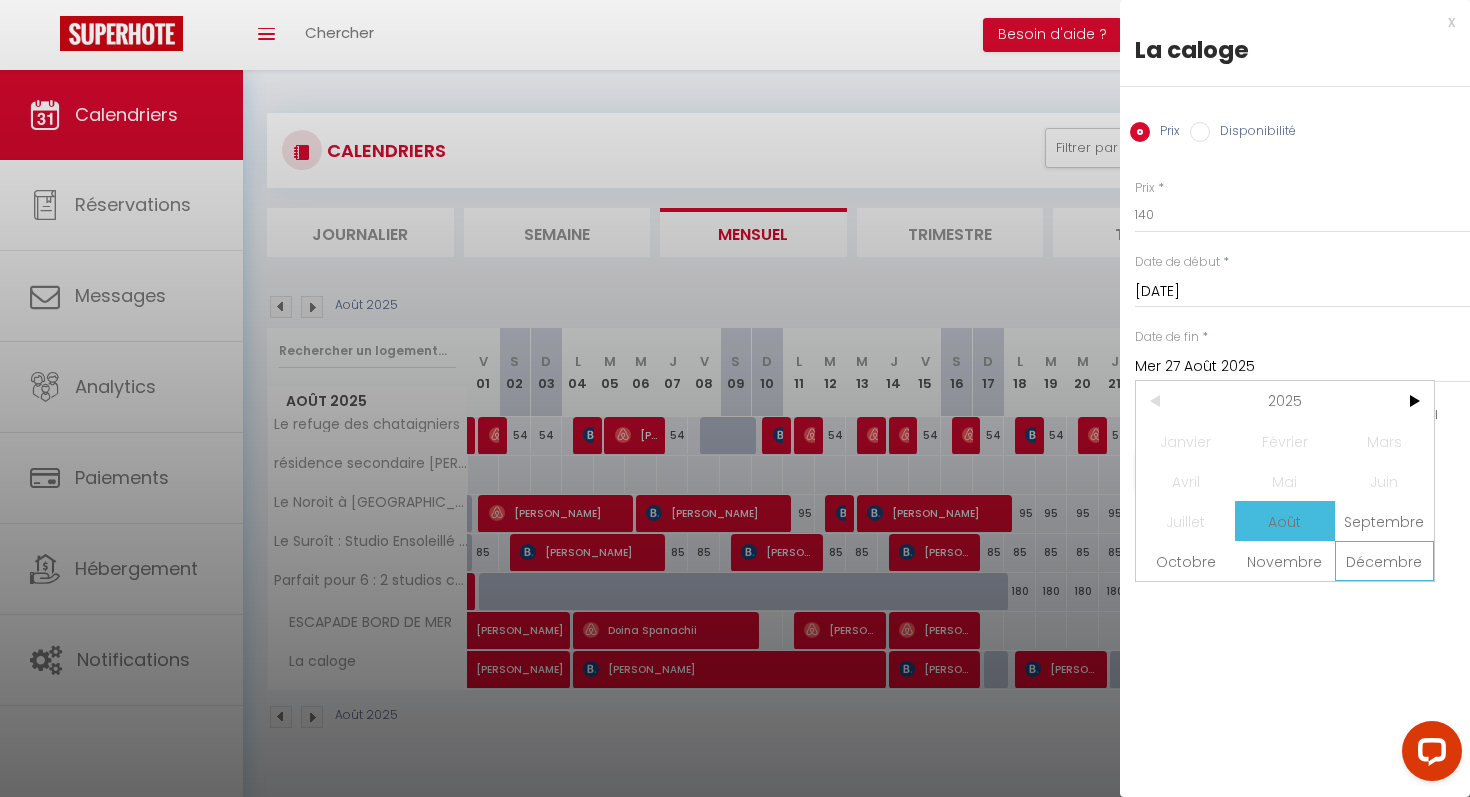 click on "Décembre" at bounding box center (1384, 561) 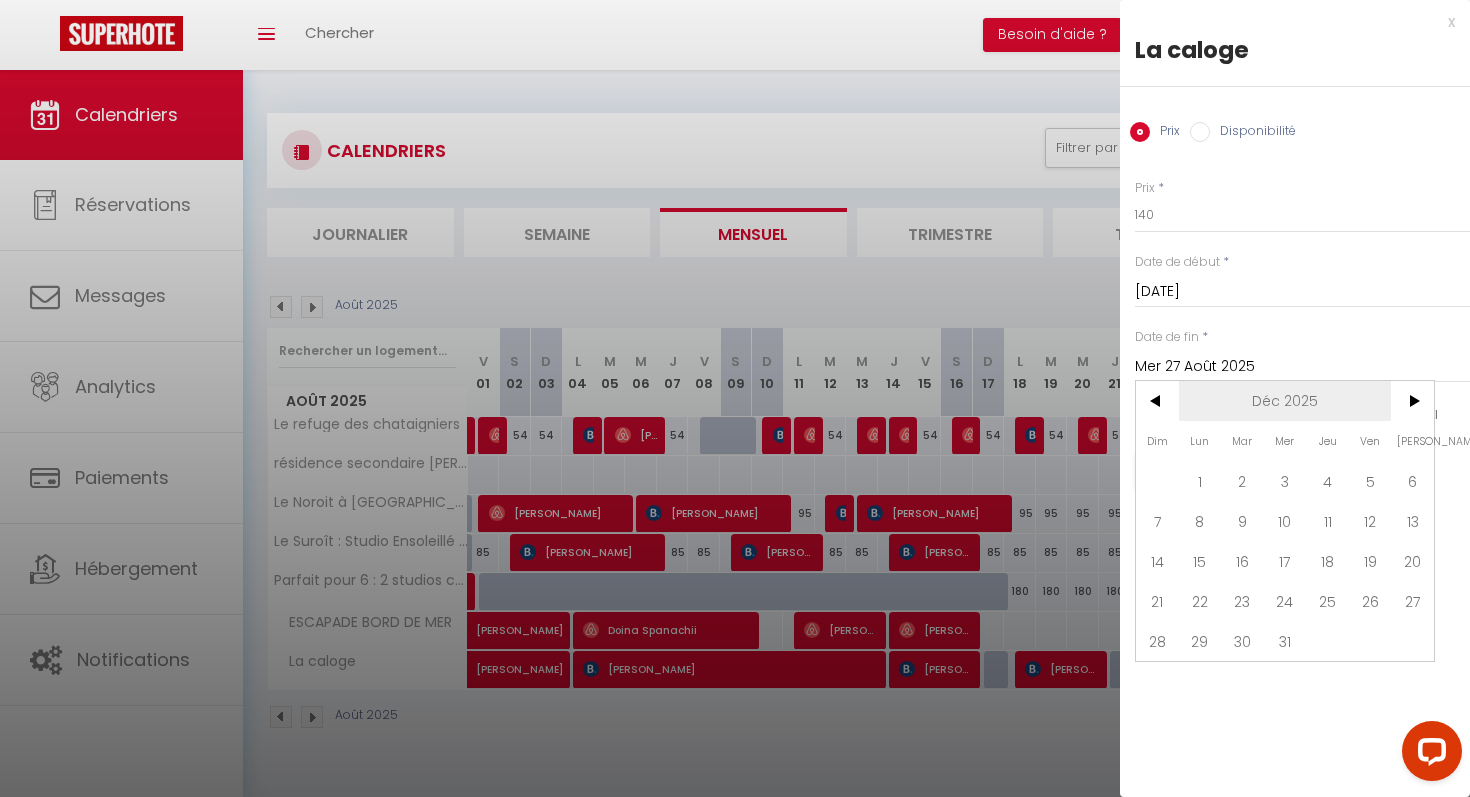 click on "Déc 2025" at bounding box center (1285, 401) 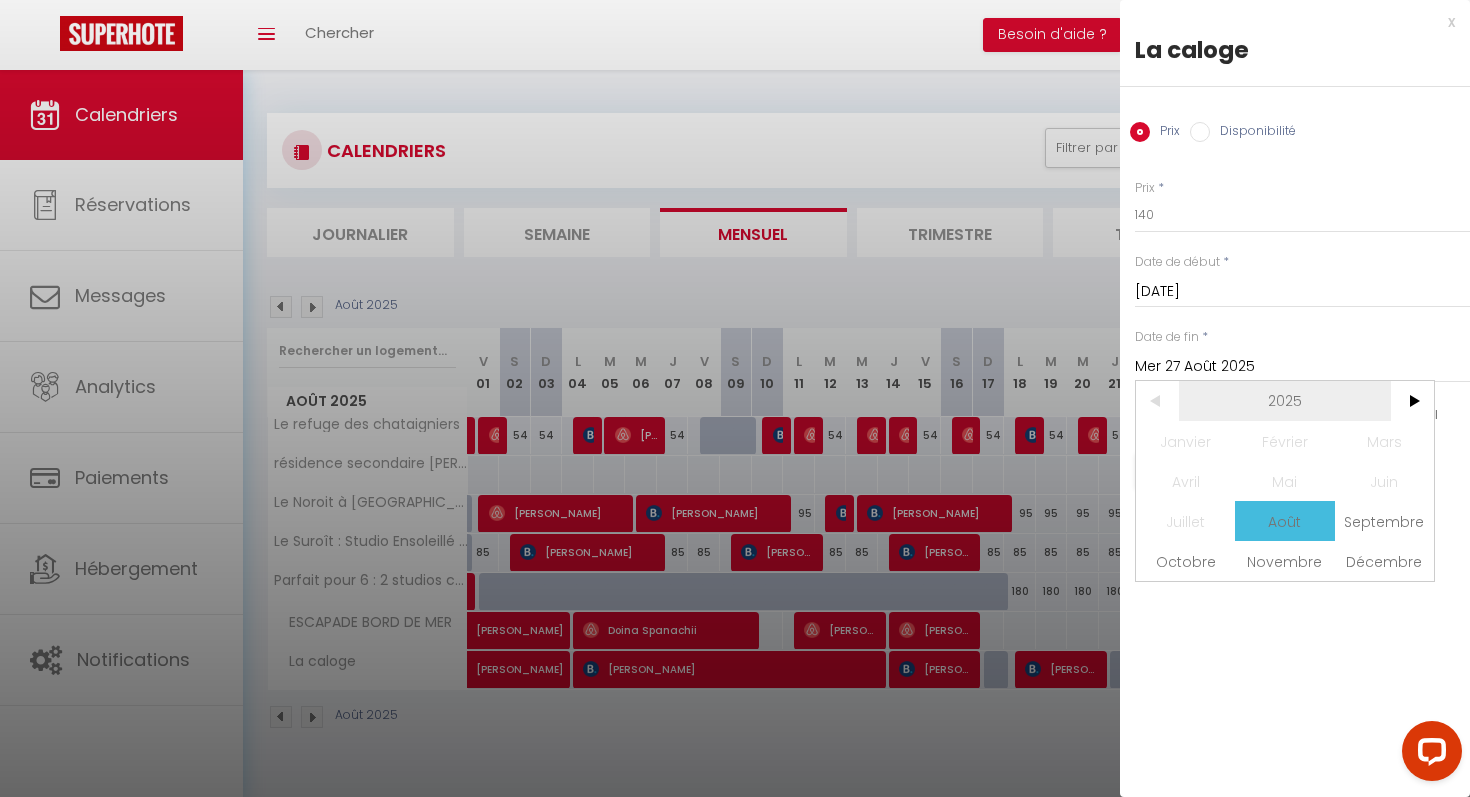 click on "2025" at bounding box center [1285, 401] 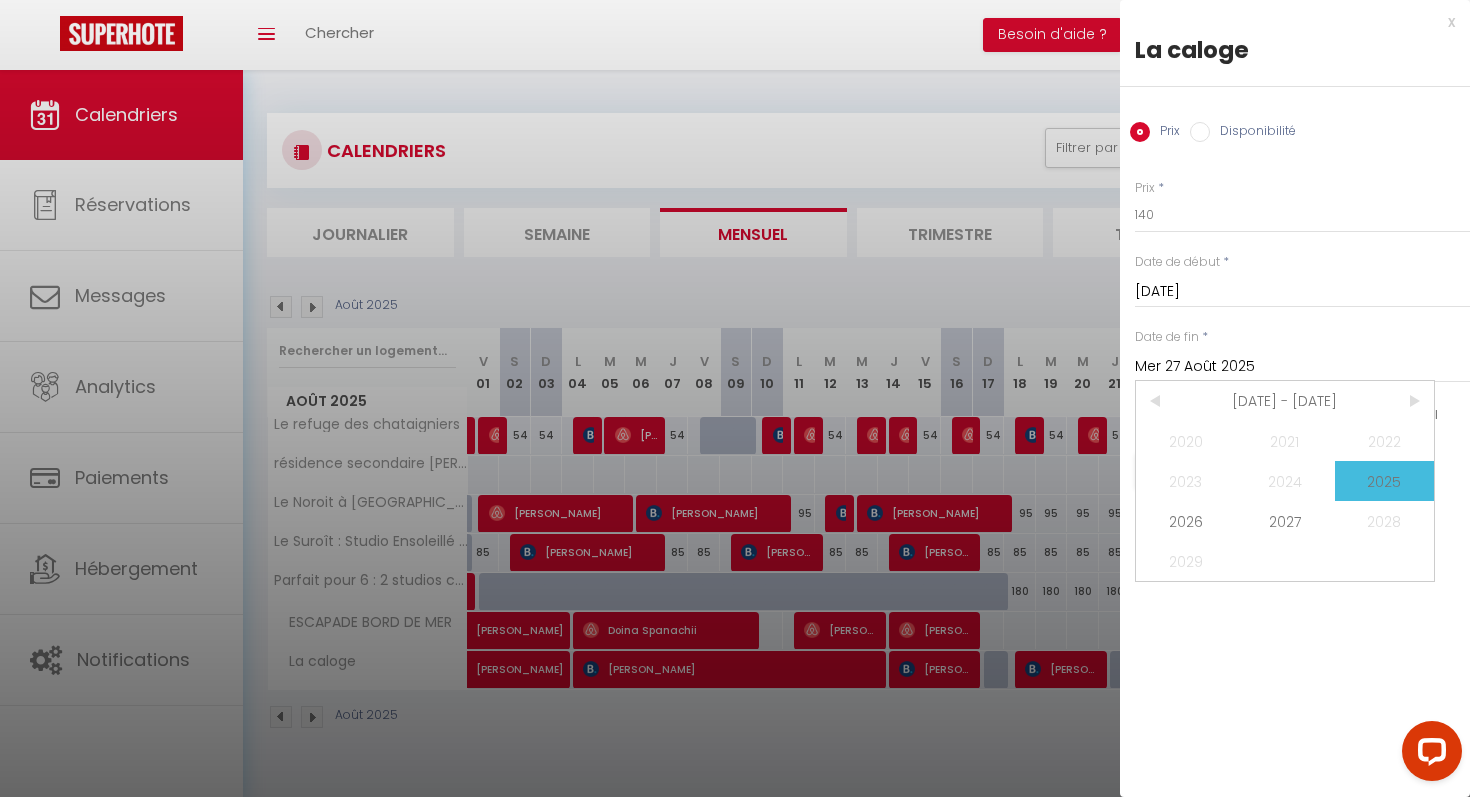 click on "[DATE] - [DATE]" at bounding box center [1285, 401] 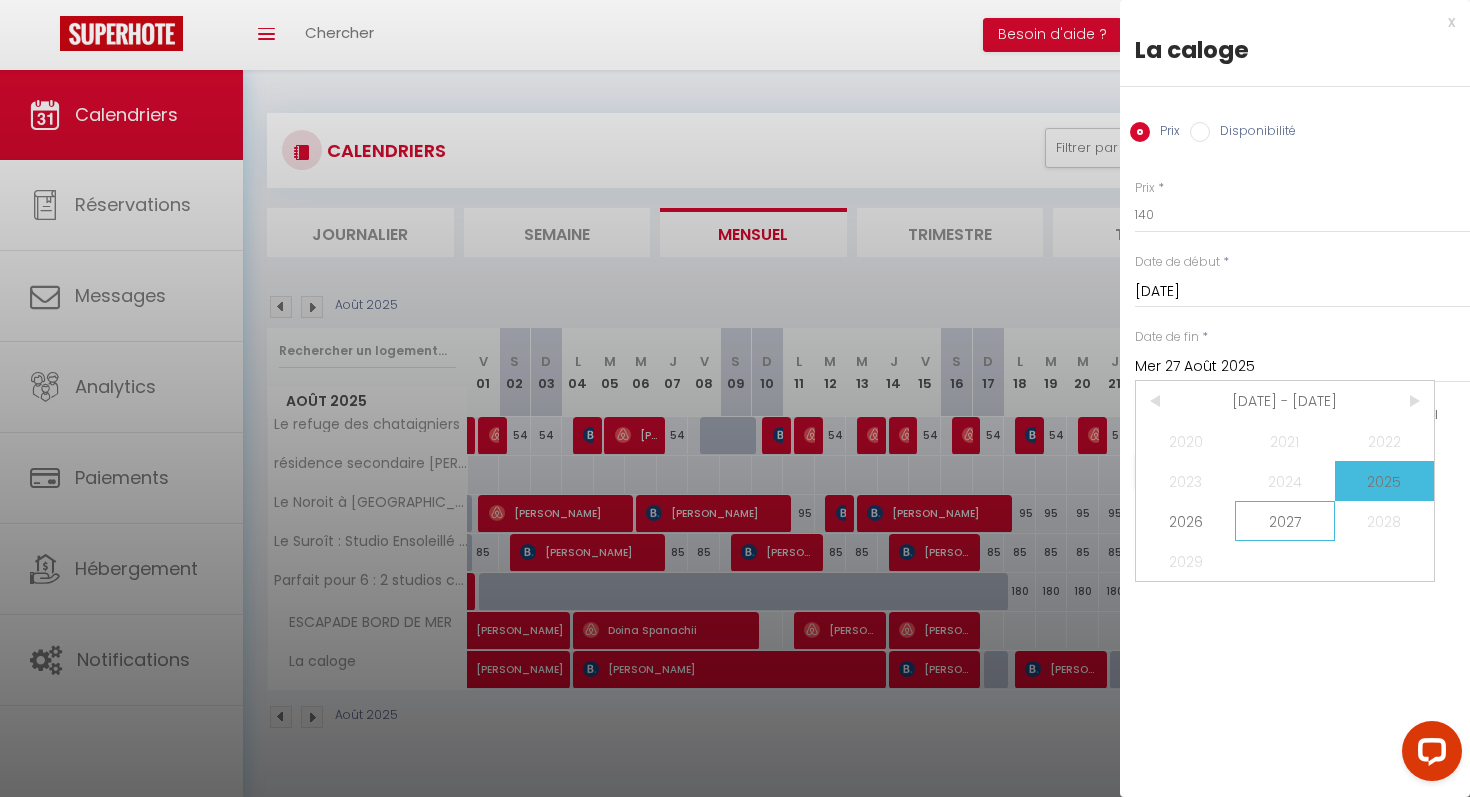click on "2027" at bounding box center (1284, 521) 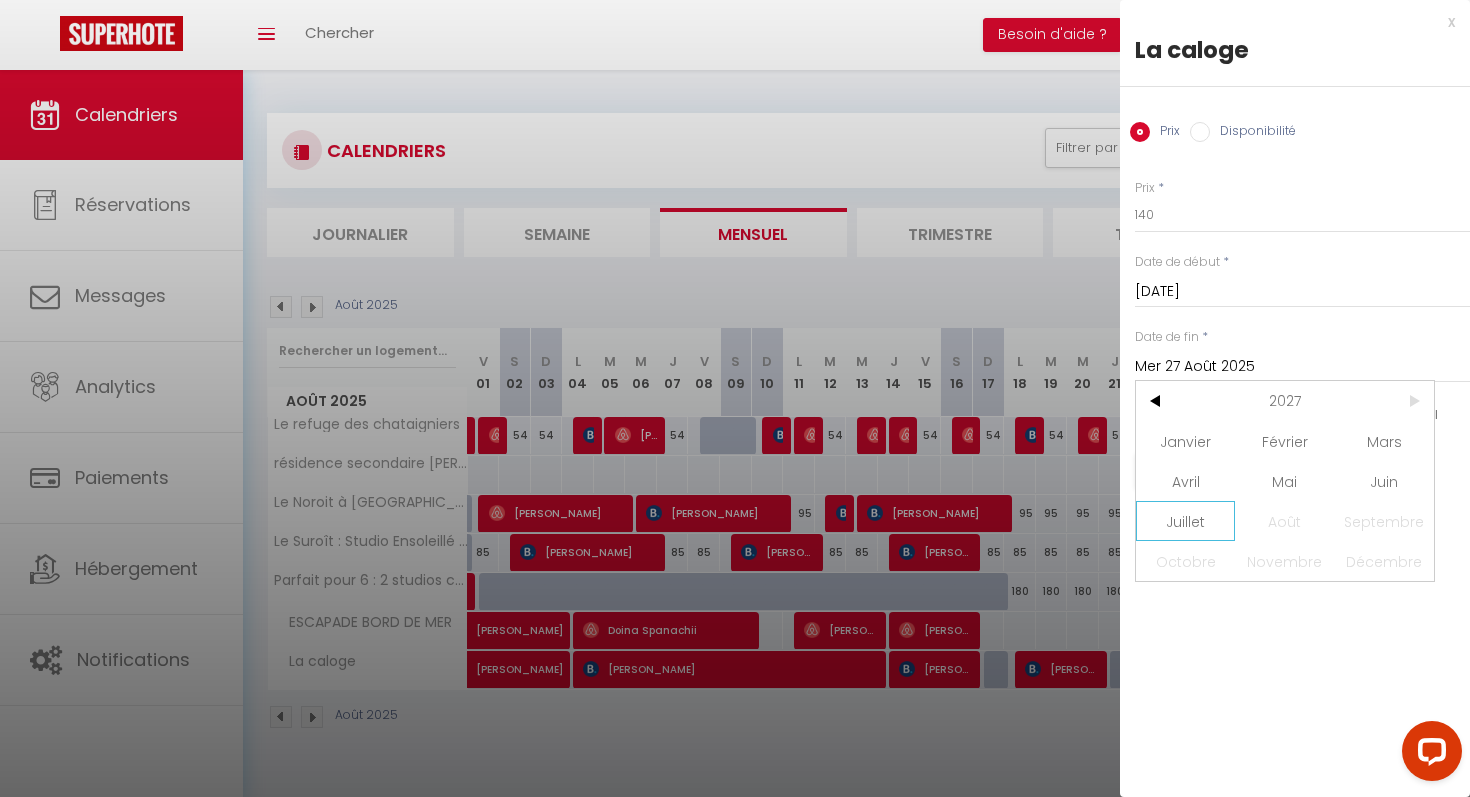 click on "Juillet" at bounding box center [1185, 521] 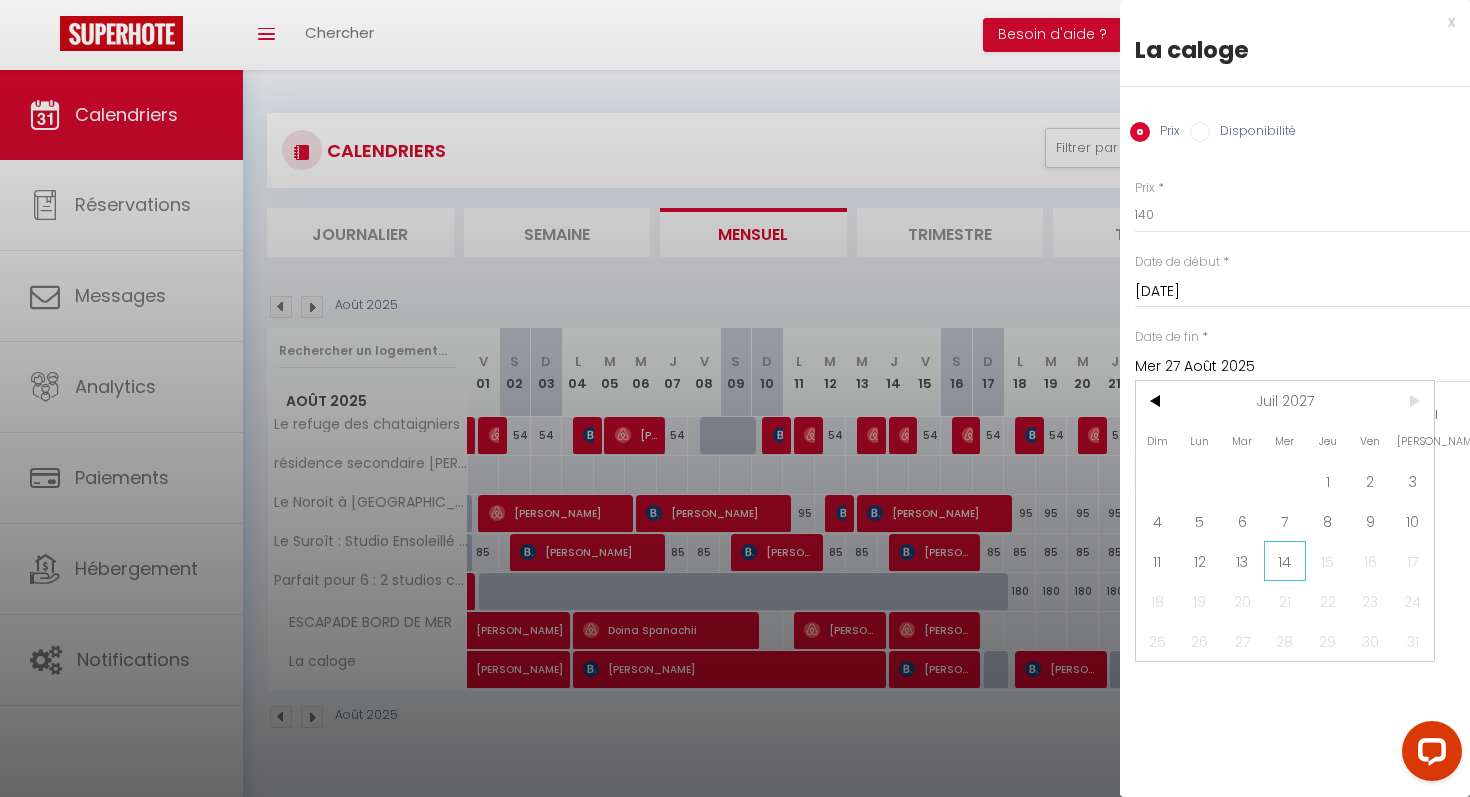 click on "14" at bounding box center [1285, 561] 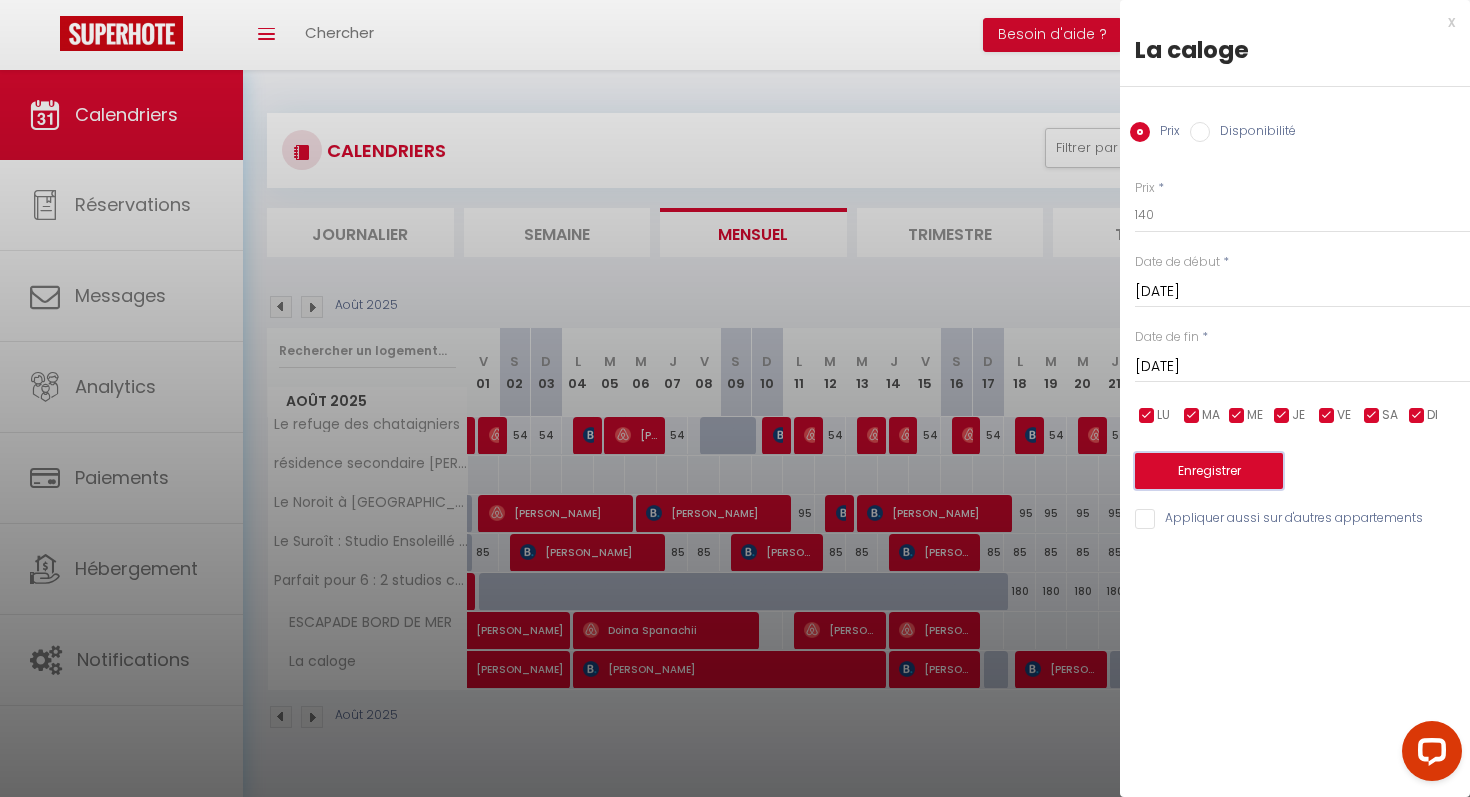 click on "Enregistrer" at bounding box center [1209, 471] 